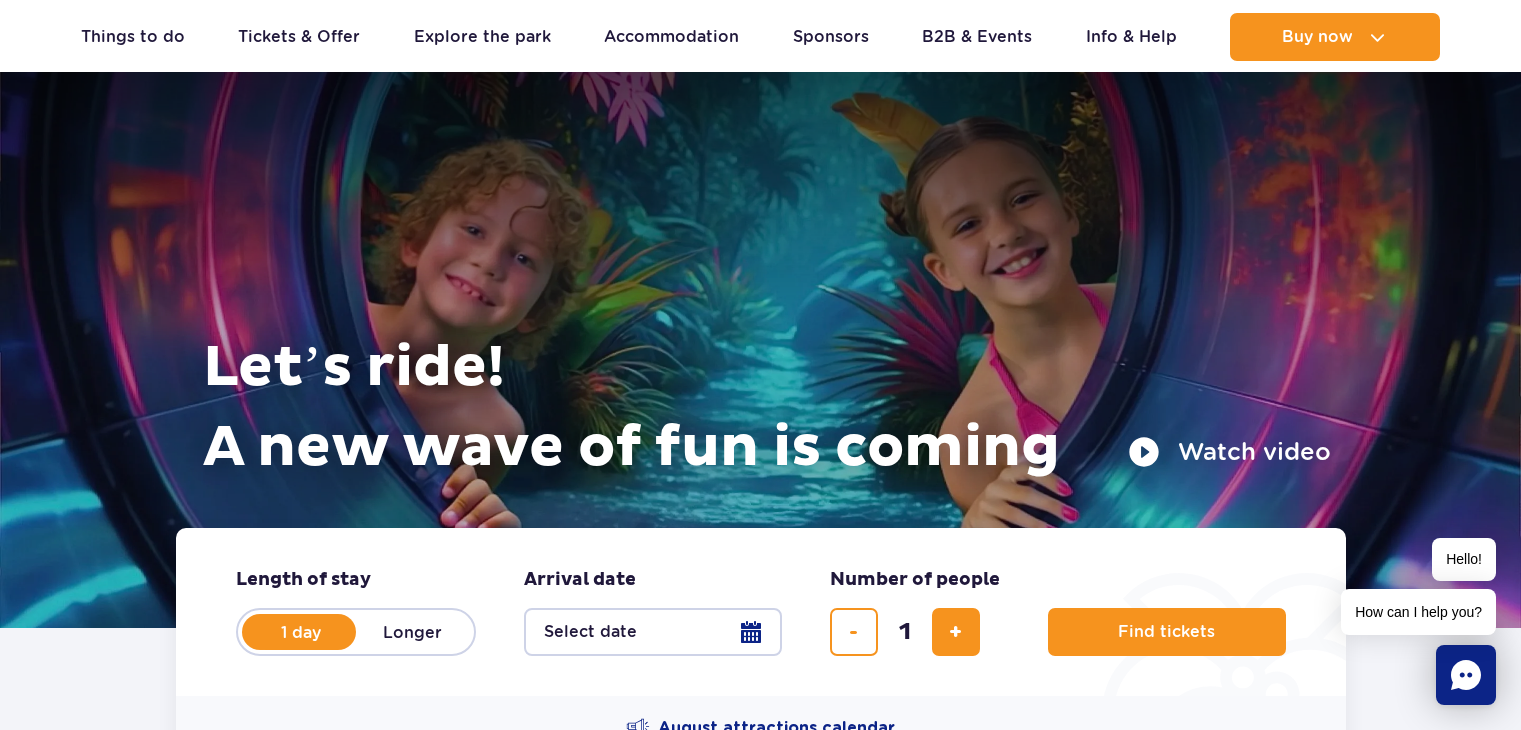 scroll, scrollTop: 6414, scrollLeft: 0, axis: vertical 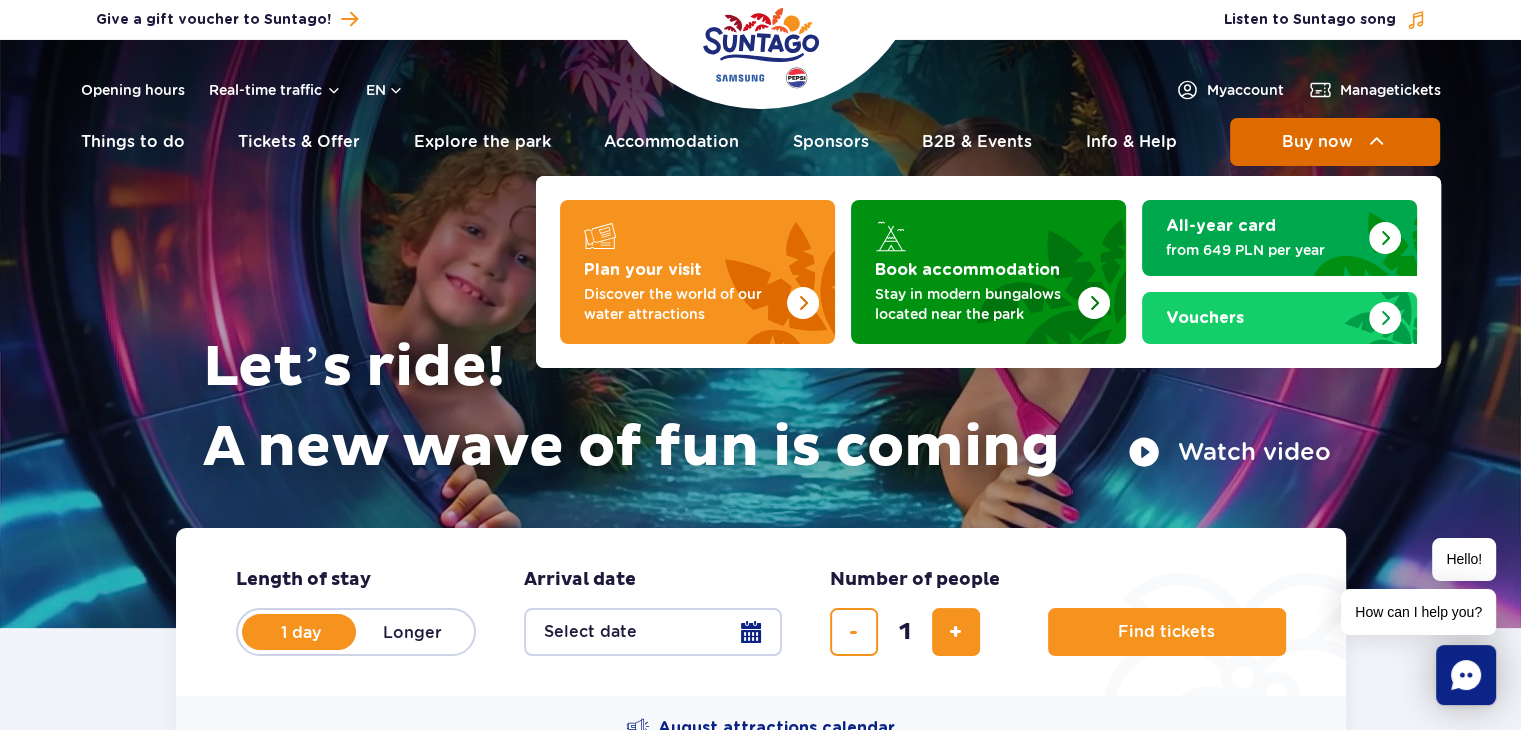 click on "Buy now" at bounding box center (1317, 142) 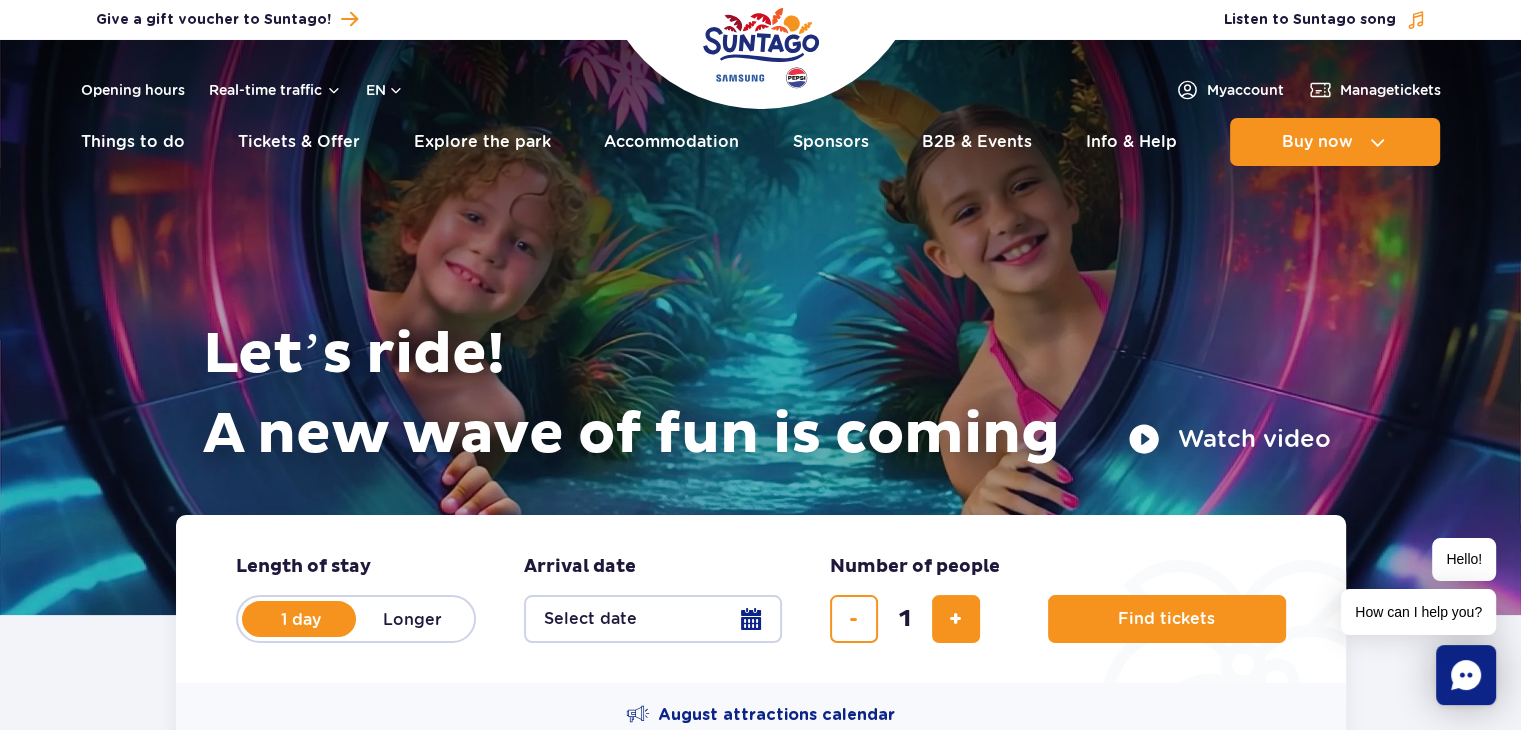 scroll, scrollTop: 200, scrollLeft: 0, axis: vertical 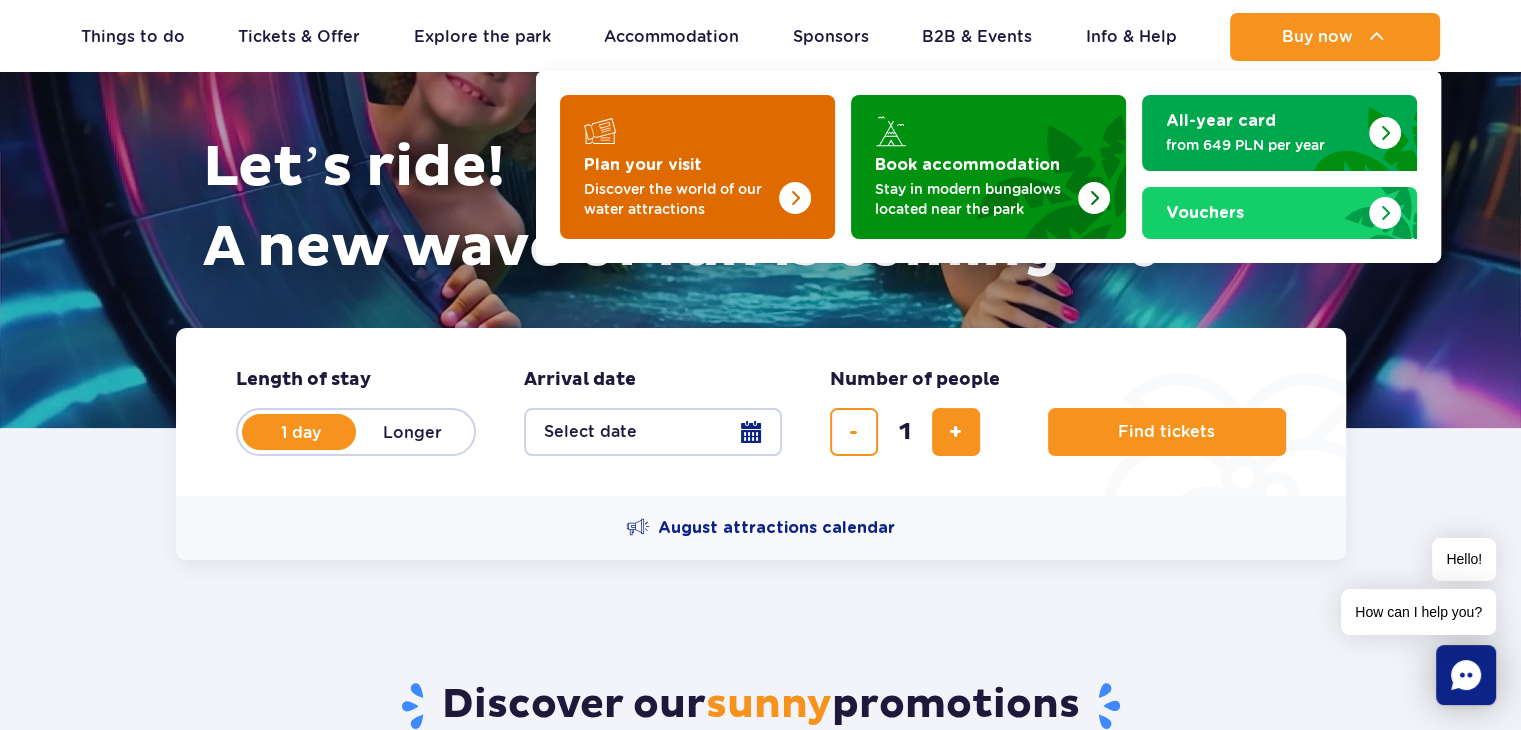 click at bounding box center (755, 161) 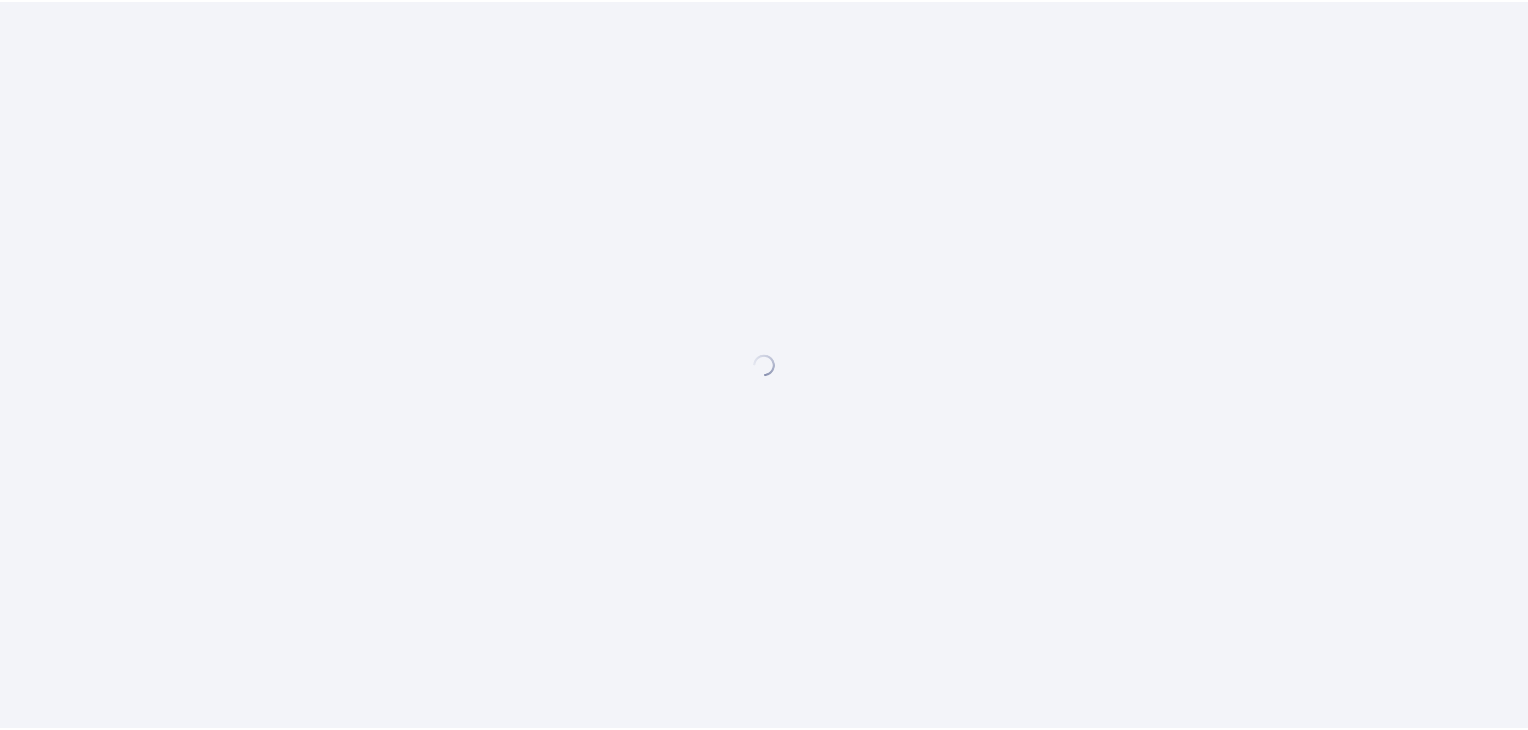 scroll, scrollTop: 0, scrollLeft: 0, axis: both 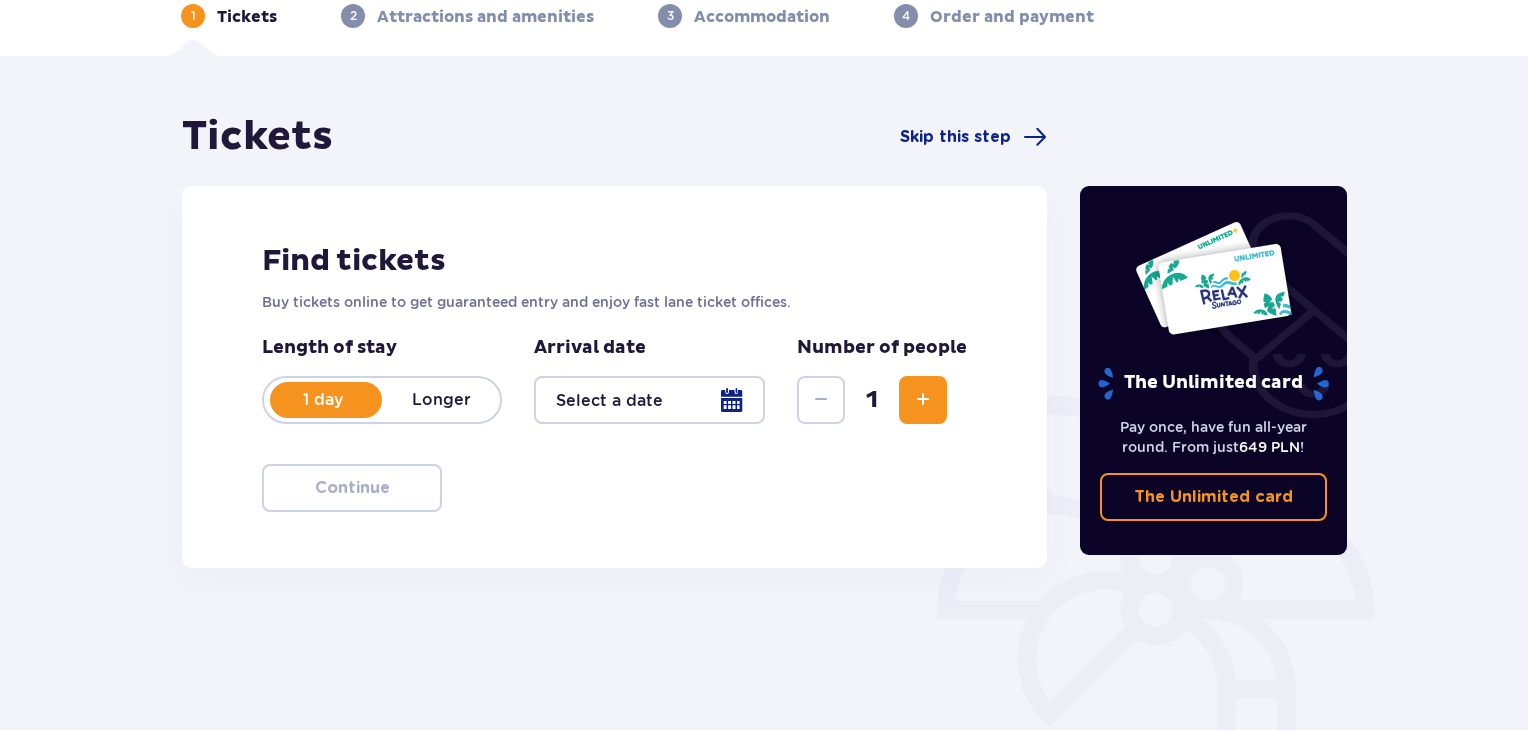 click at bounding box center (649, 400) 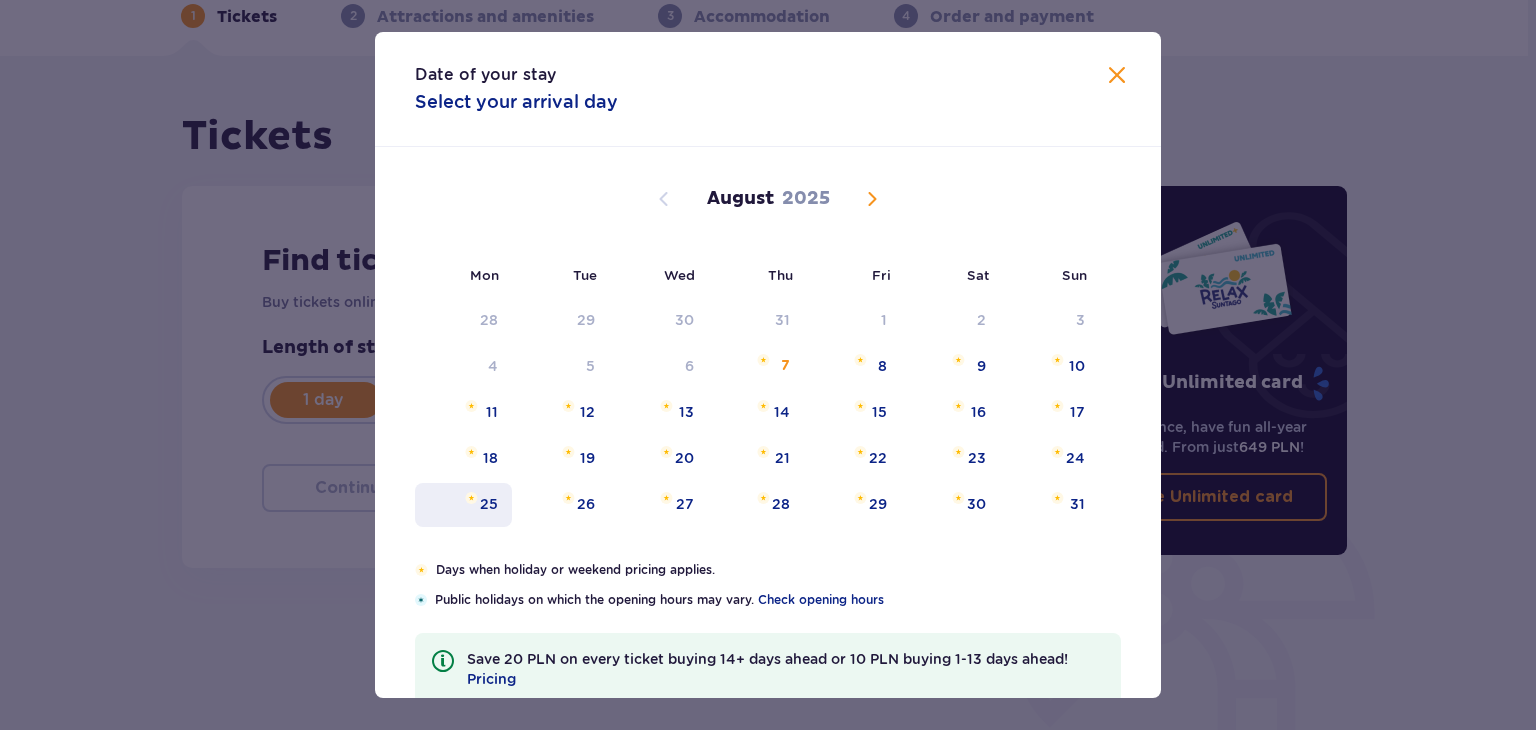 click on "25" at bounding box center [463, 505] 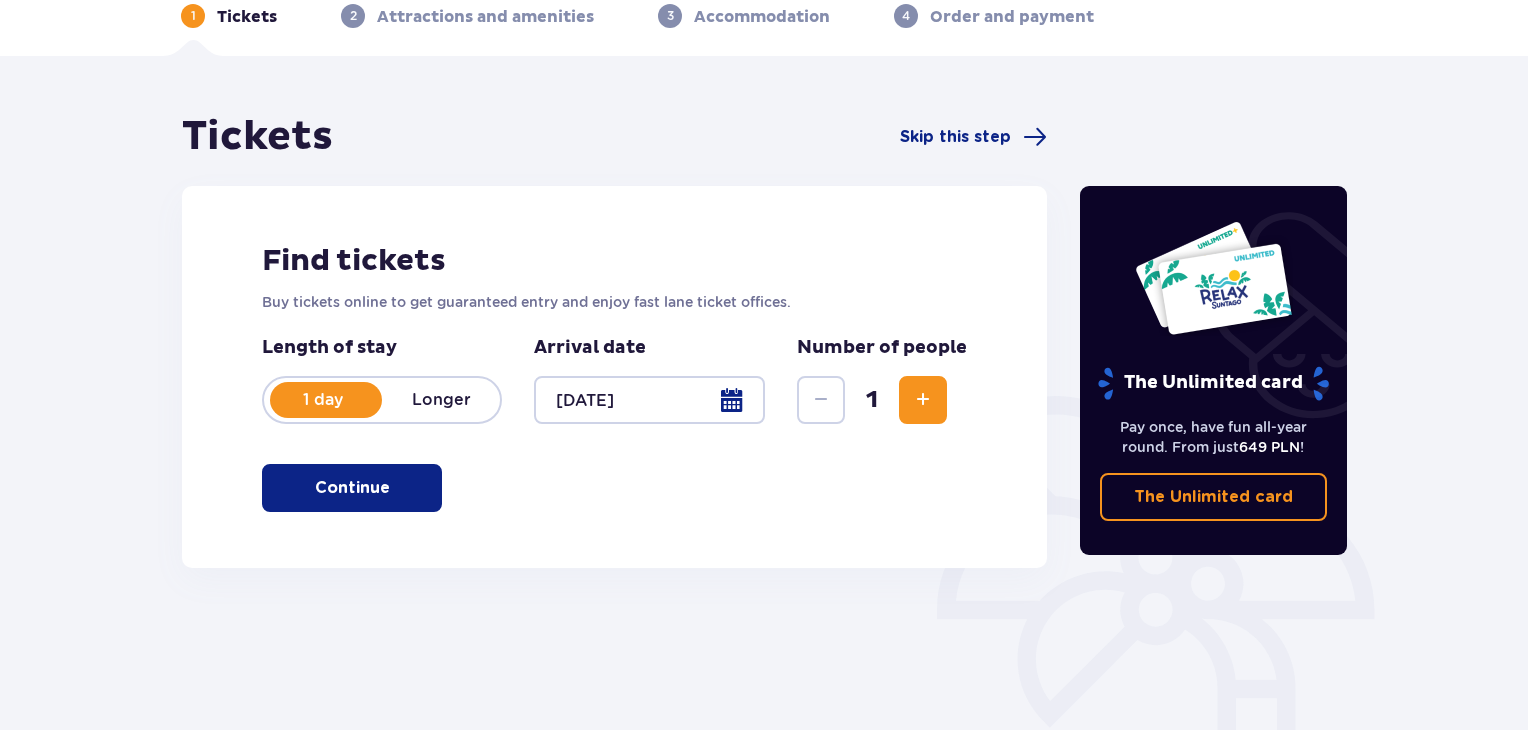 click at bounding box center (923, 400) 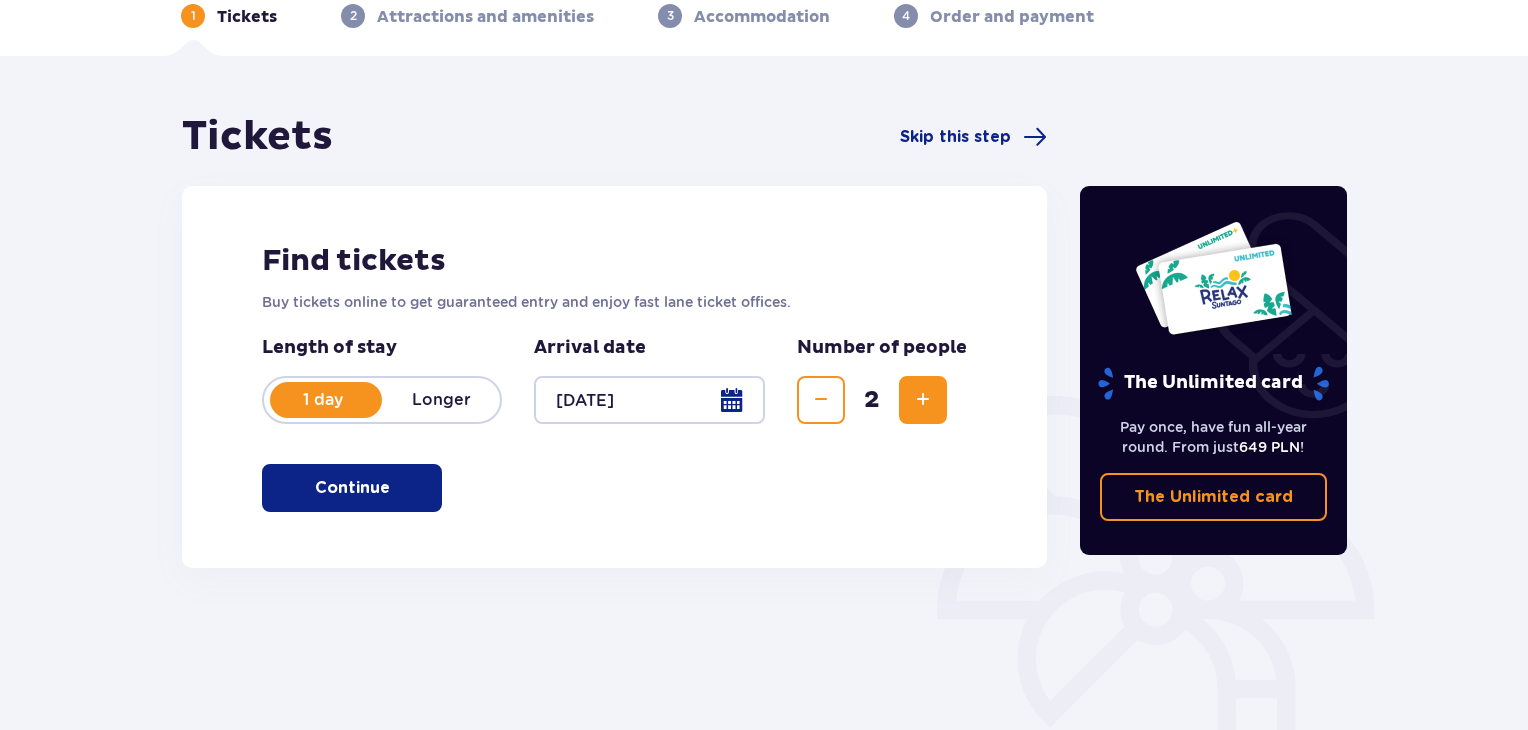 click at bounding box center (923, 400) 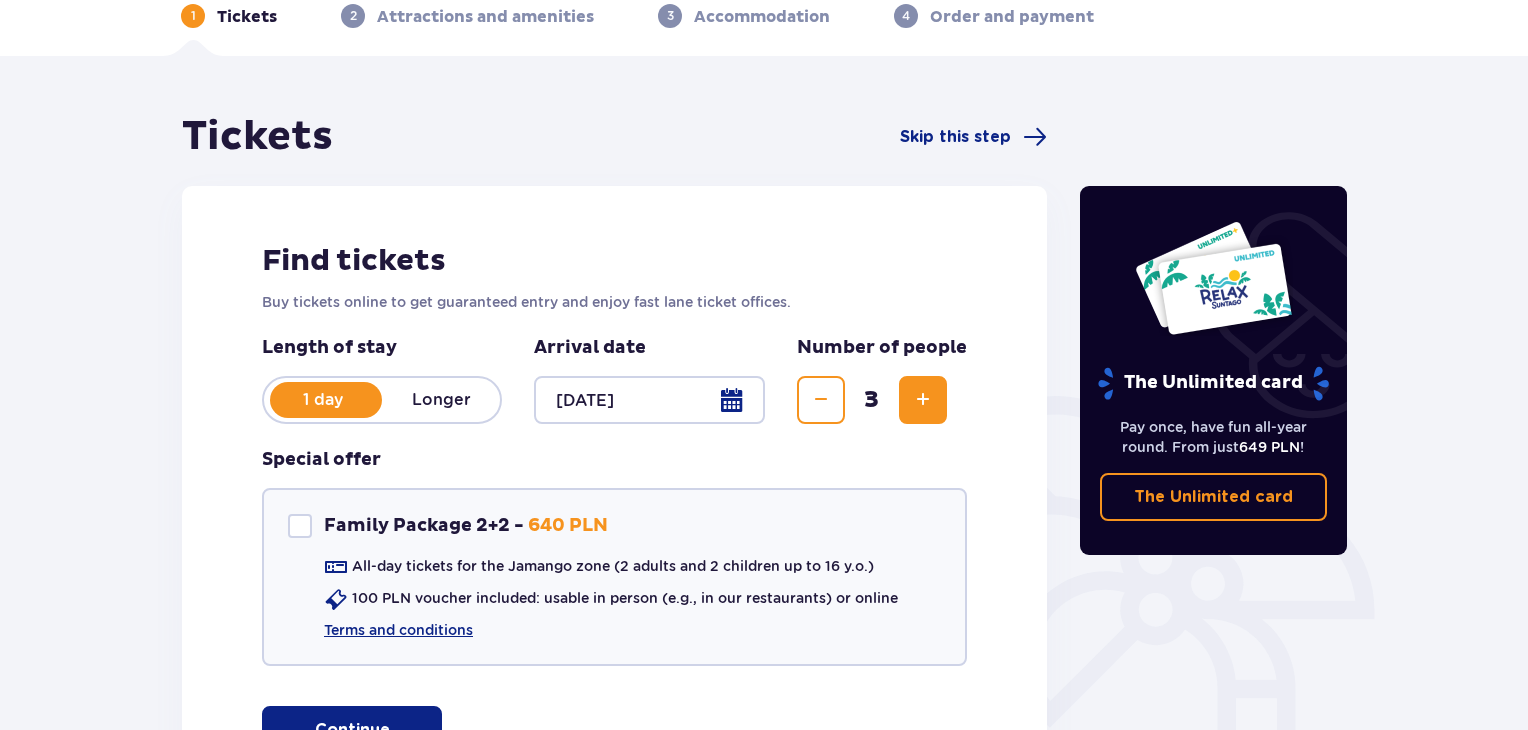 click at bounding box center [923, 400] 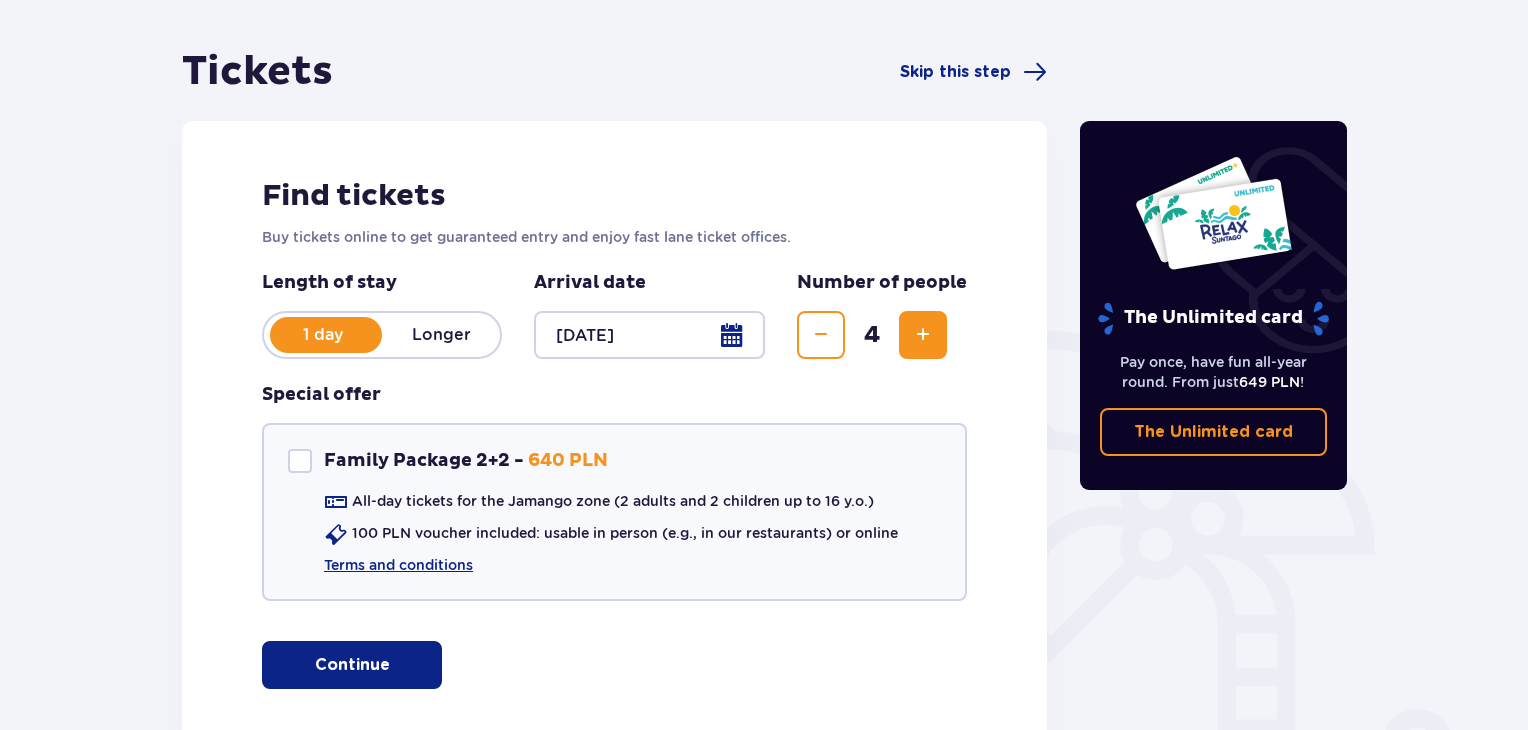 scroll, scrollTop: 200, scrollLeft: 0, axis: vertical 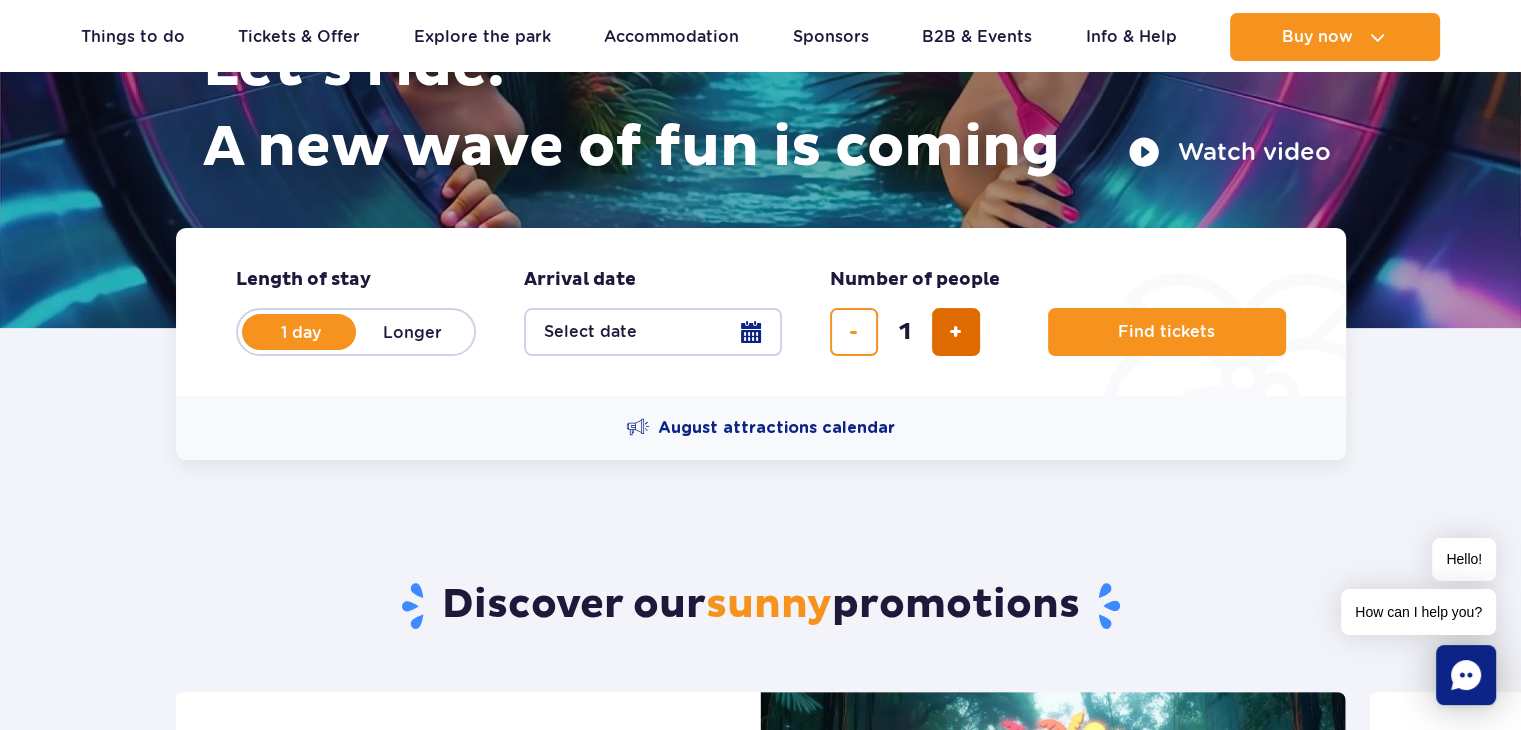 click at bounding box center (955, 332) 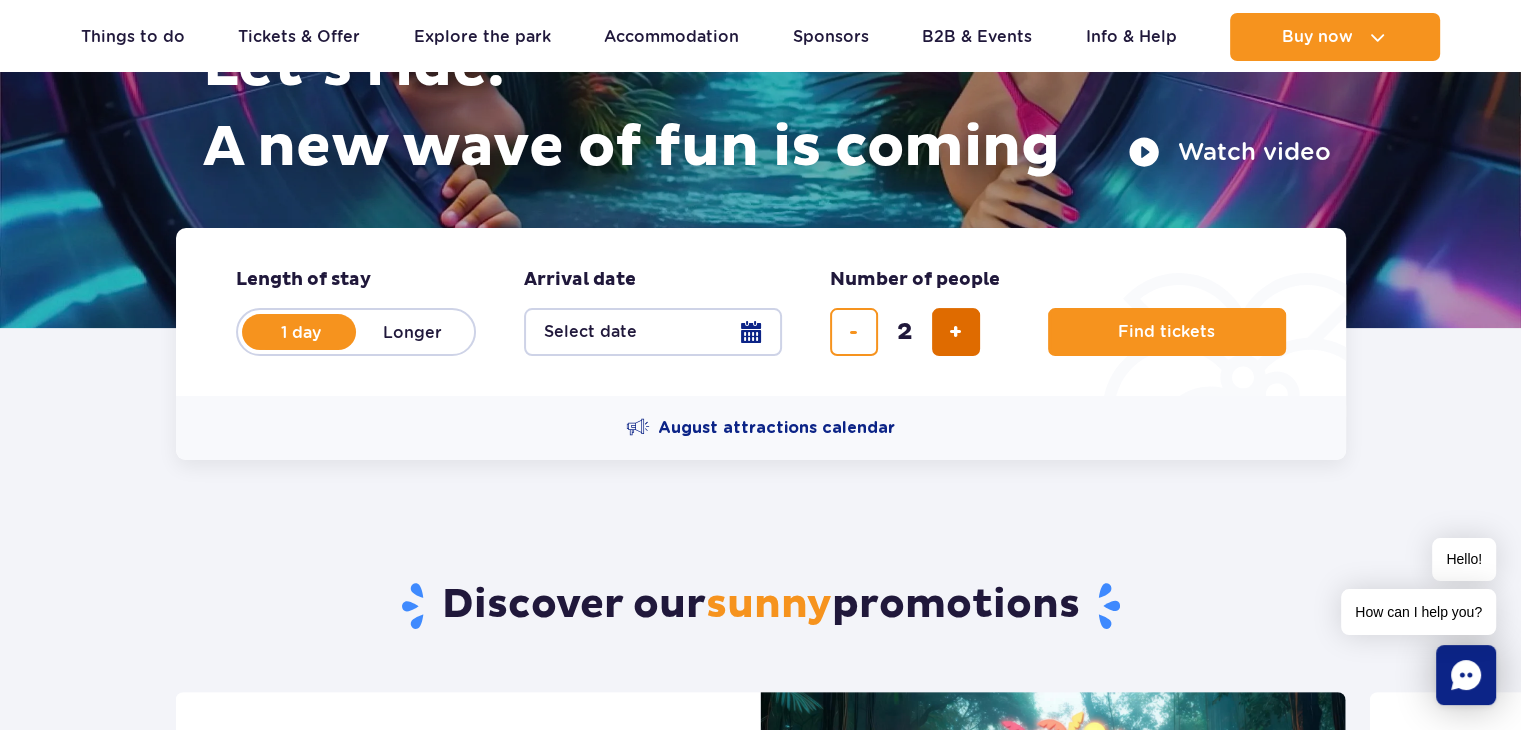 click at bounding box center (955, 332) 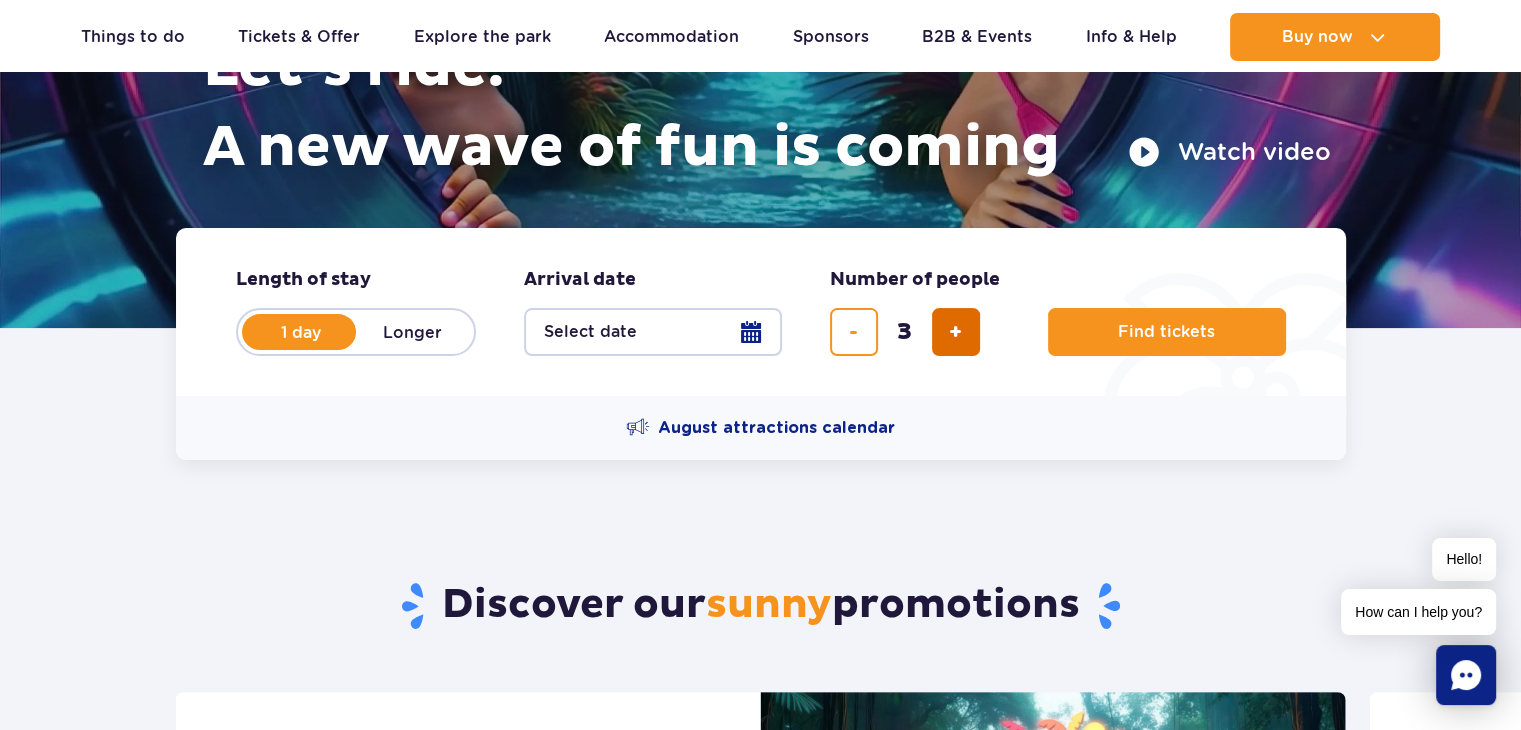 click at bounding box center [955, 332] 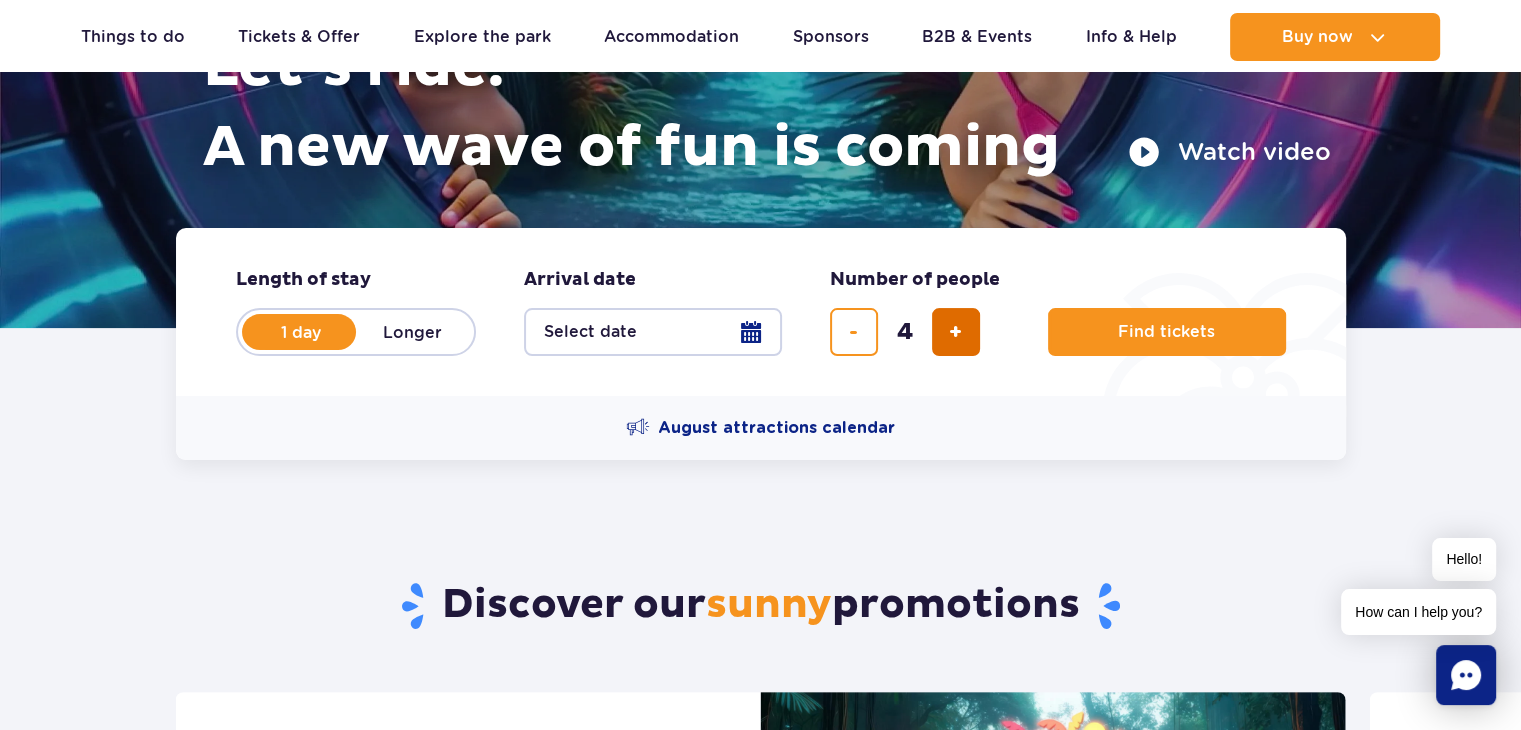 click at bounding box center [956, 332] 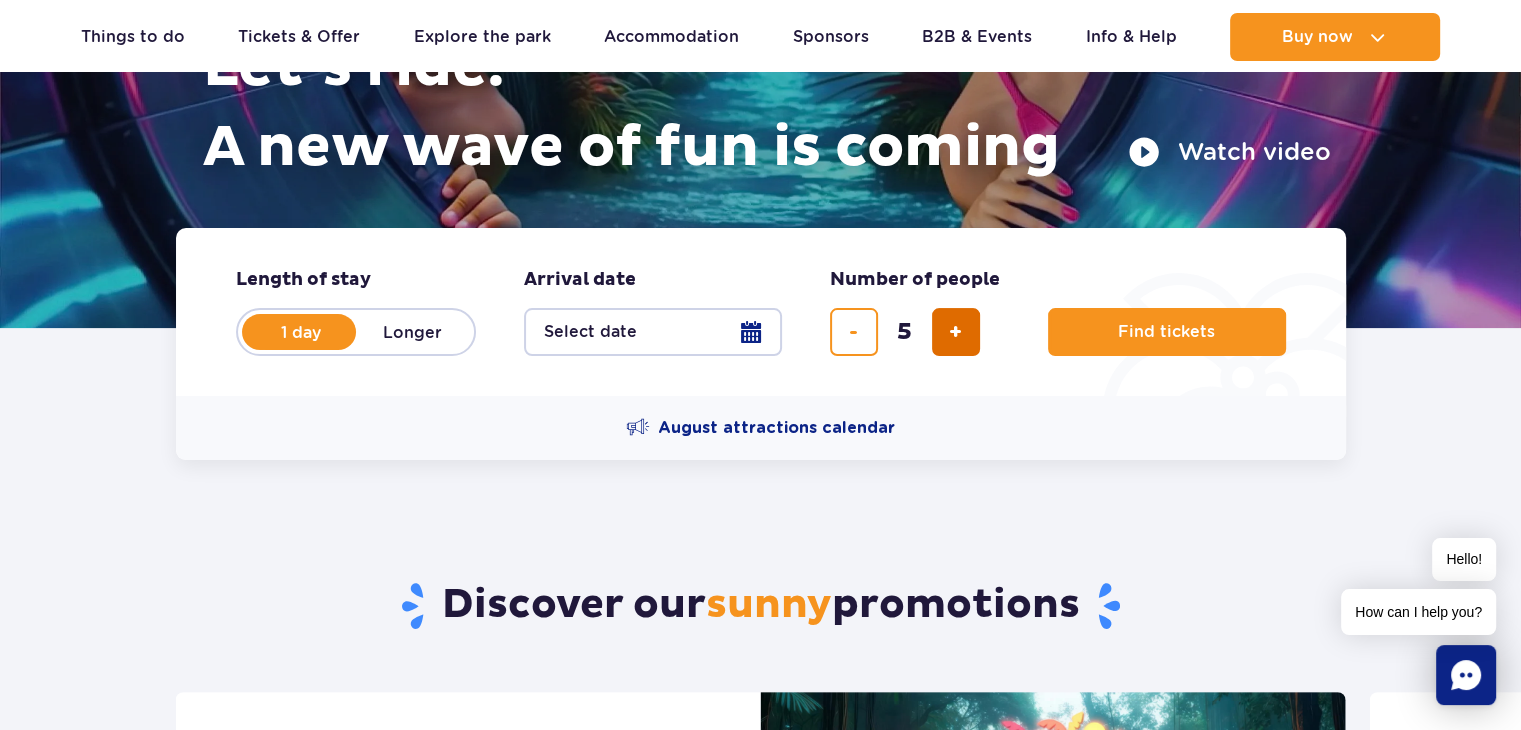 click at bounding box center (956, 332) 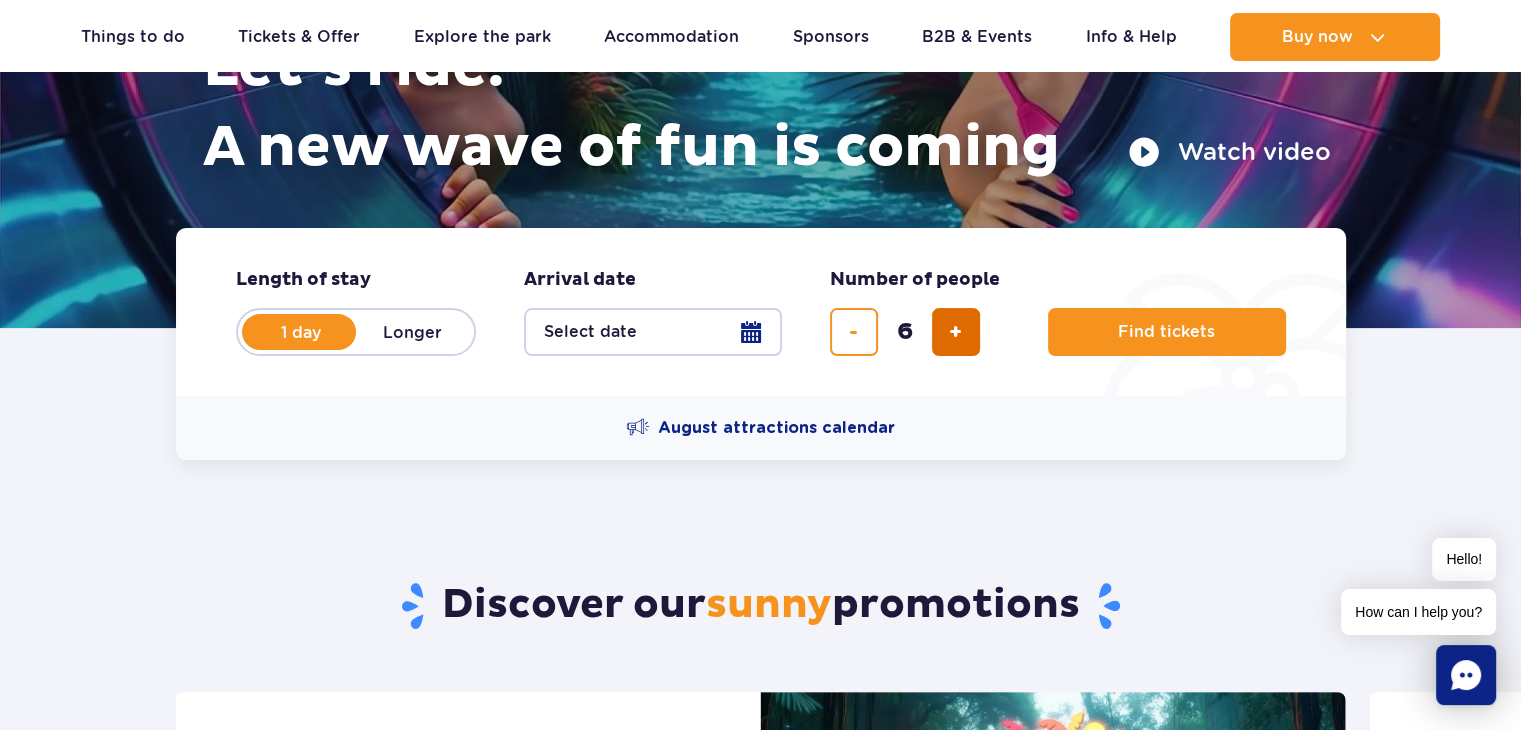 click at bounding box center [956, 332] 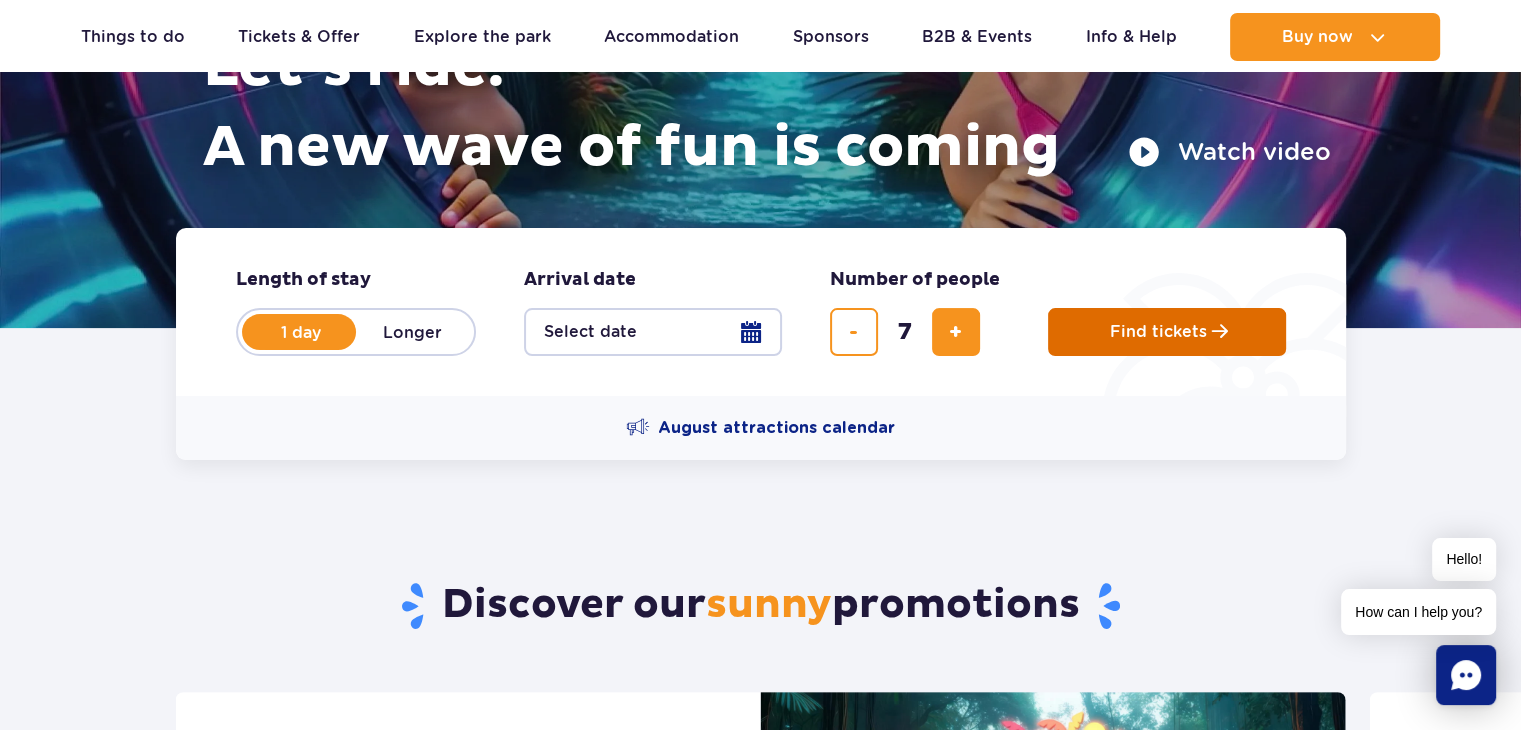 click on "Find tickets" at bounding box center (1158, 332) 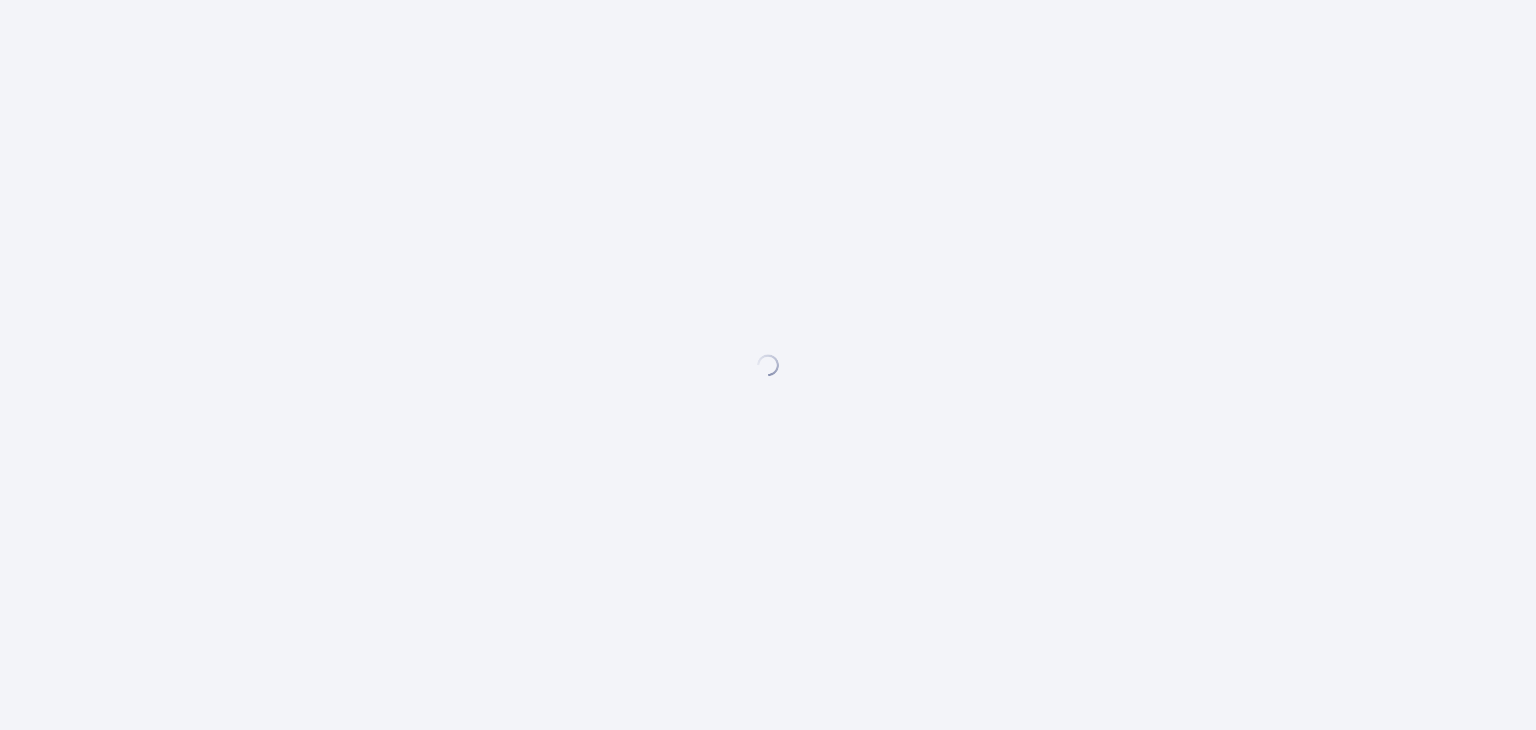 scroll, scrollTop: 0, scrollLeft: 0, axis: both 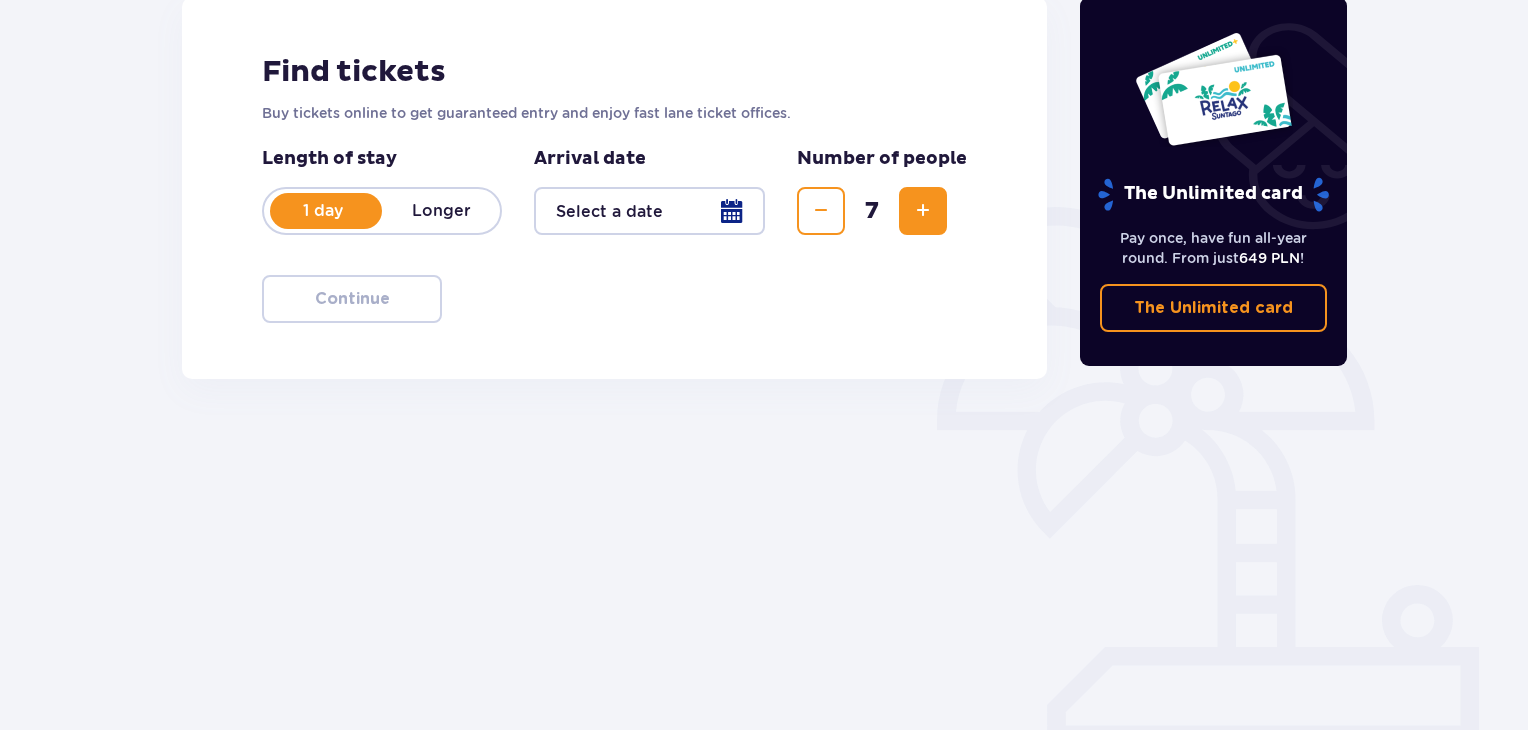 click at bounding box center (649, 211) 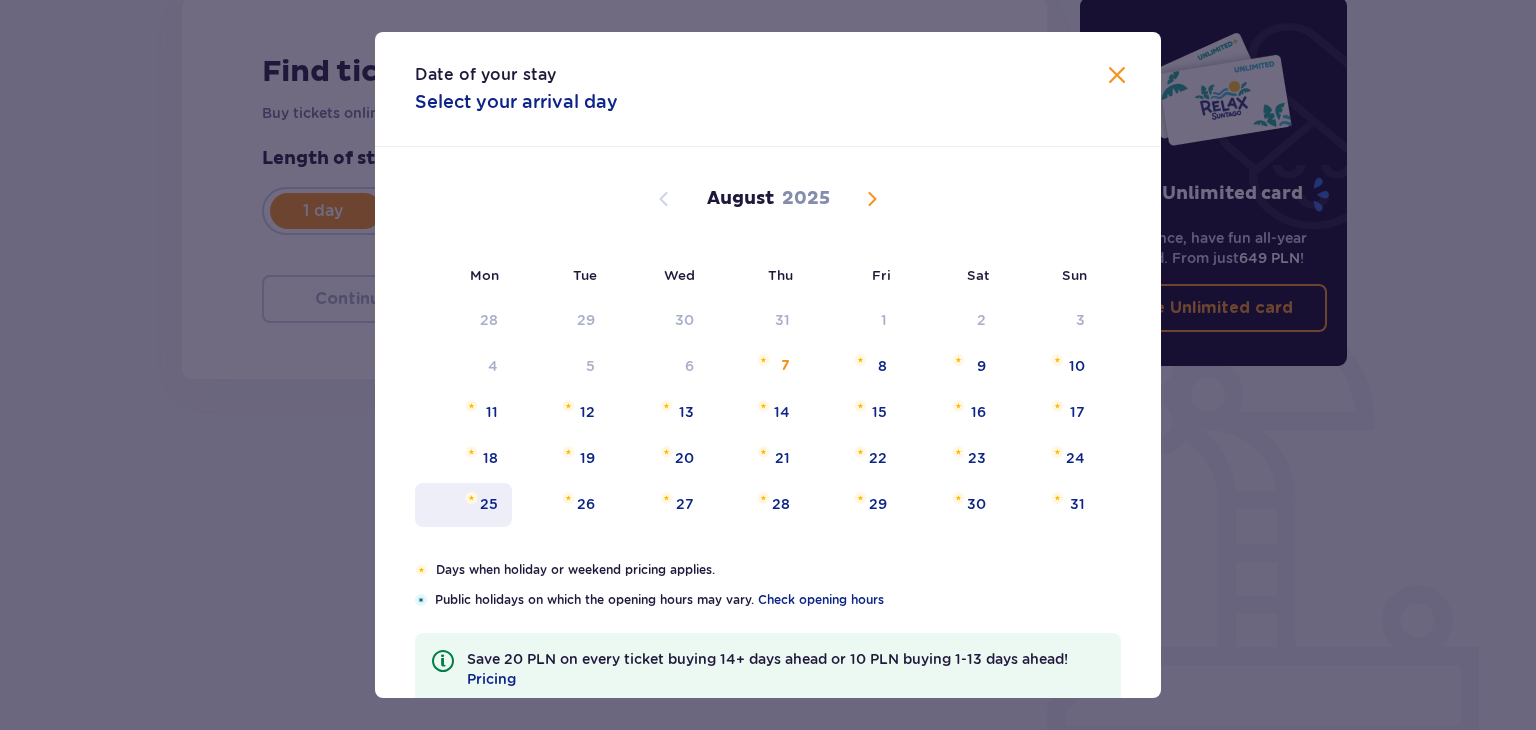click on "25" at bounding box center (463, 505) 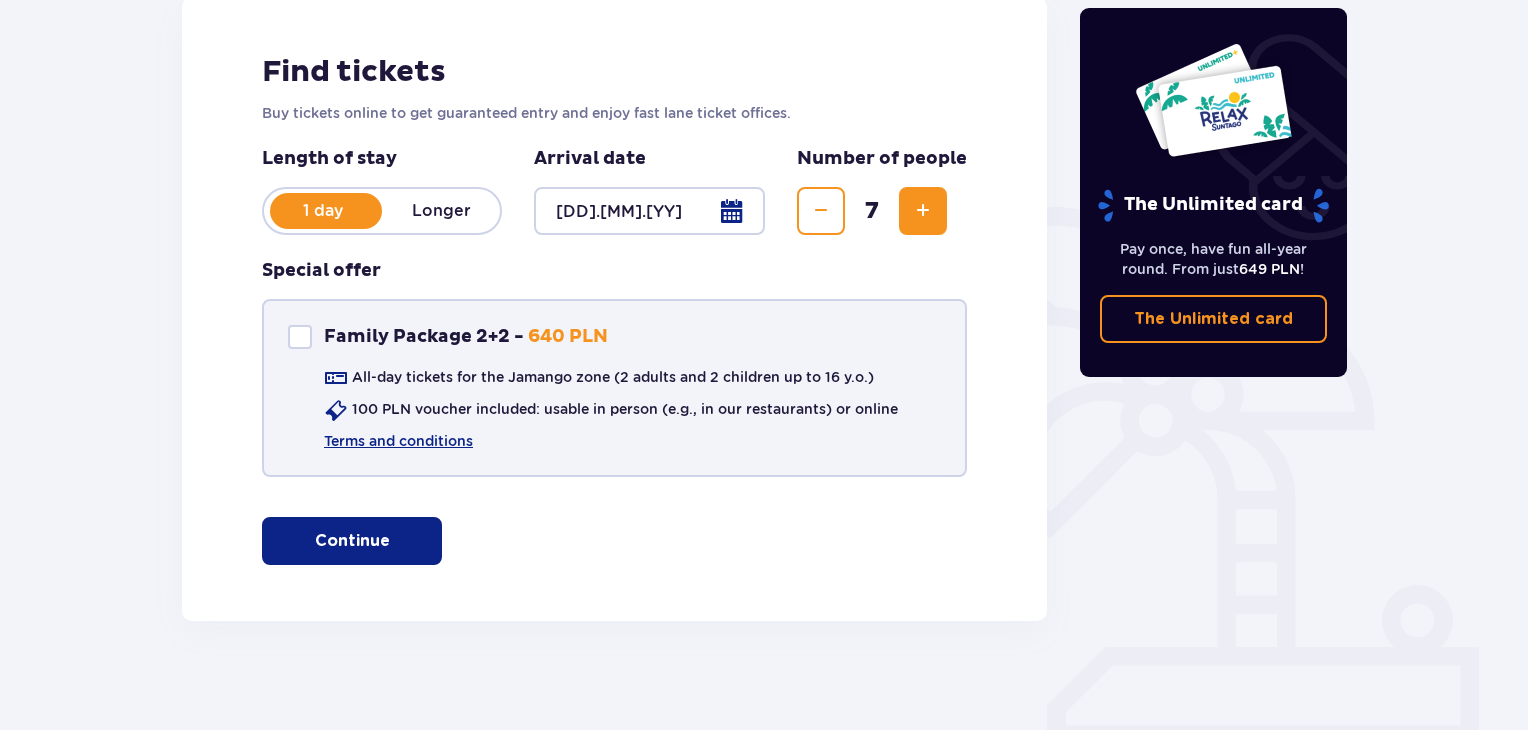 click at bounding box center [300, 337] 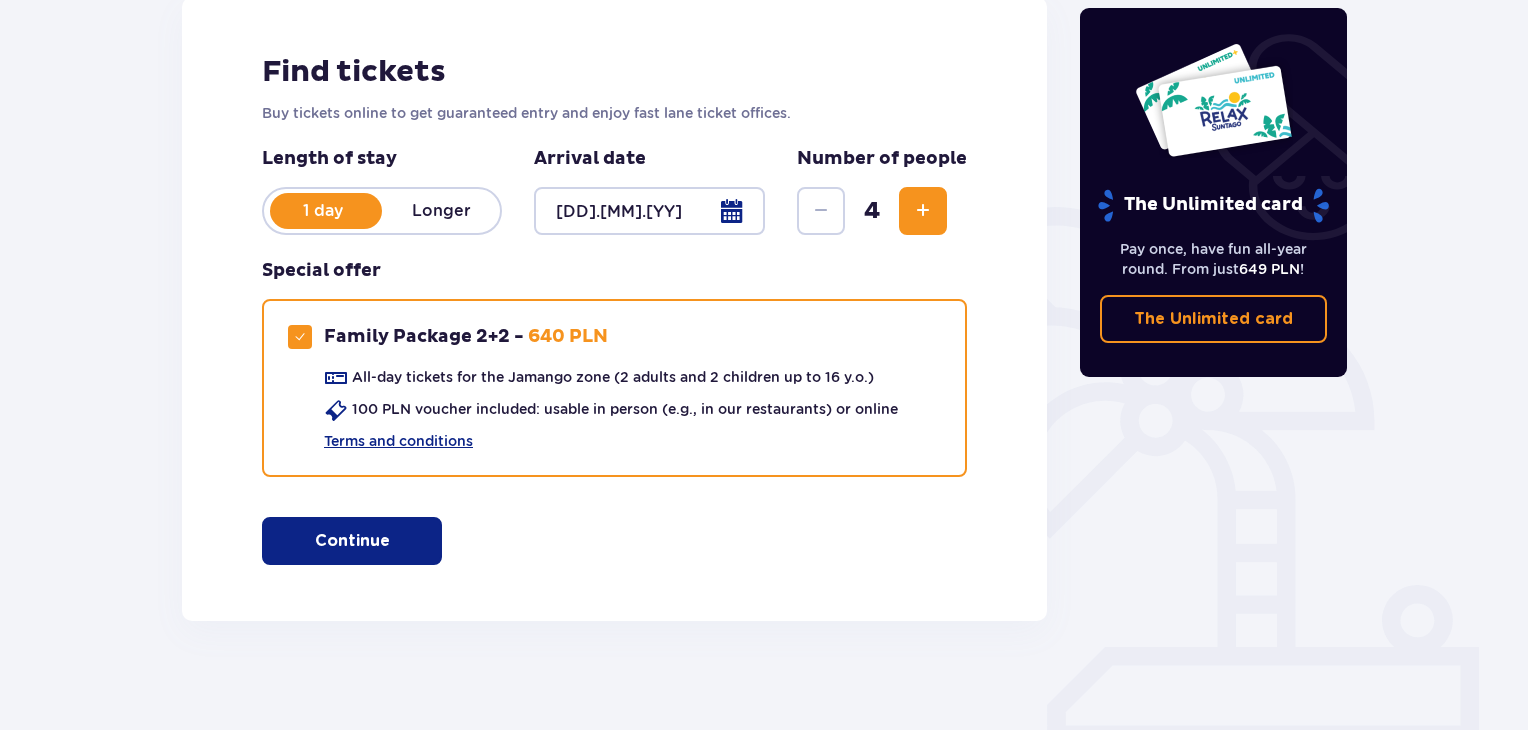 click on "Continue" at bounding box center [352, 541] 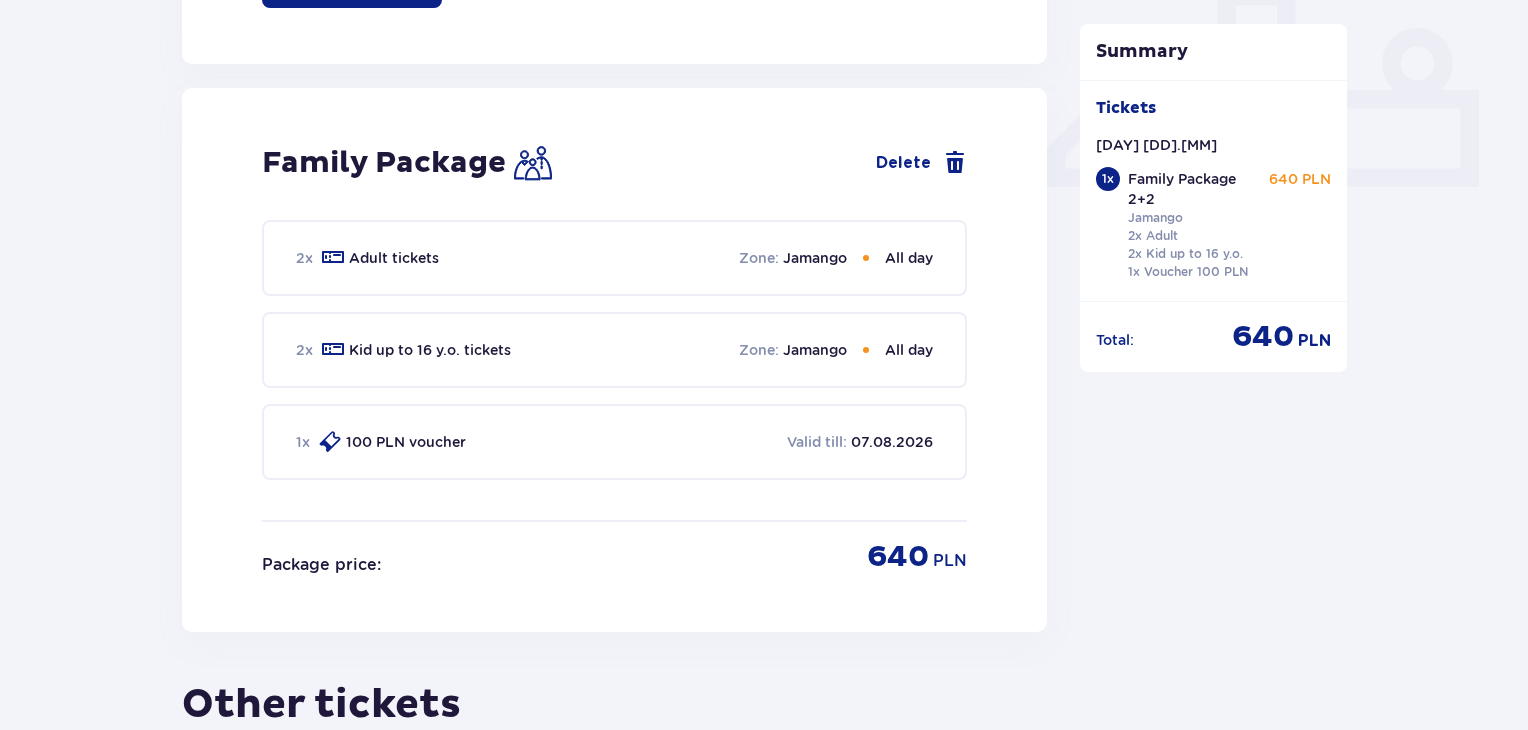 scroll, scrollTop: 662, scrollLeft: 0, axis: vertical 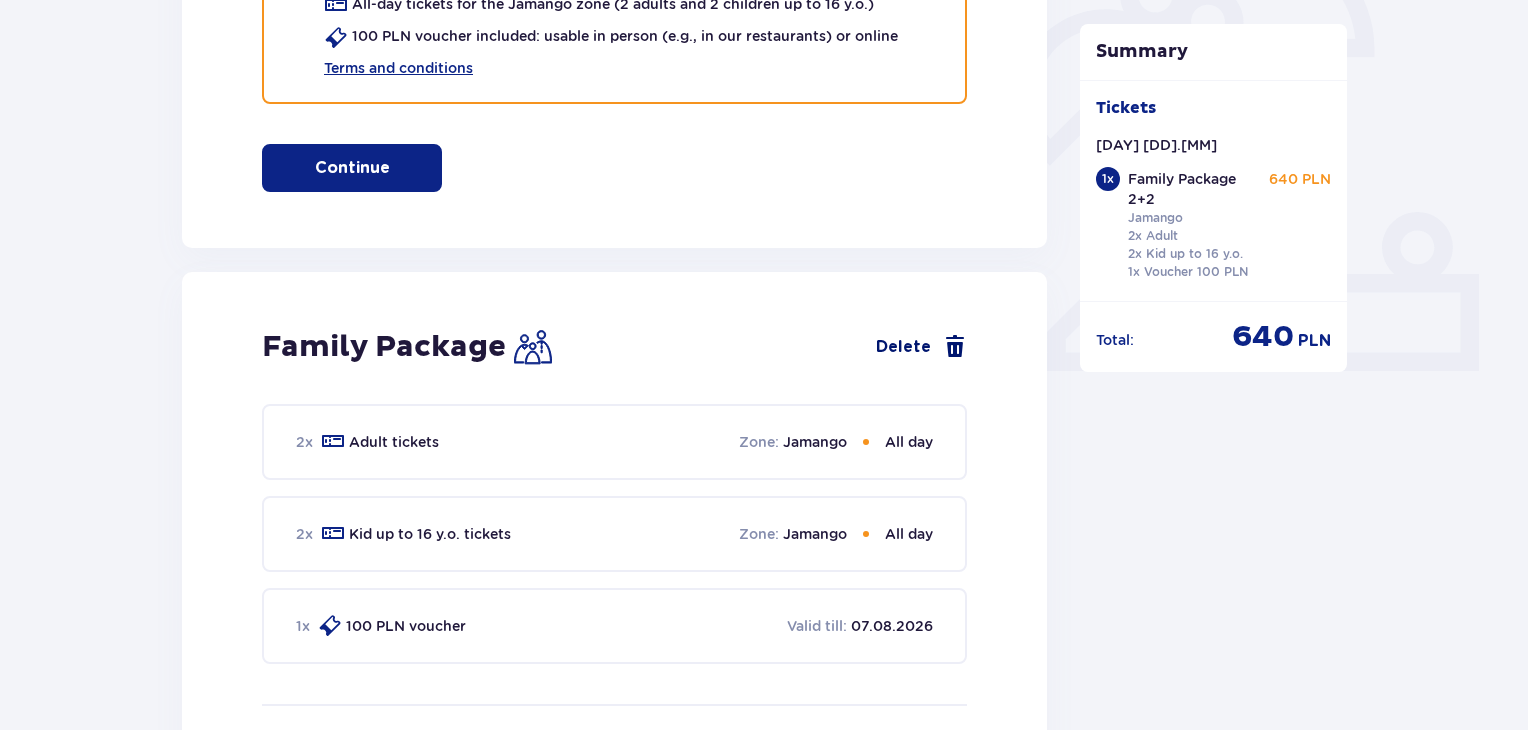 click on "Delete" at bounding box center [921, 347] 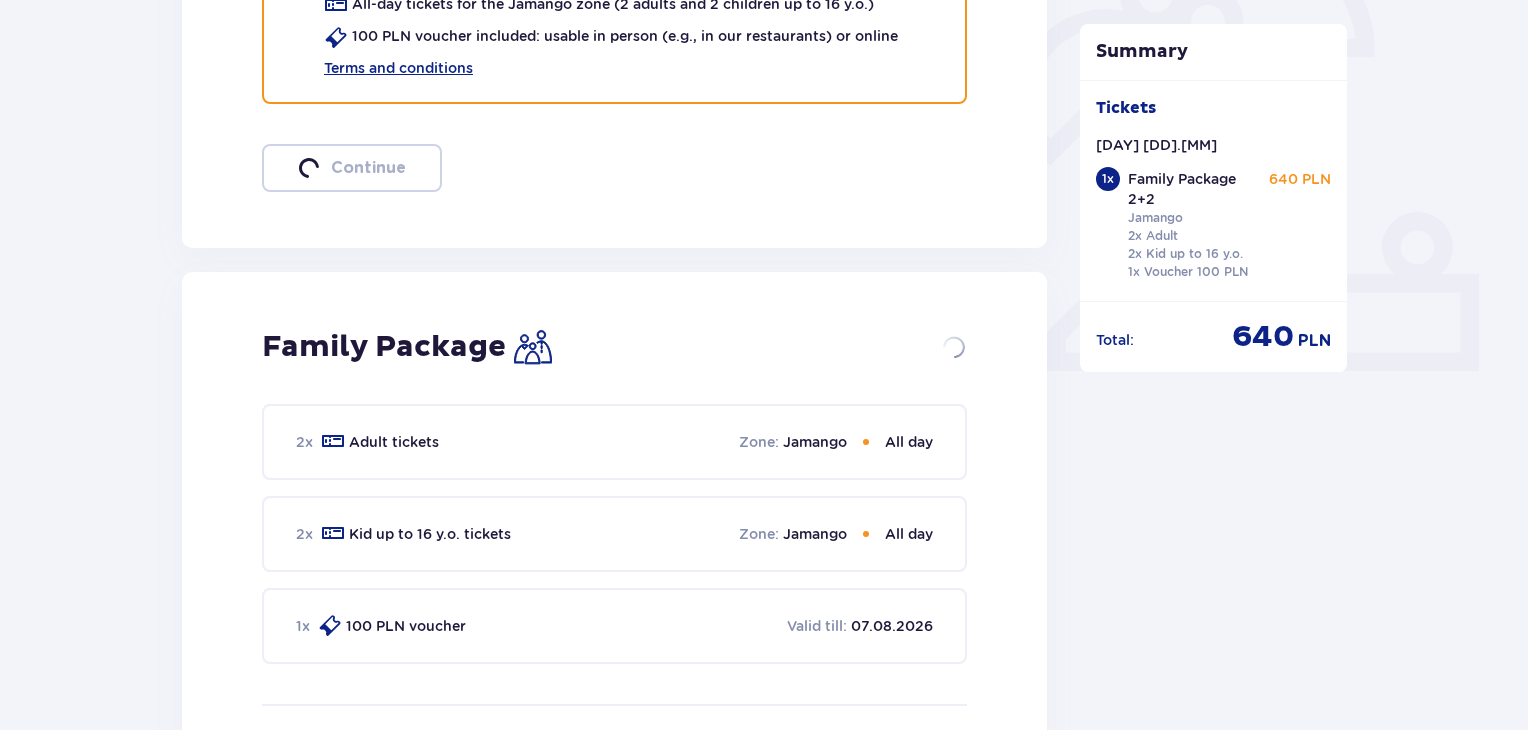 checkbox on "false" 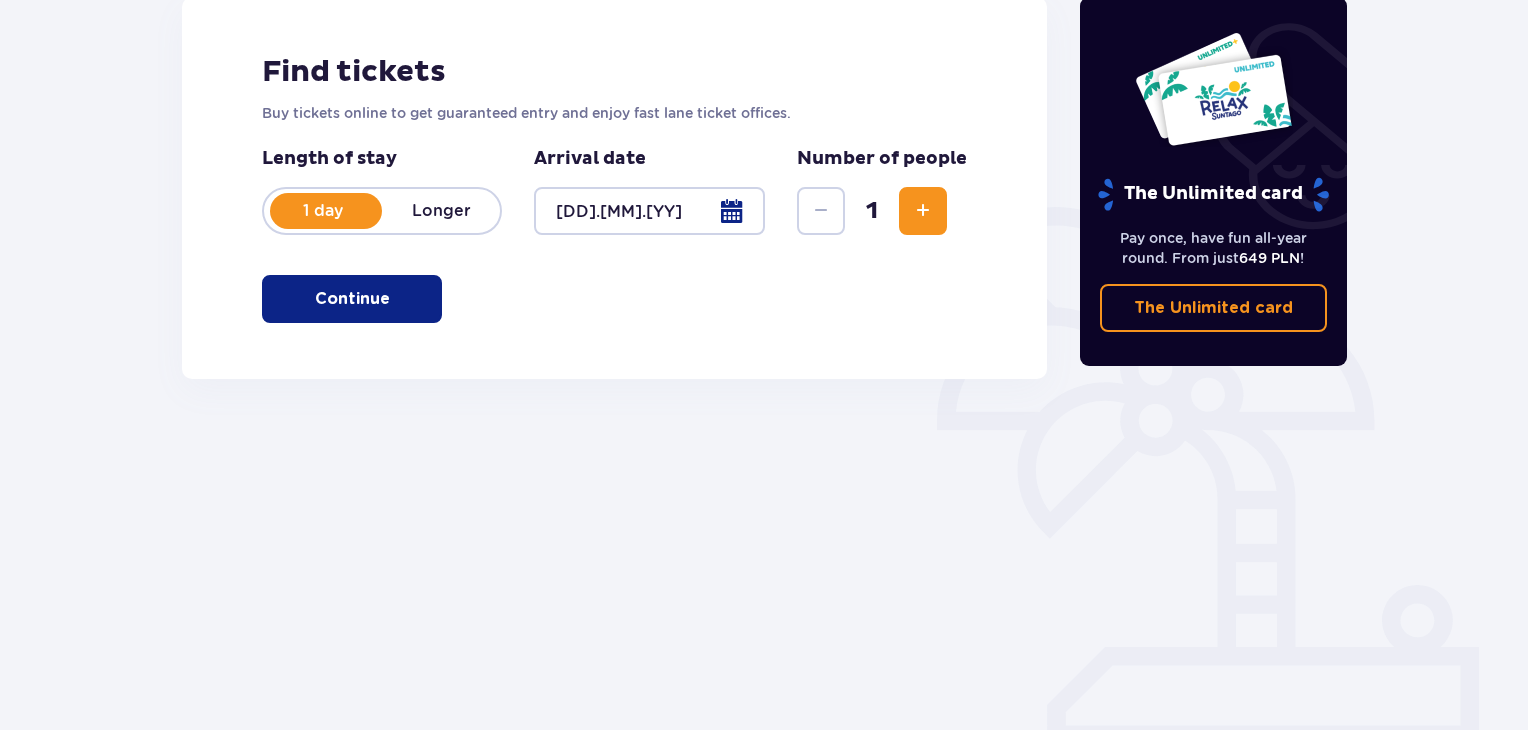 scroll, scrollTop: 289, scrollLeft: 0, axis: vertical 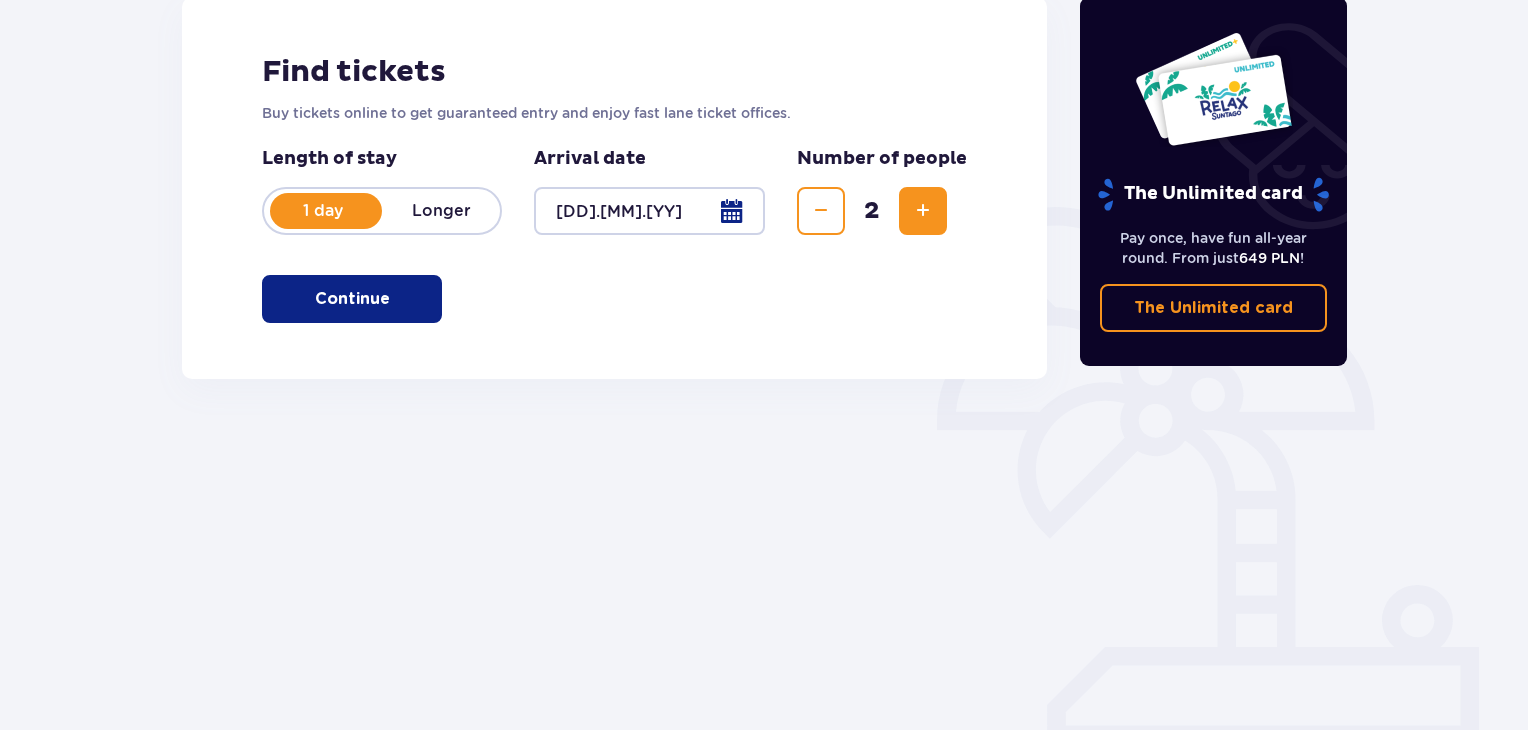 click at bounding box center (923, 211) 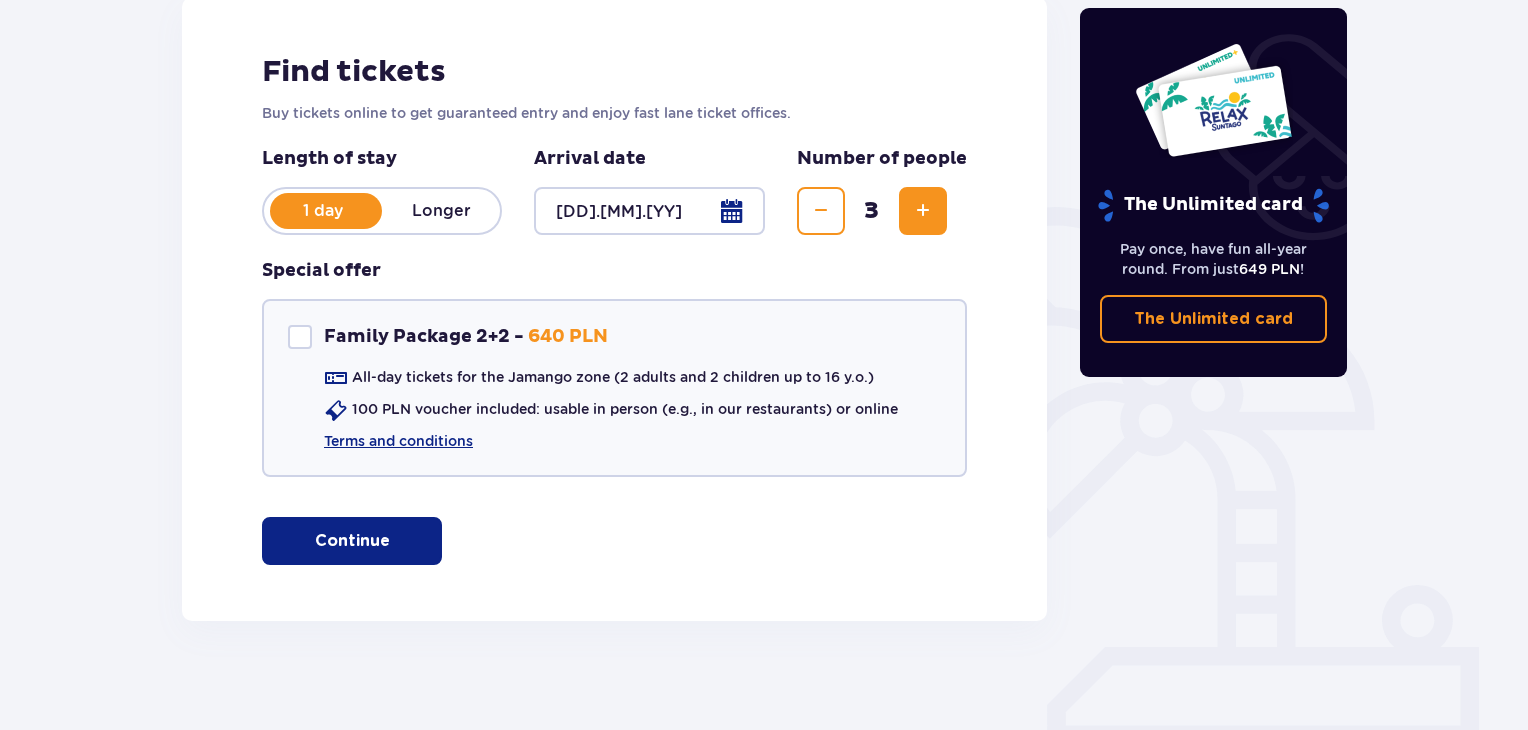 click at bounding box center [923, 211] 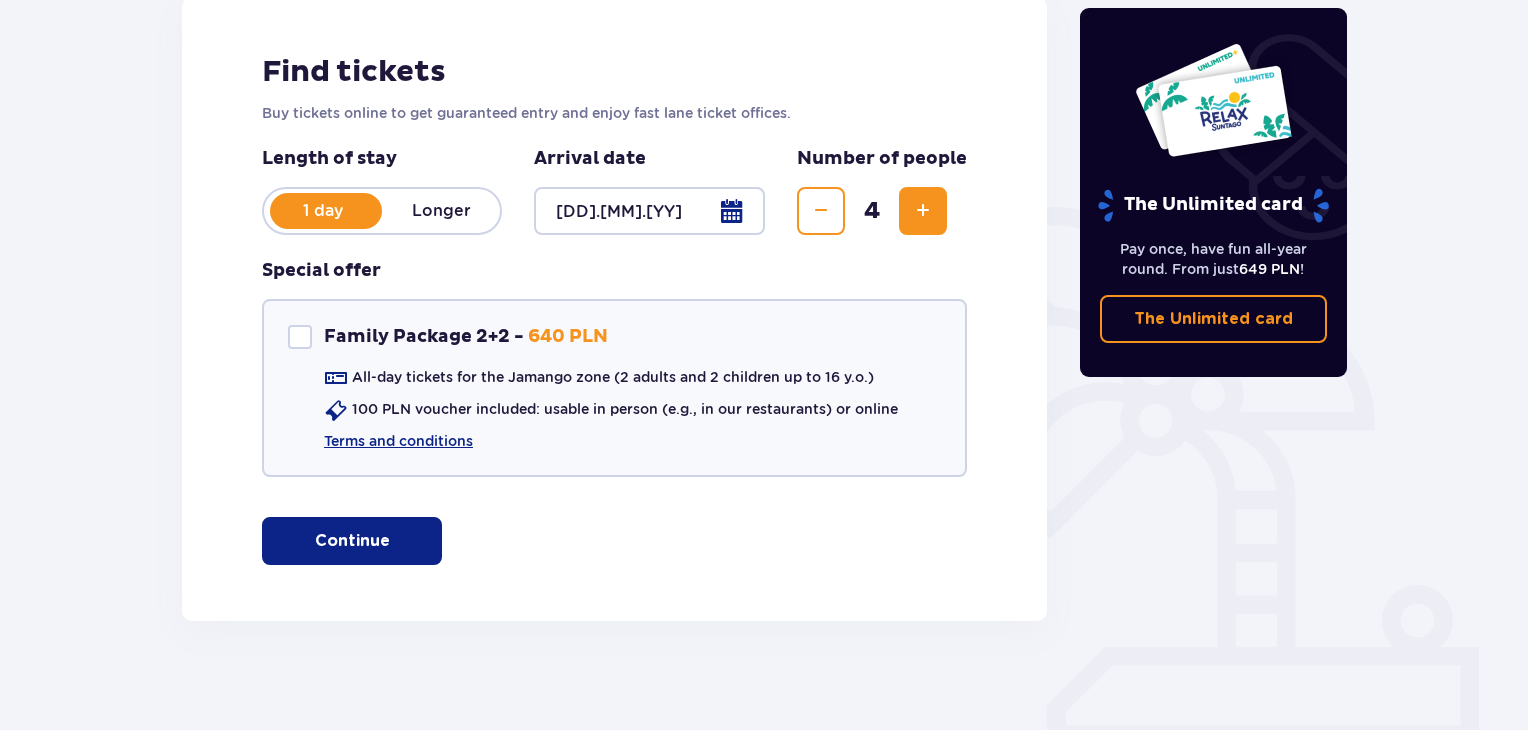 click at bounding box center (923, 211) 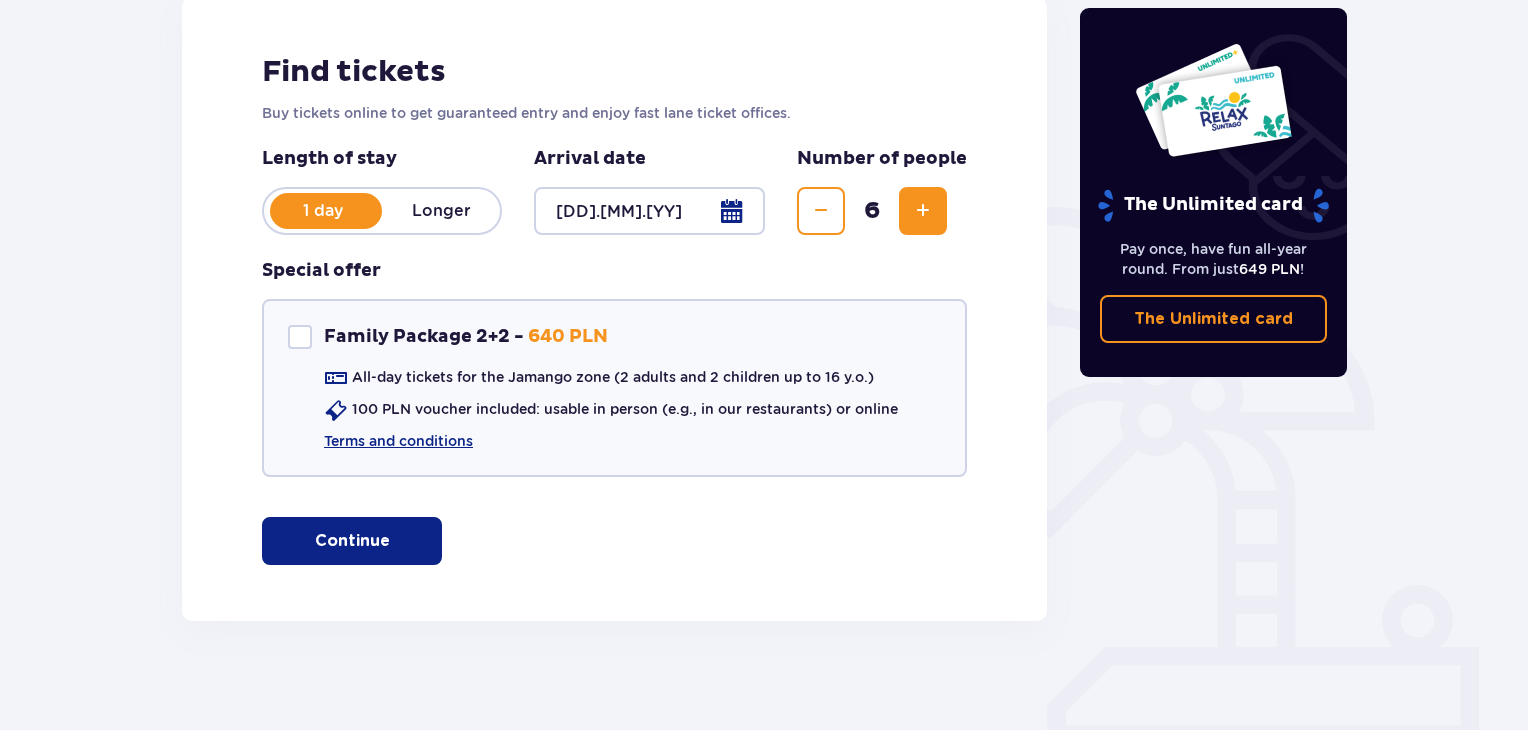 click at bounding box center [923, 211] 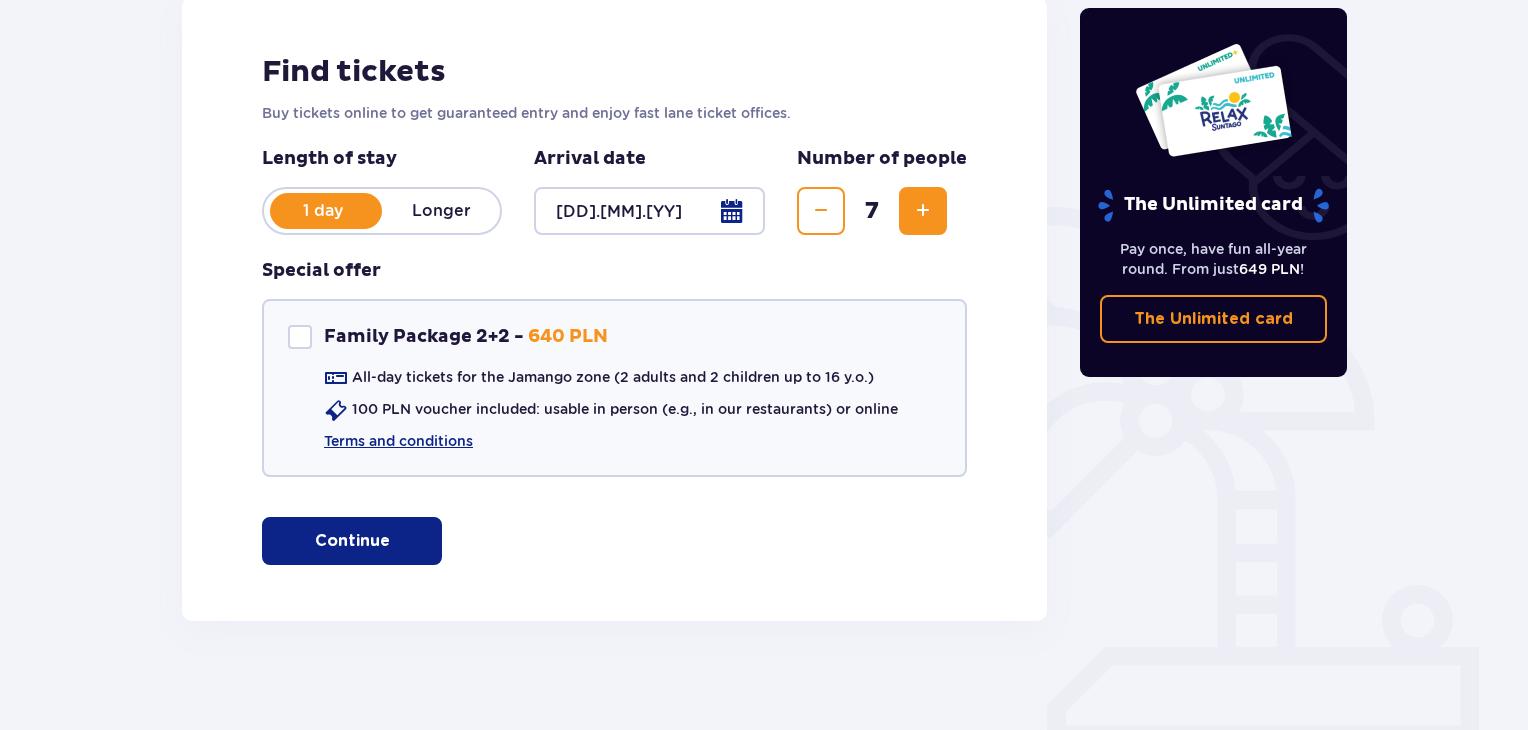 click on "Continue" at bounding box center [352, 541] 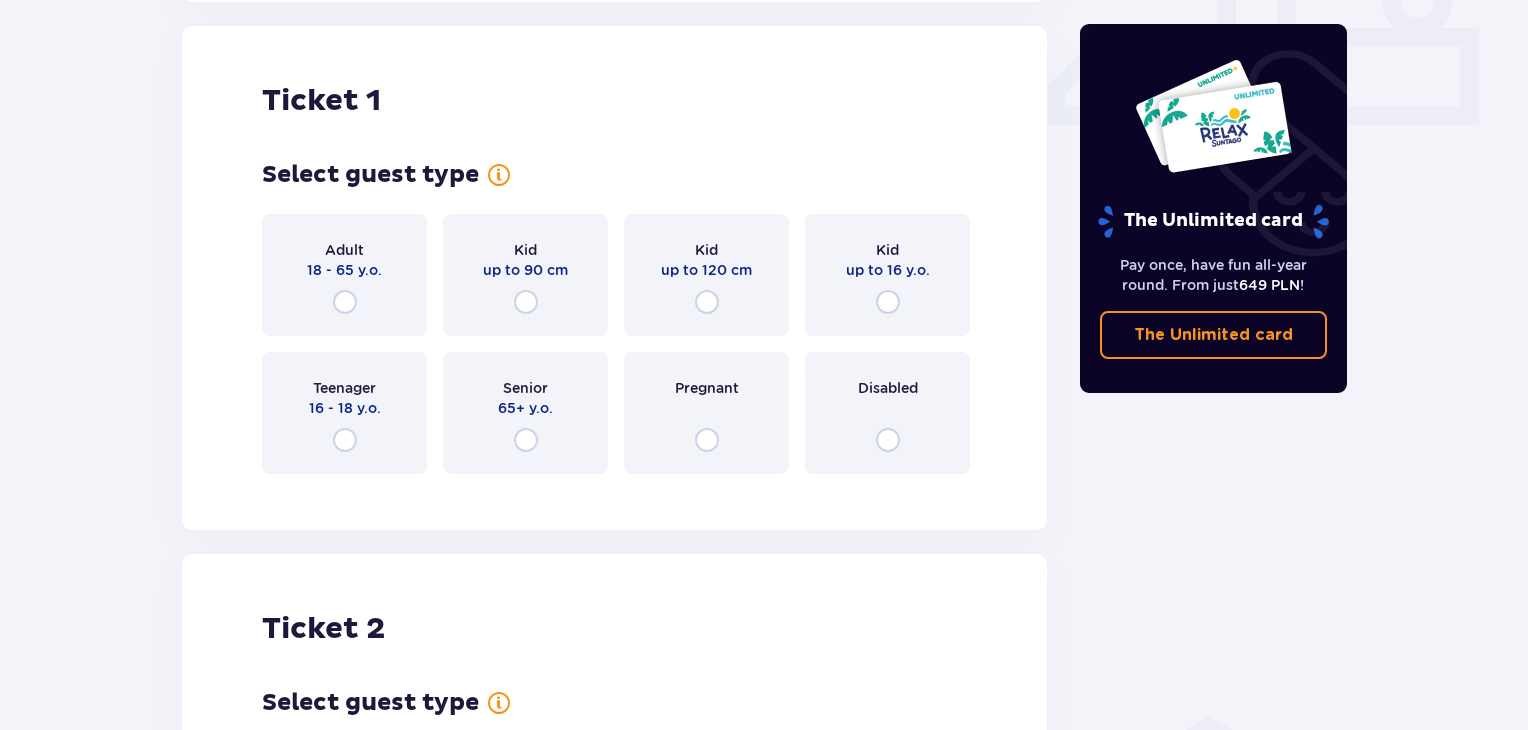 scroll, scrollTop: 909, scrollLeft: 0, axis: vertical 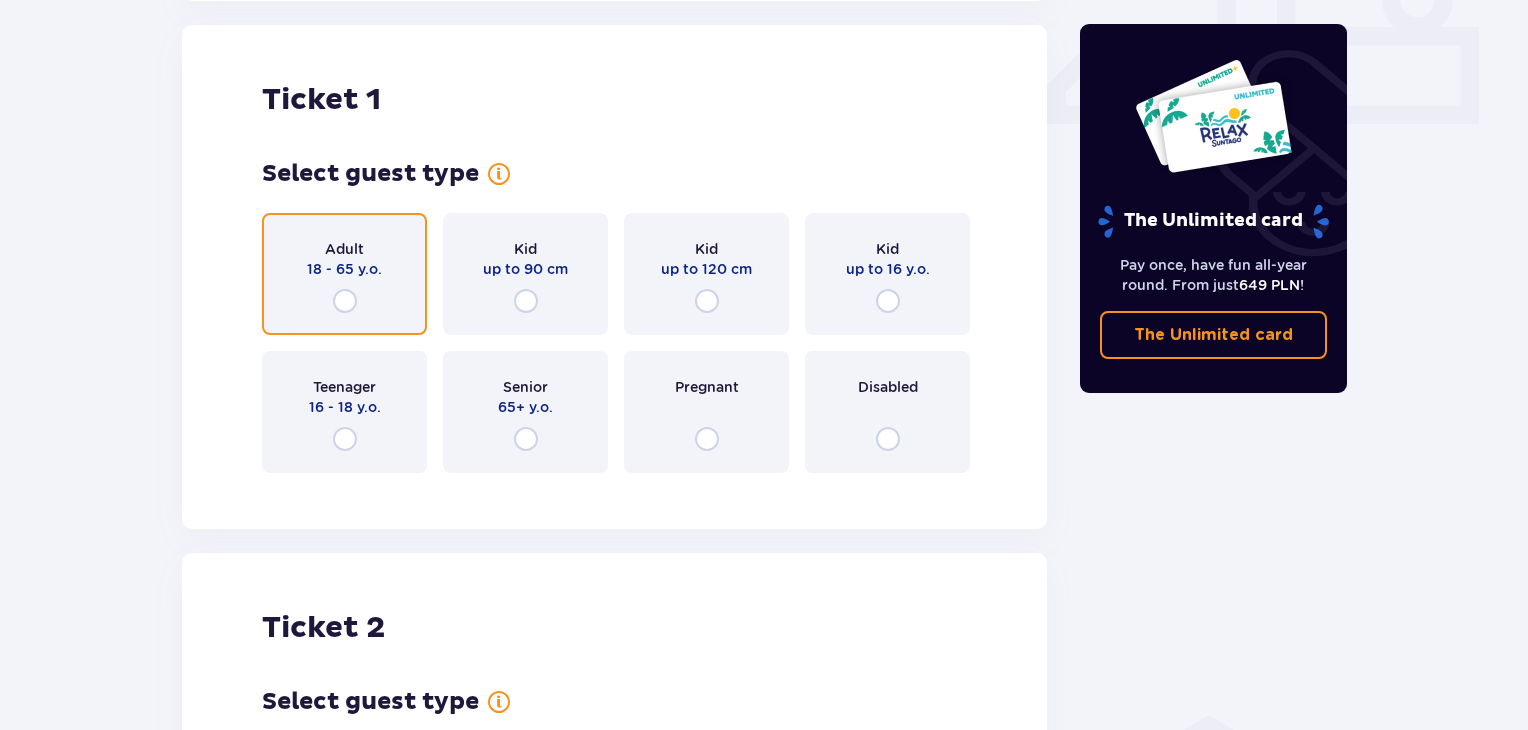 click at bounding box center [345, 301] 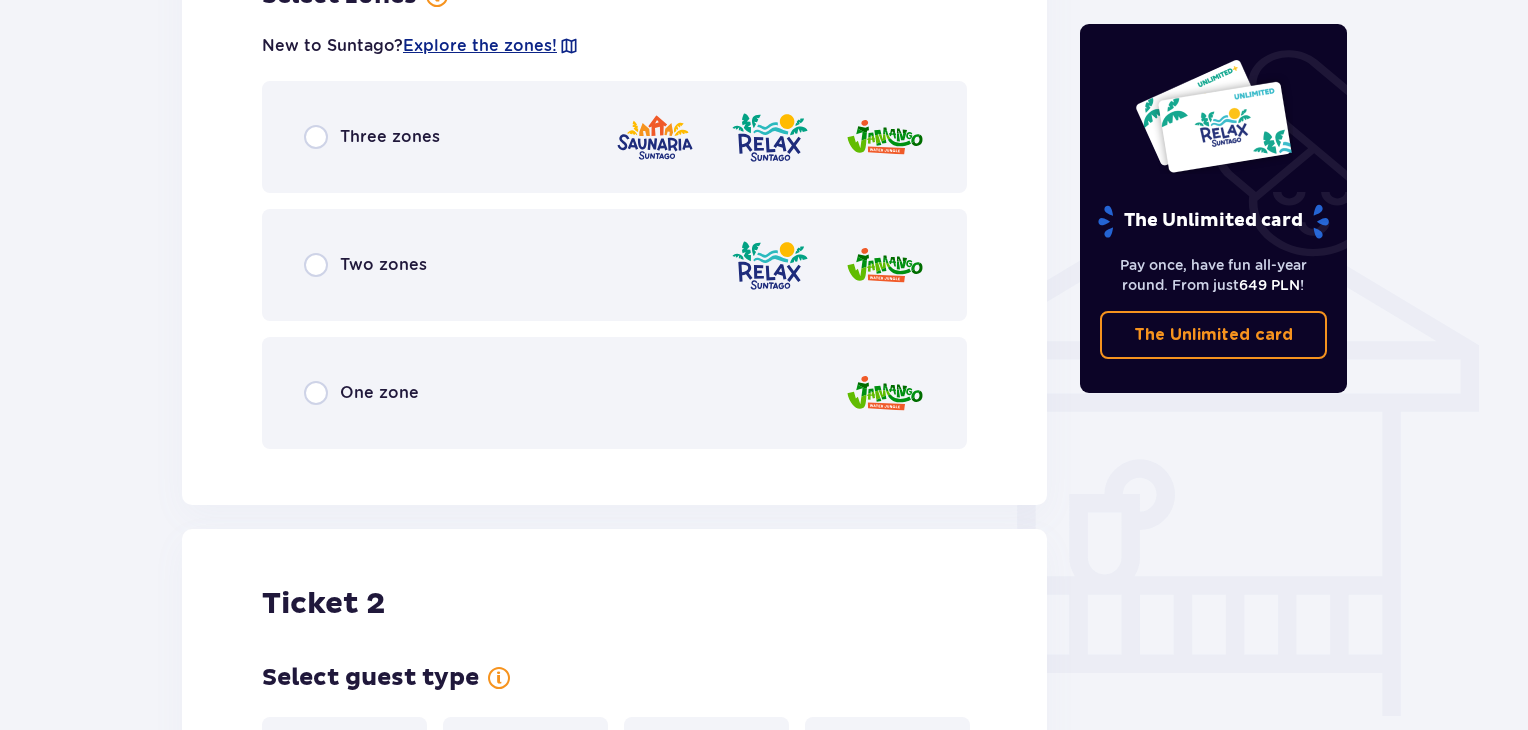 scroll, scrollTop: 1446, scrollLeft: 0, axis: vertical 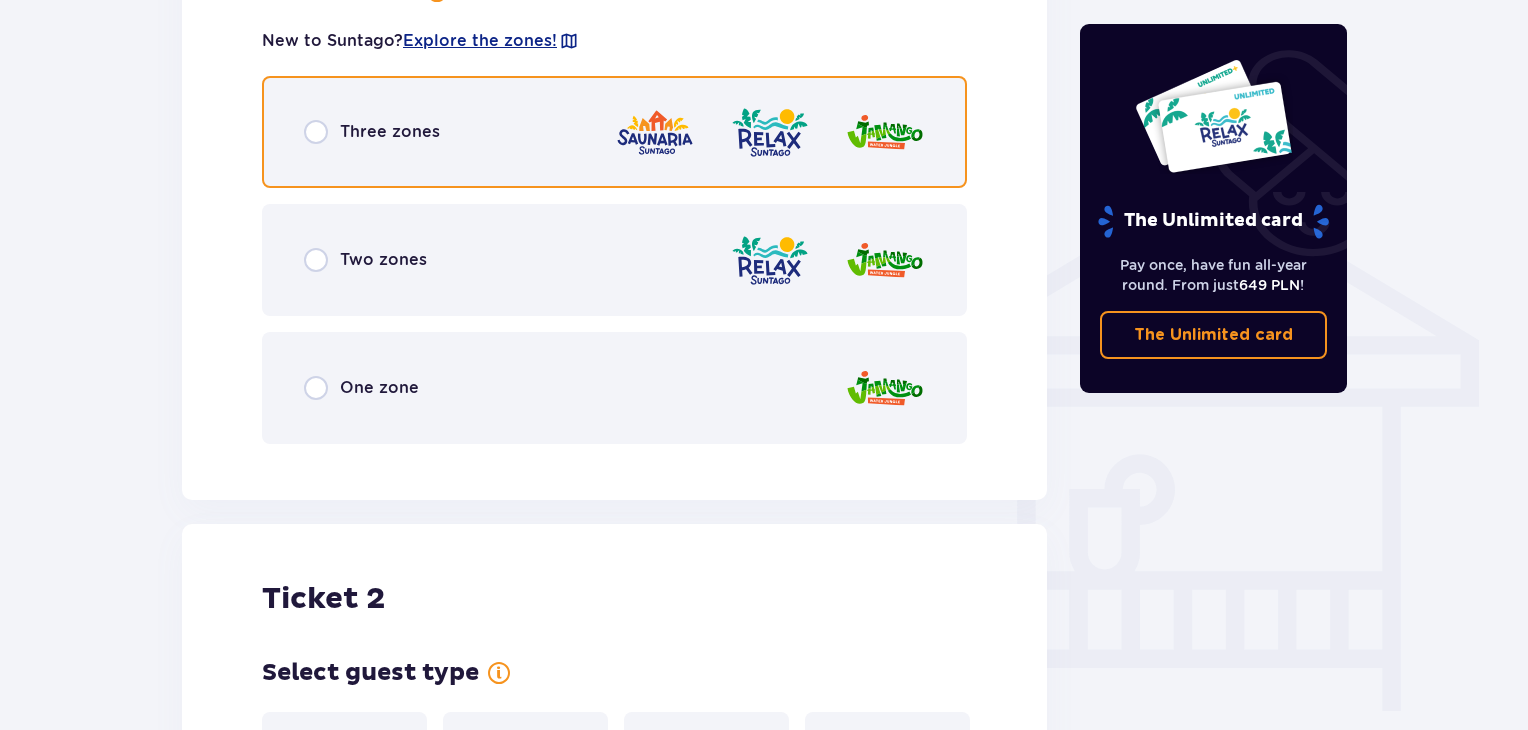 click at bounding box center (316, 132) 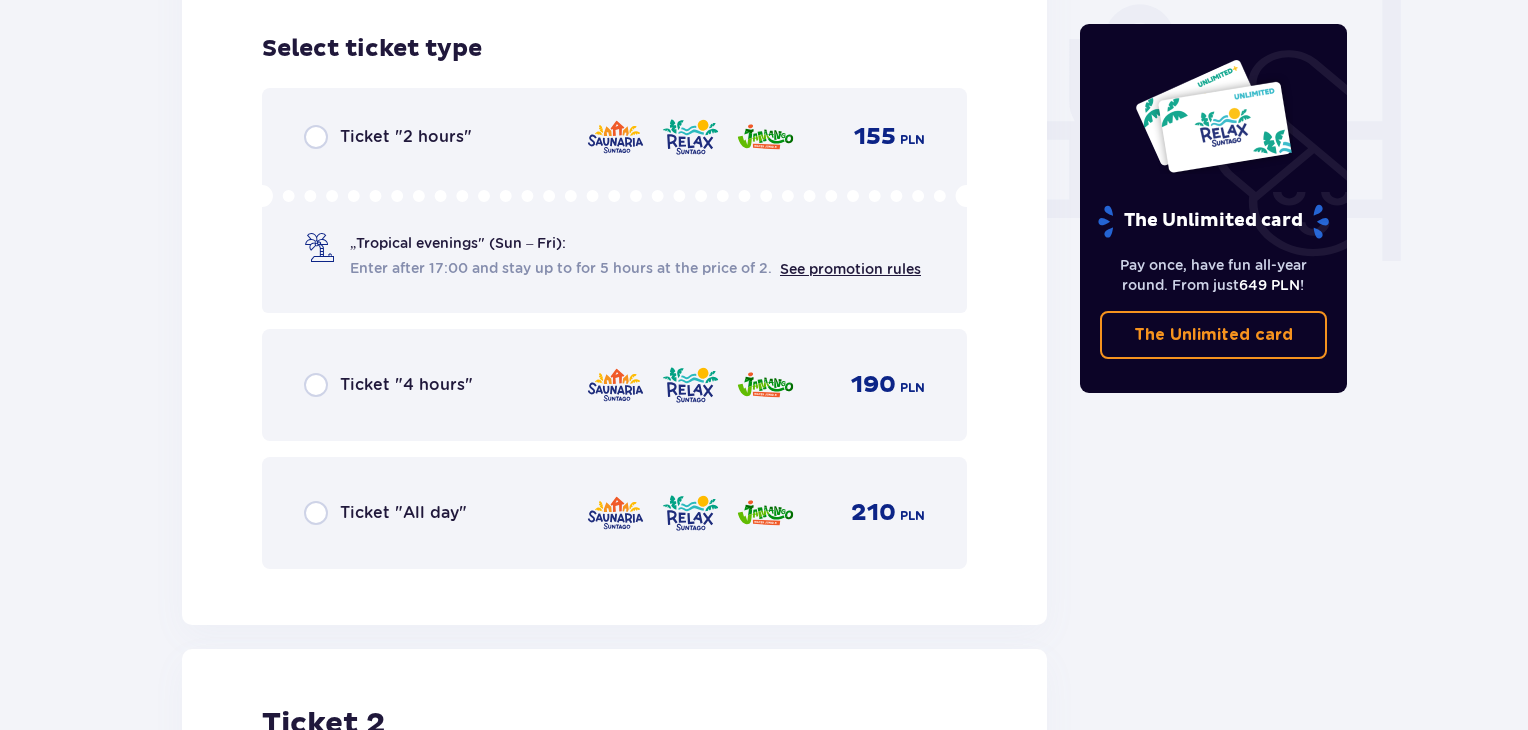 scroll, scrollTop: 1905, scrollLeft: 0, axis: vertical 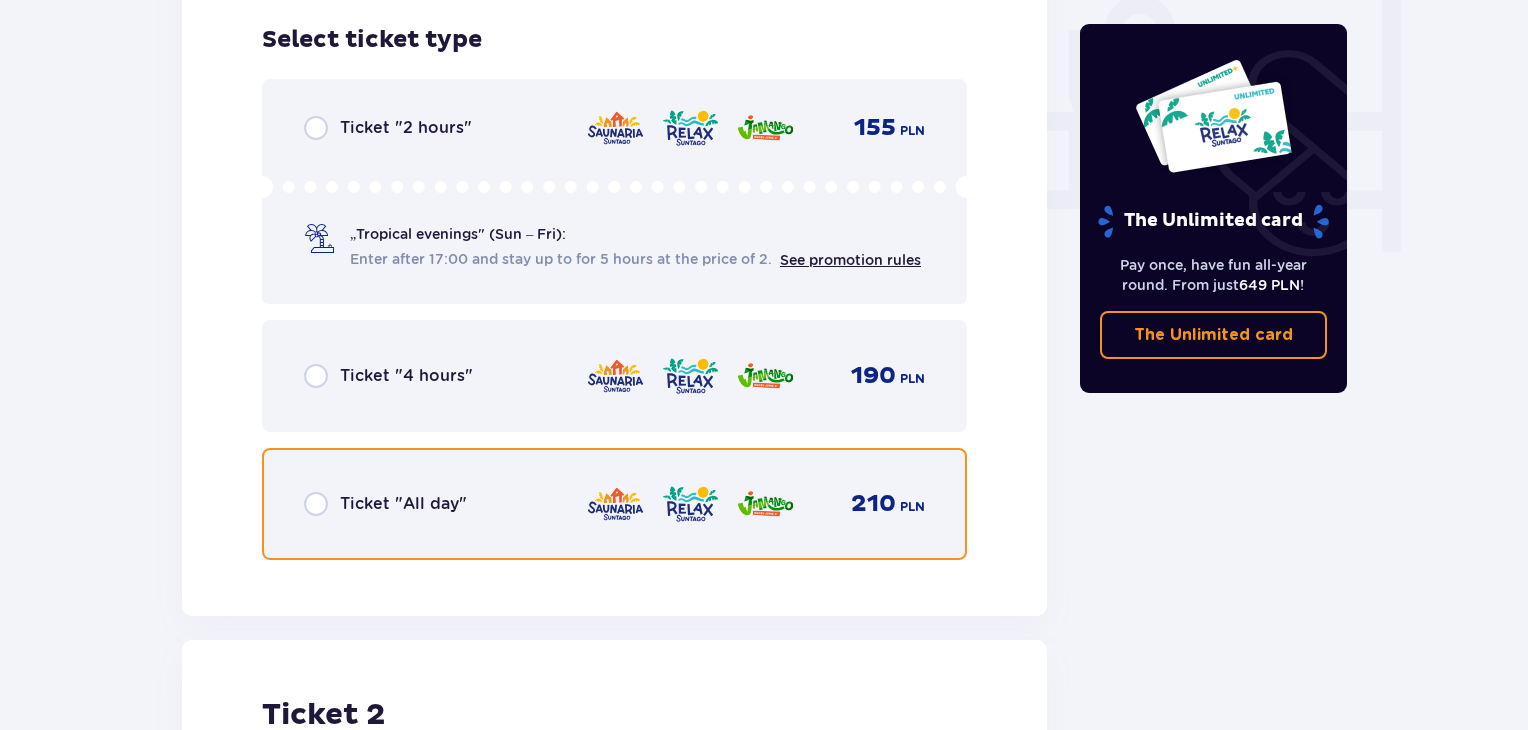 click at bounding box center [316, 504] 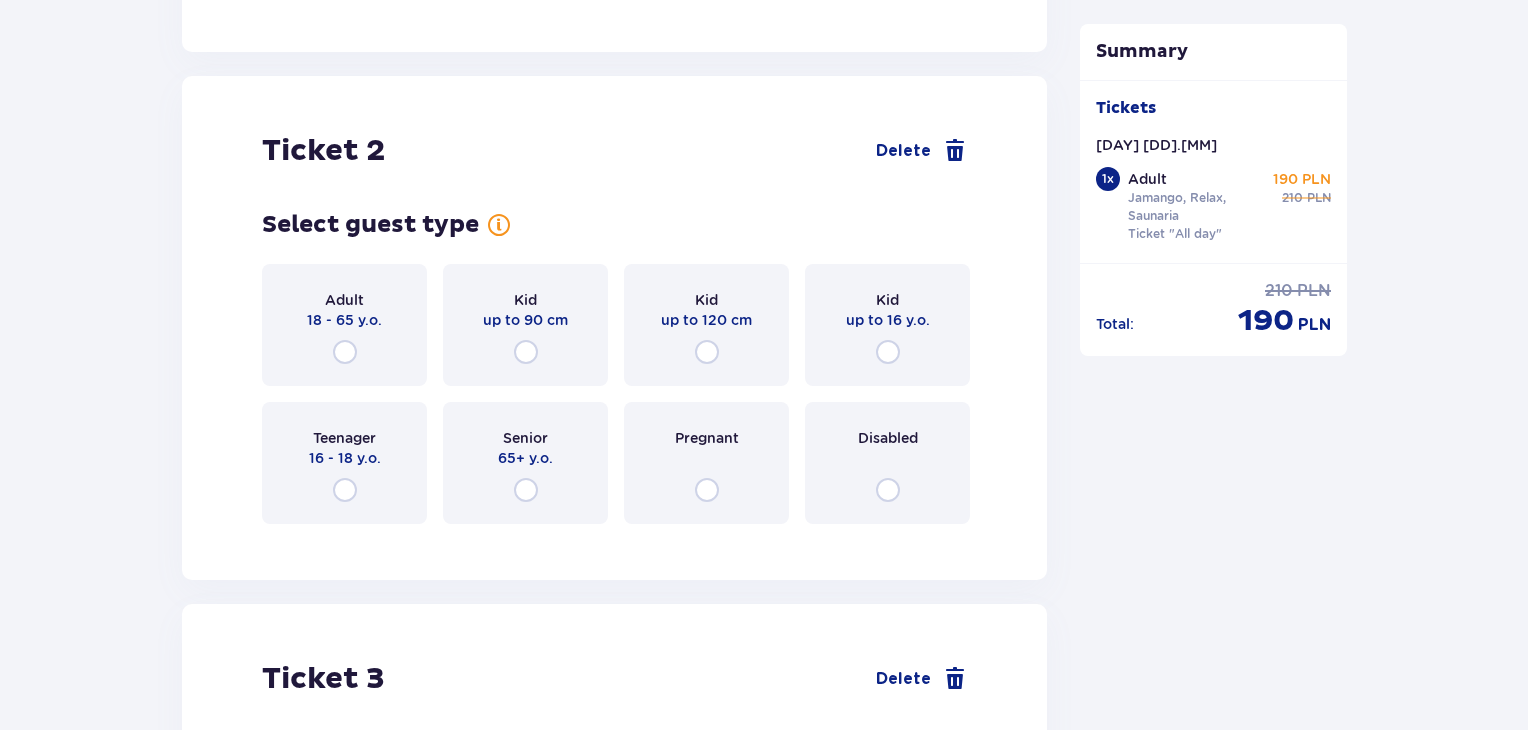scroll, scrollTop: 2519, scrollLeft: 0, axis: vertical 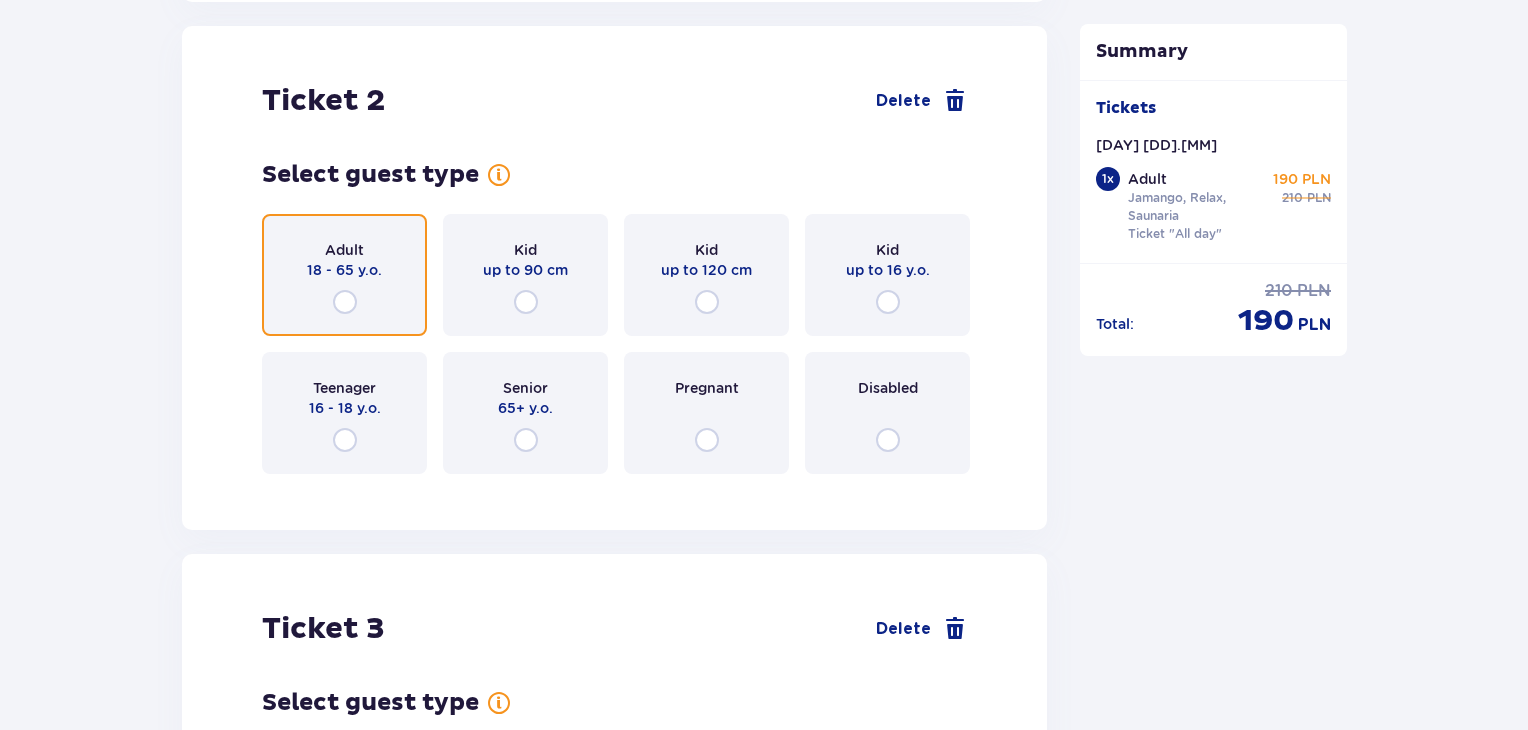 click at bounding box center [345, 302] 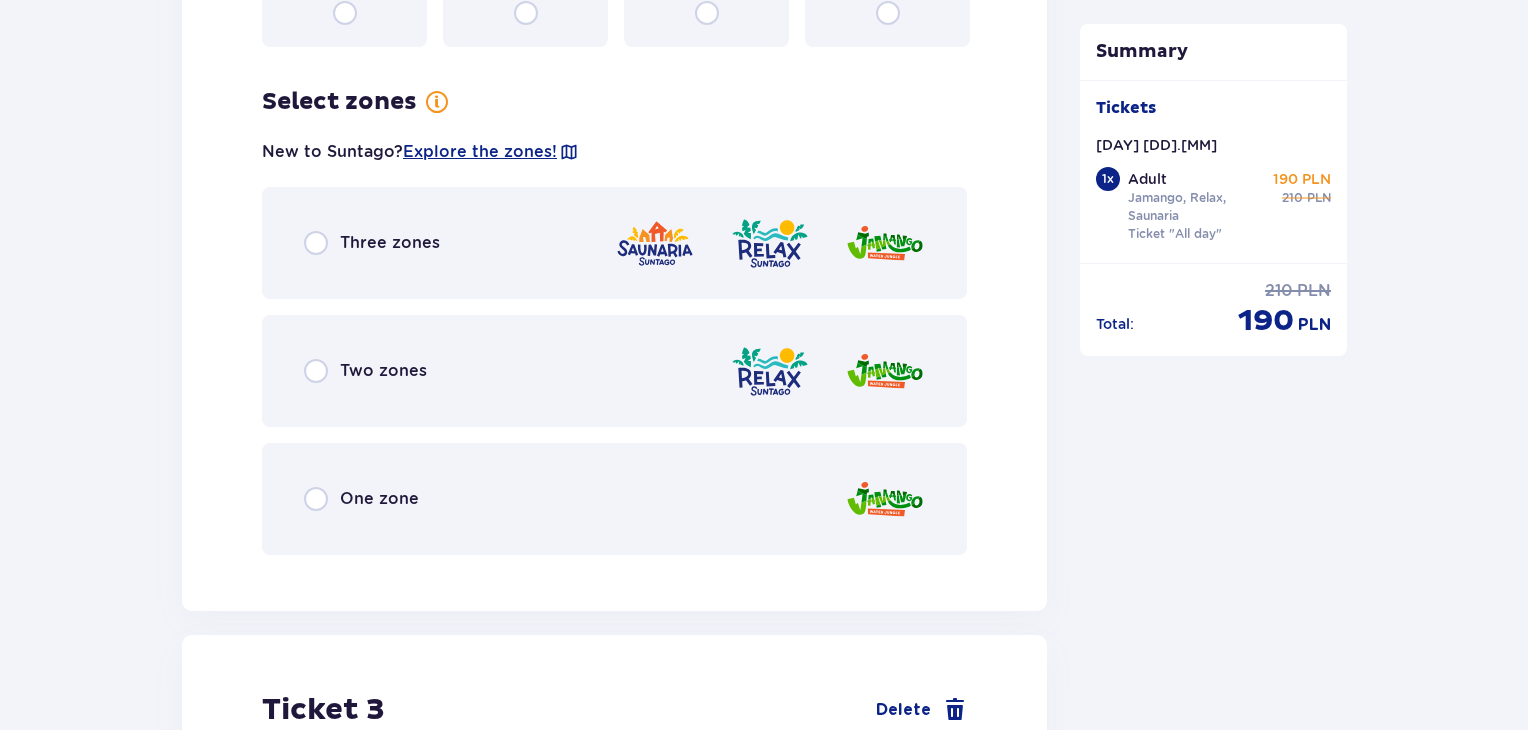 scroll, scrollTop: 3007, scrollLeft: 0, axis: vertical 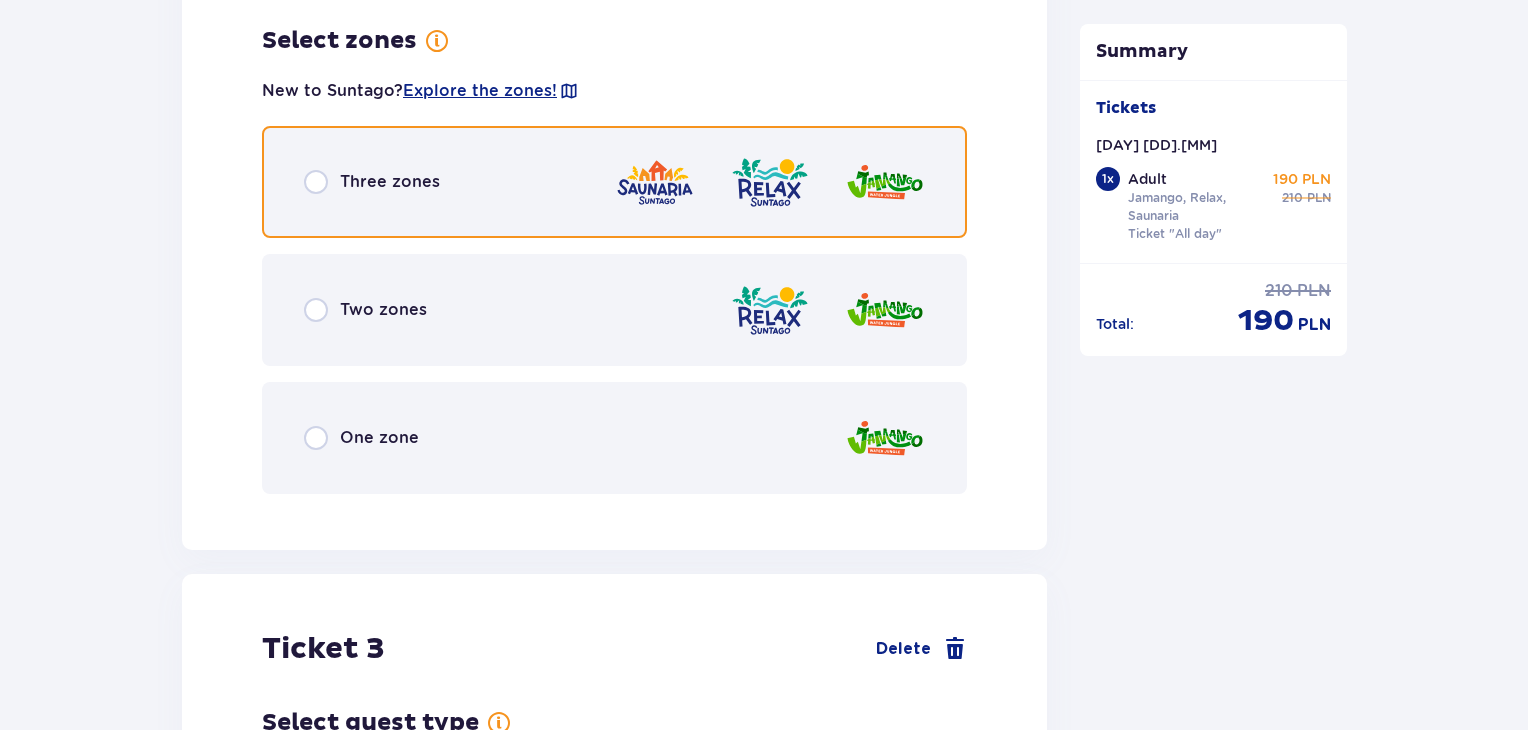click at bounding box center (316, 182) 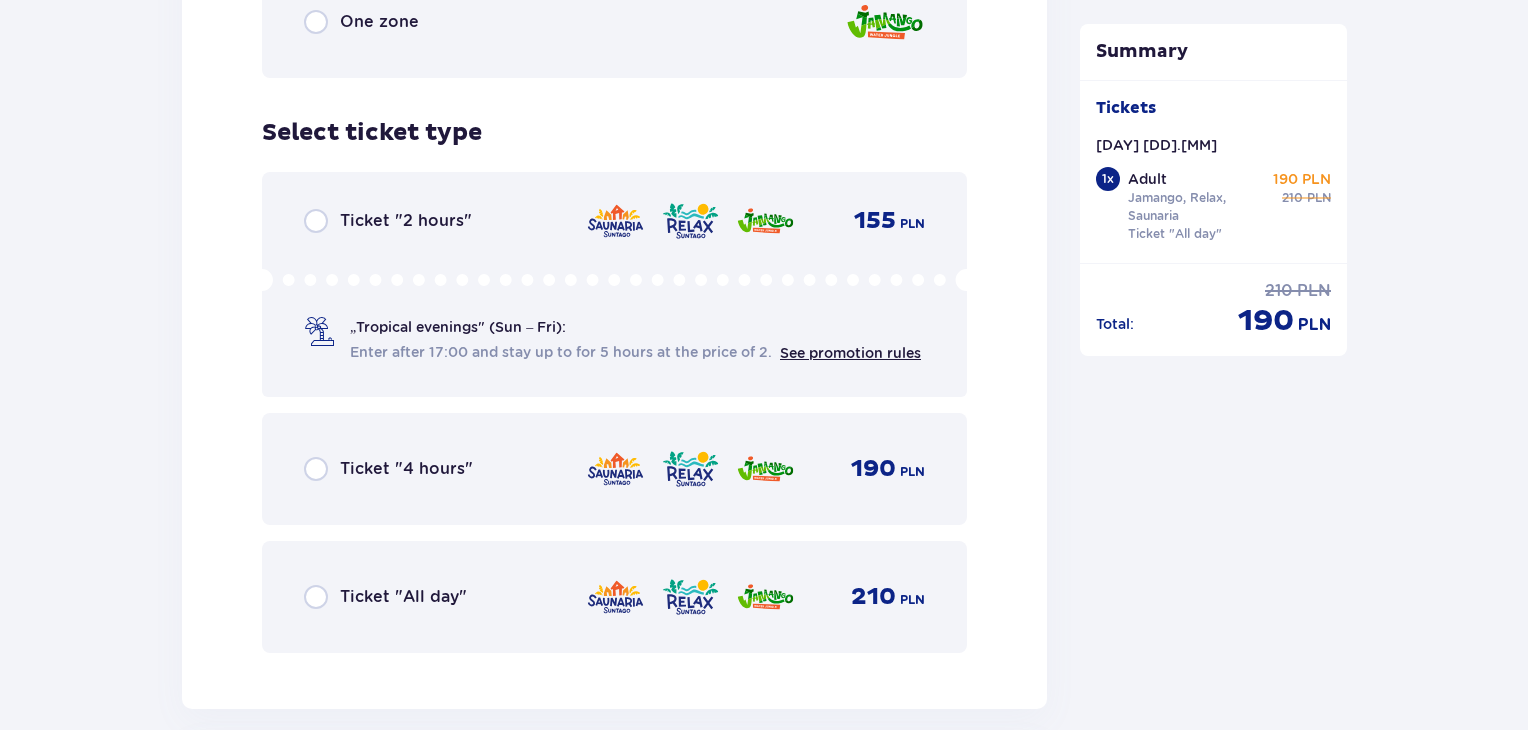 scroll, scrollTop: 3515, scrollLeft: 0, axis: vertical 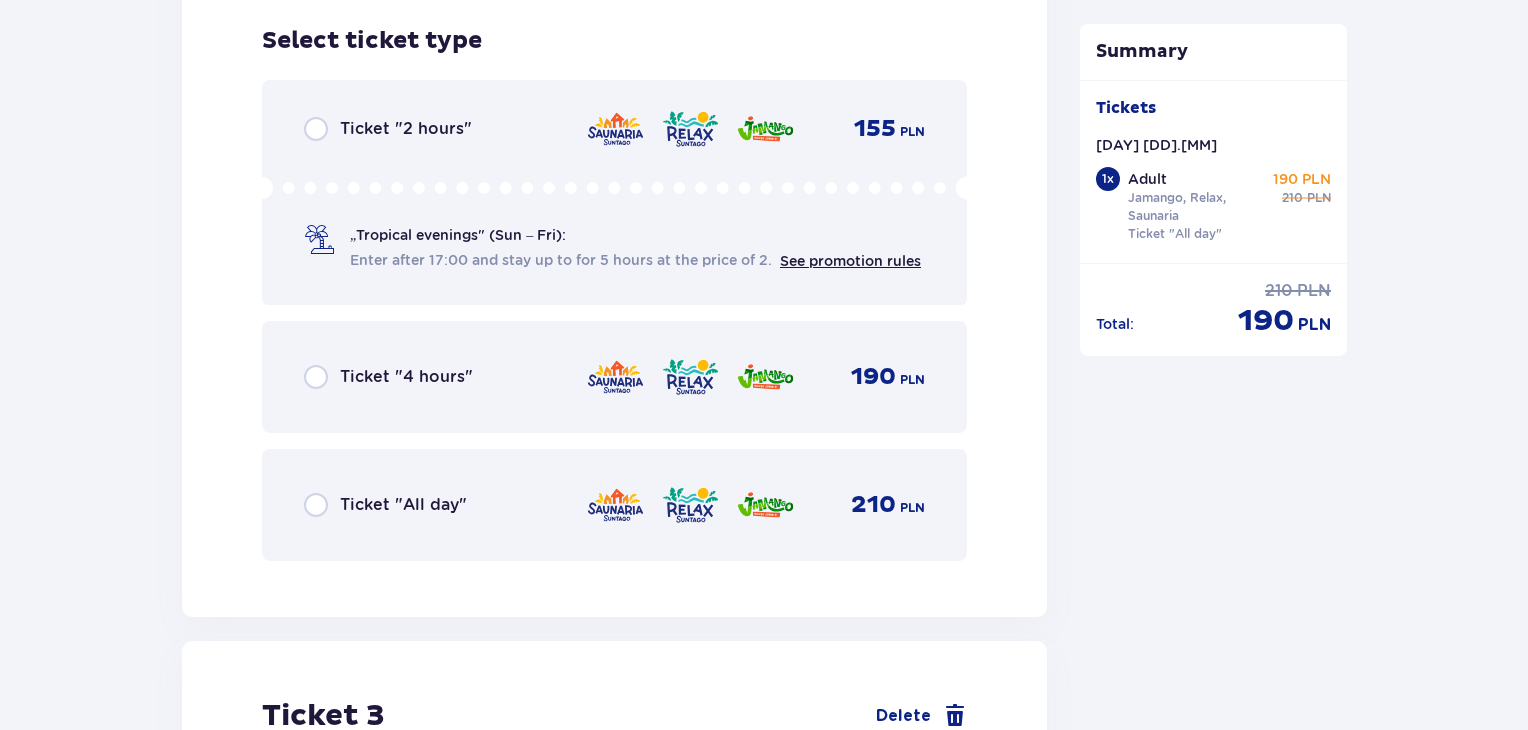 click on "Ticket "All day"   210 PLN" at bounding box center [614, 505] 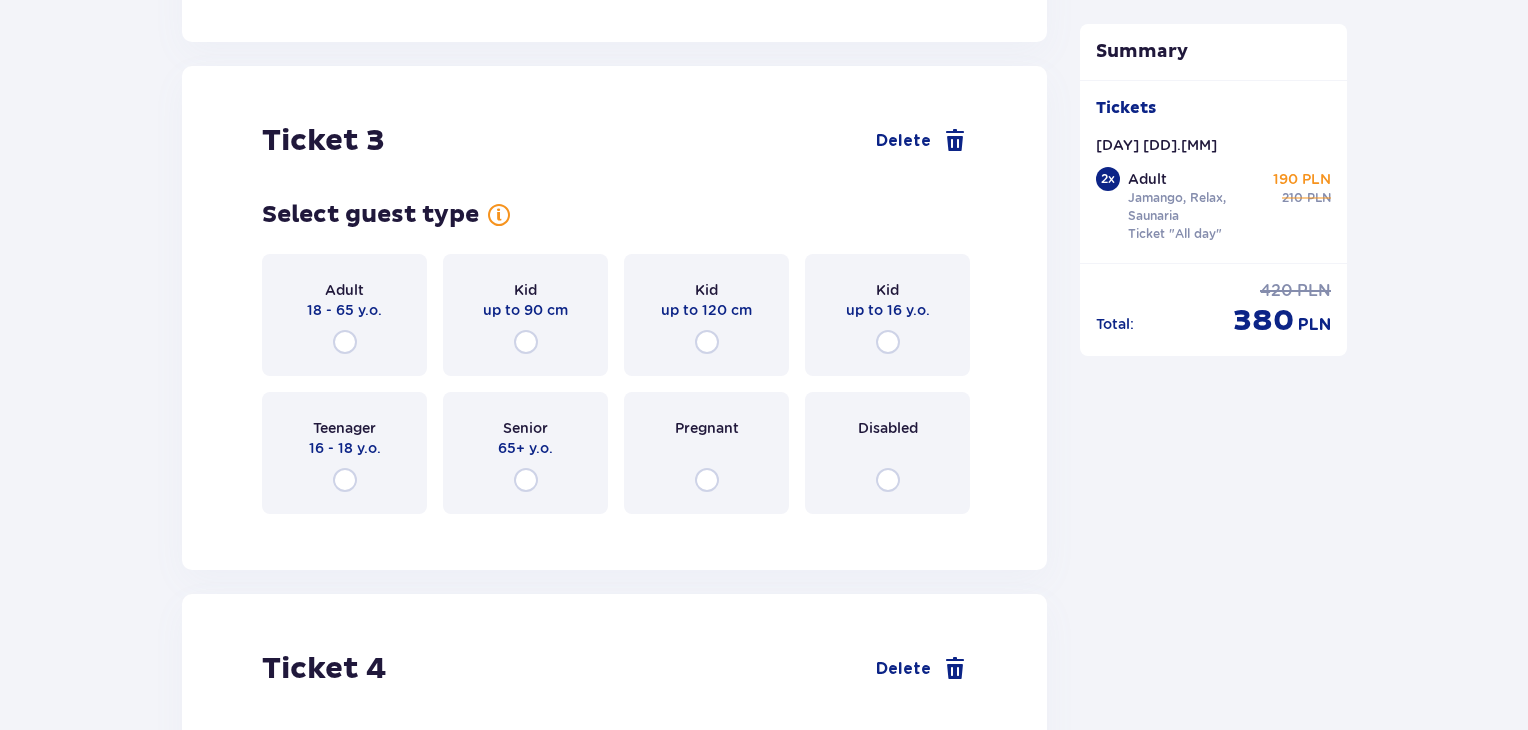 scroll, scrollTop: 4129, scrollLeft: 0, axis: vertical 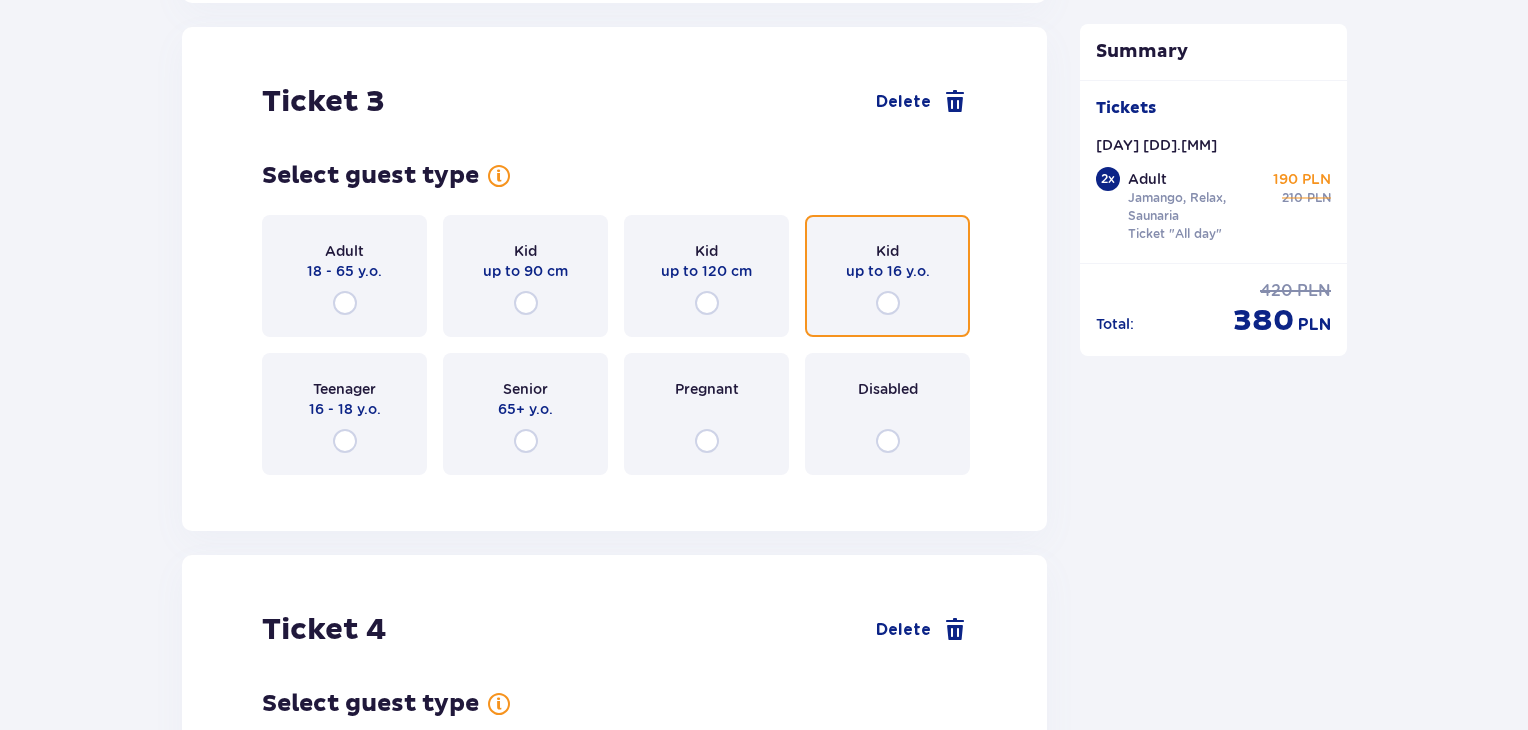 click at bounding box center (888, 303) 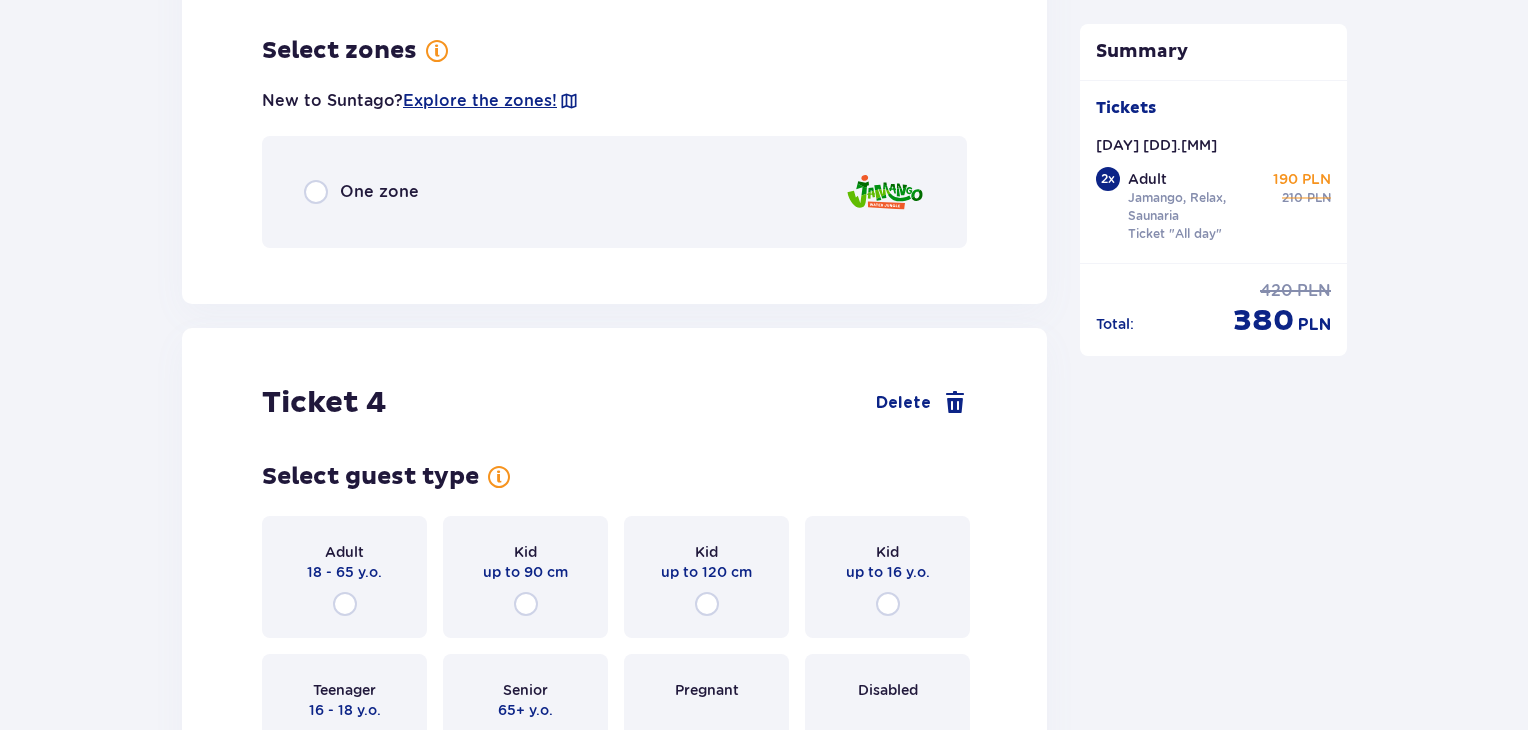 scroll, scrollTop: 4617, scrollLeft: 0, axis: vertical 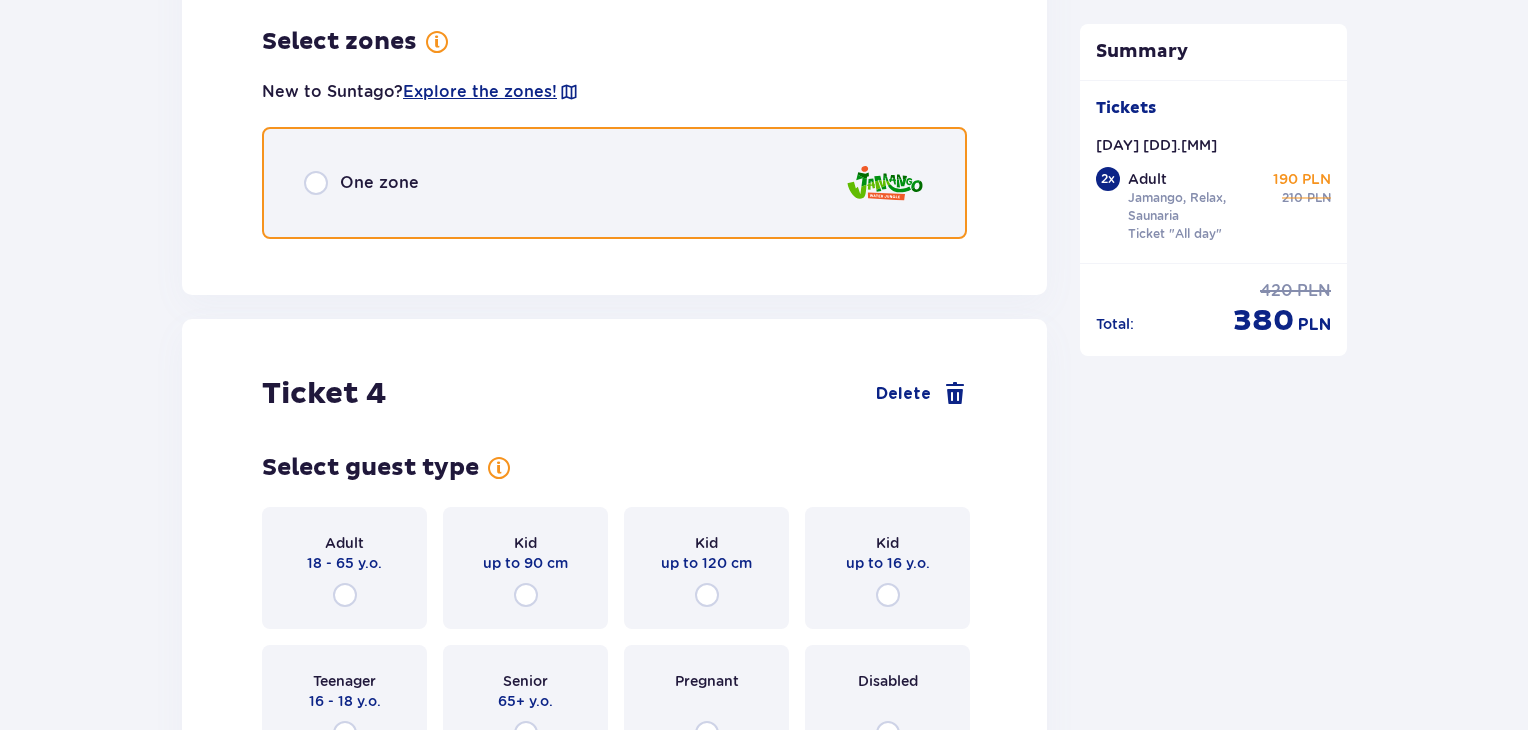 click at bounding box center (316, 183) 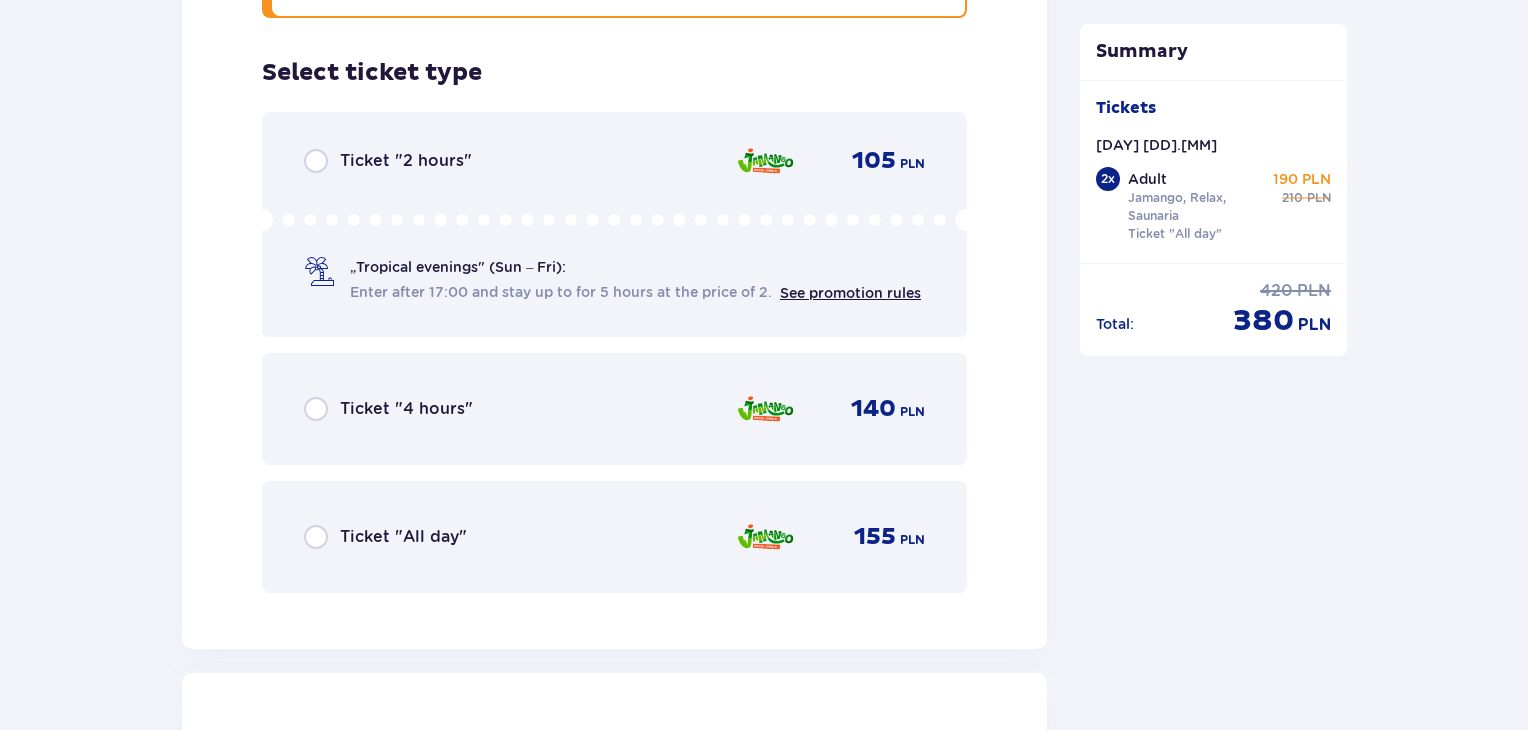 scroll, scrollTop: 4869, scrollLeft: 0, axis: vertical 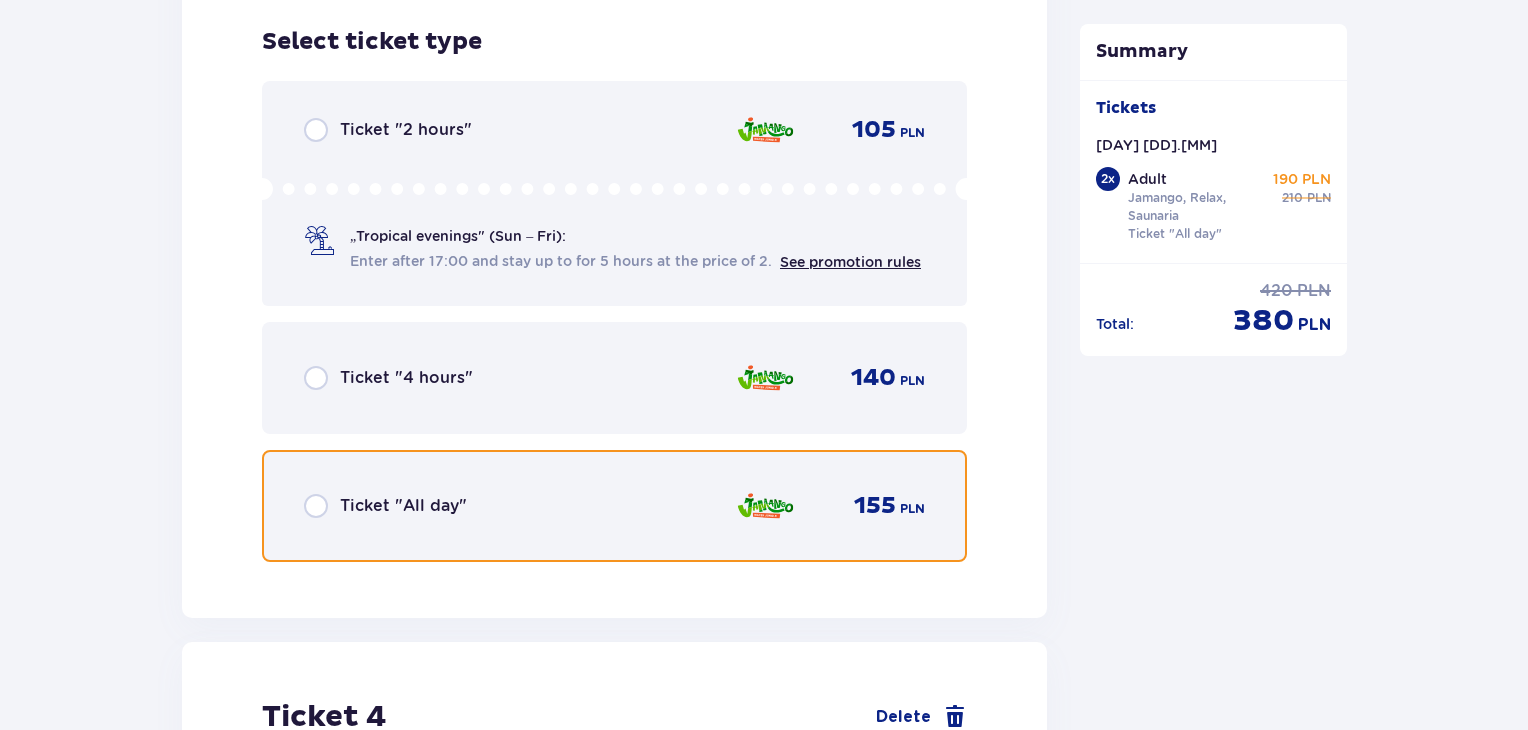 click at bounding box center (316, 506) 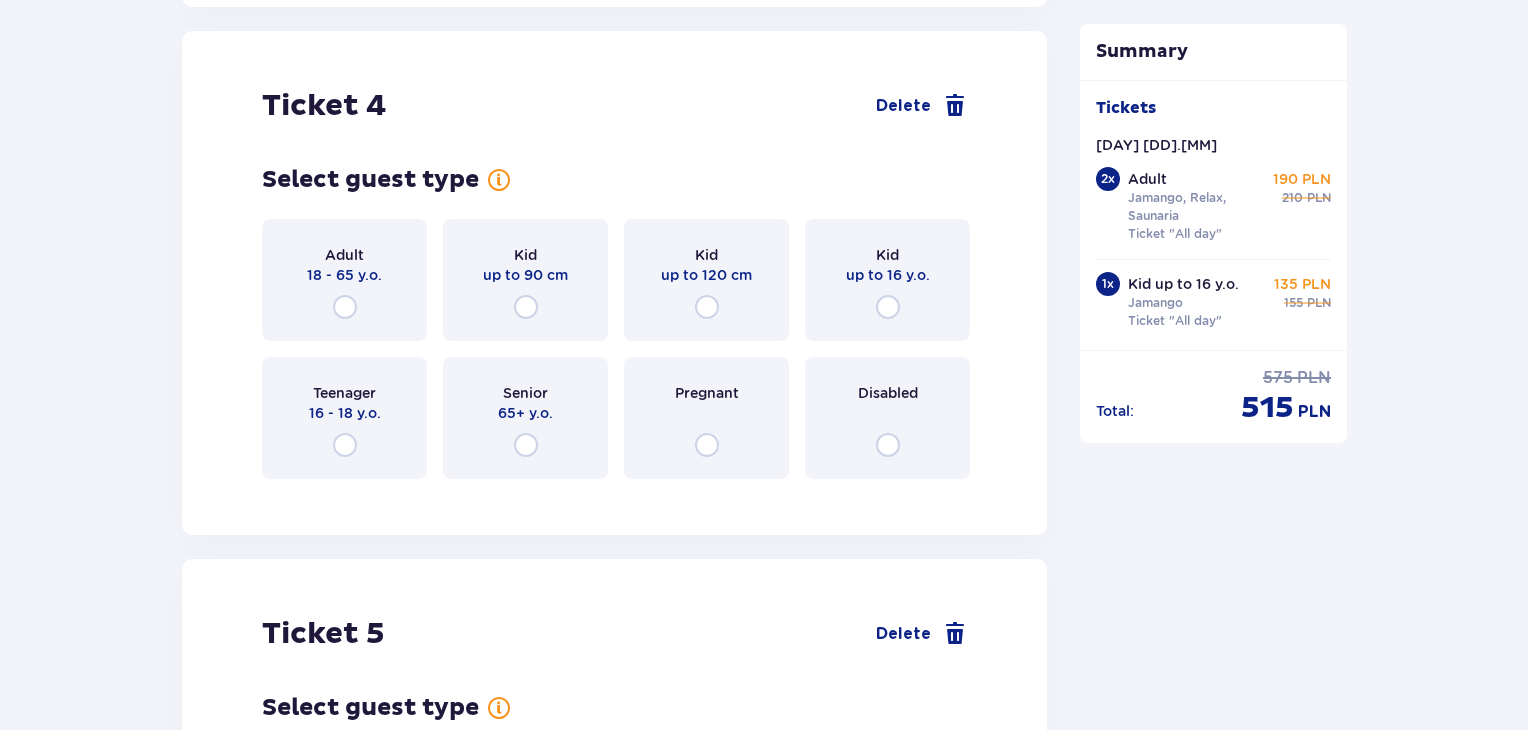 scroll, scrollTop: 5484, scrollLeft: 0, axis: vertical 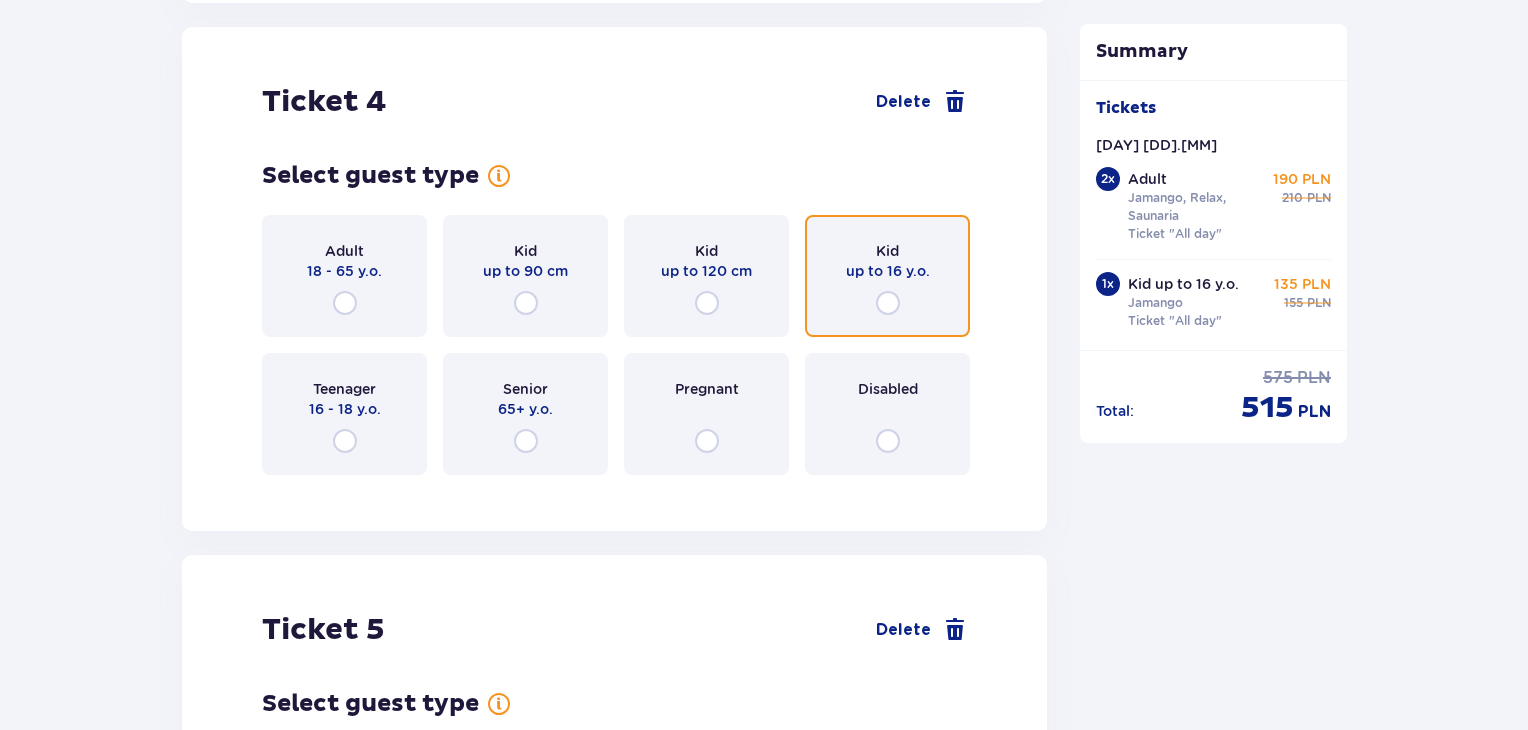 click at bounding box center [888, 303] 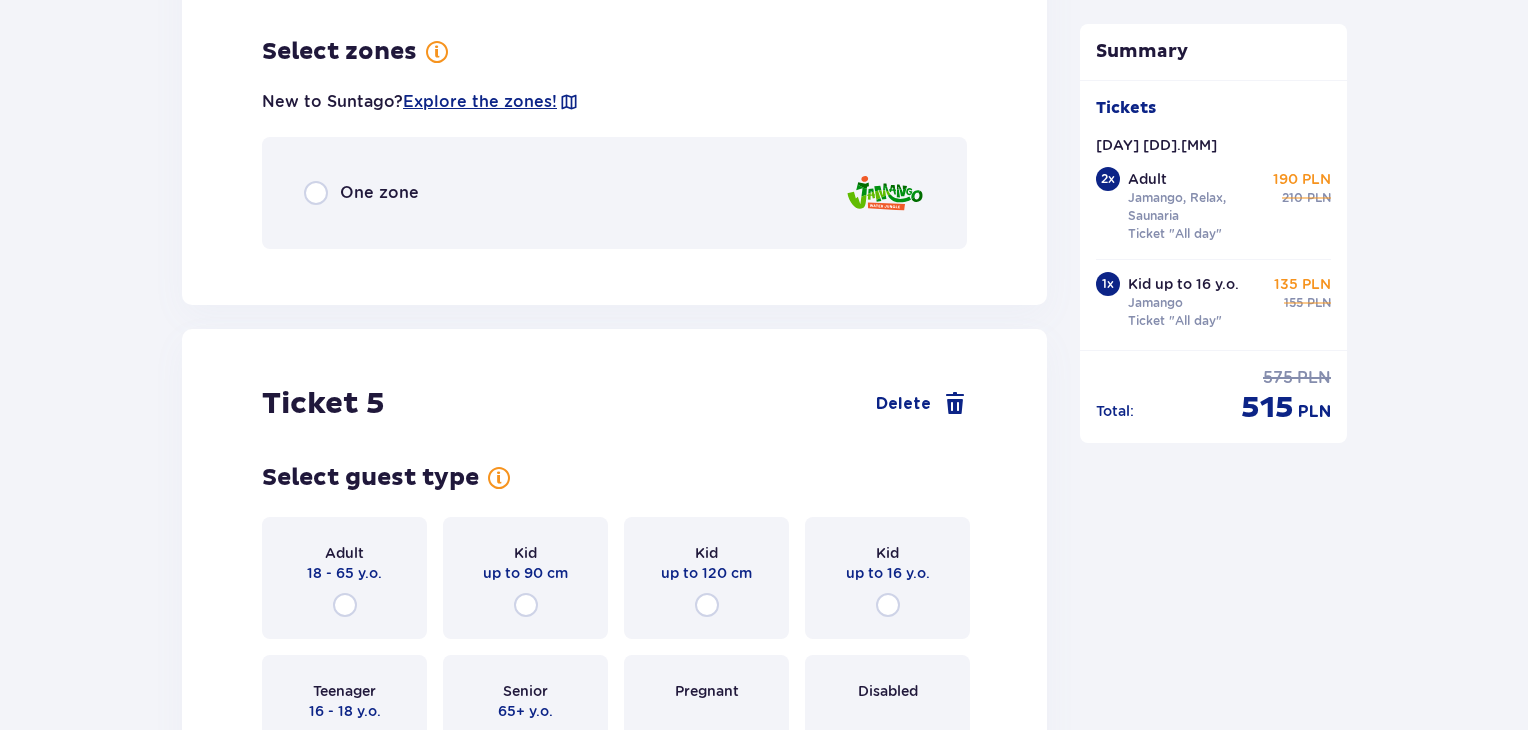 scroll, scrollTop: 5972, scrollLeft: 0, axis: vertical 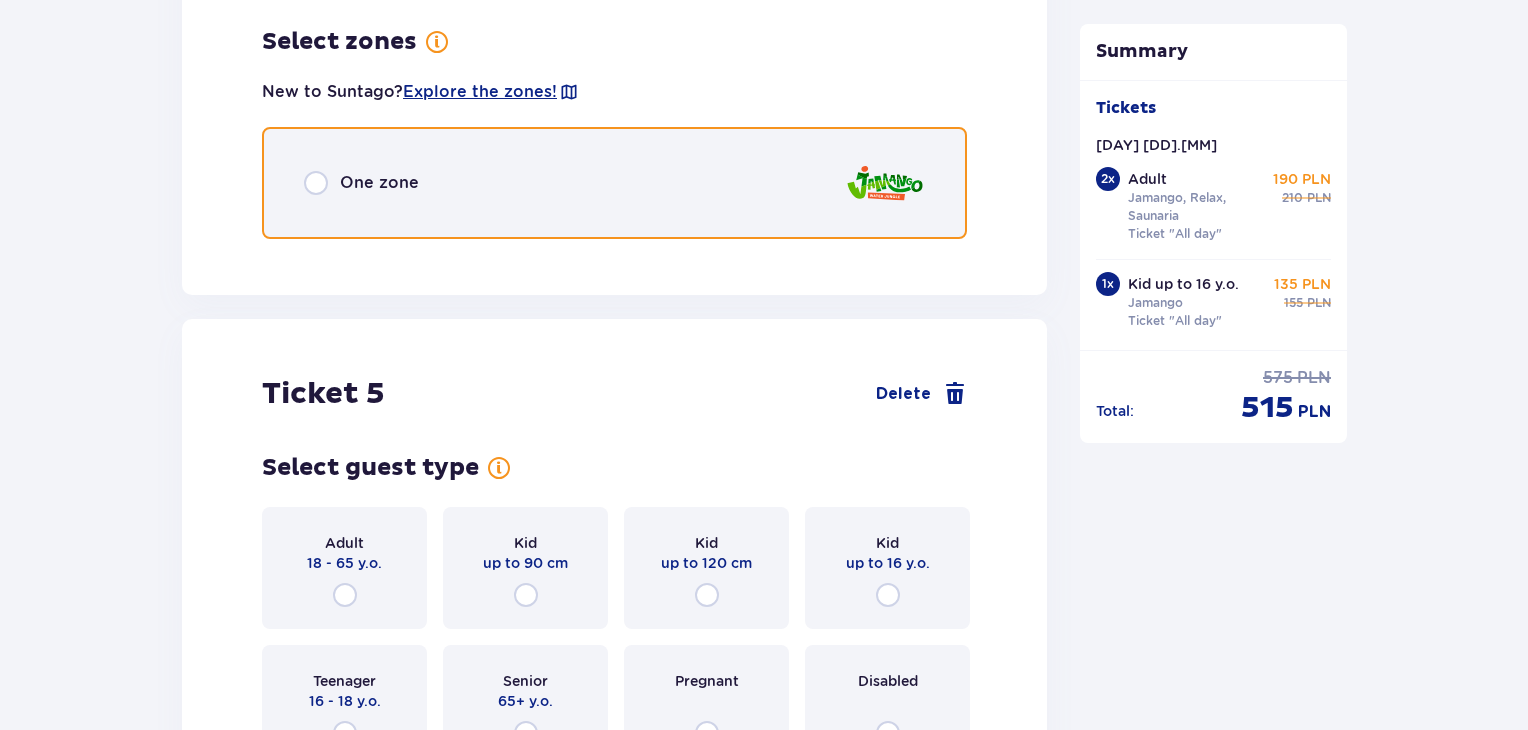click at bounding box center (316, 183) 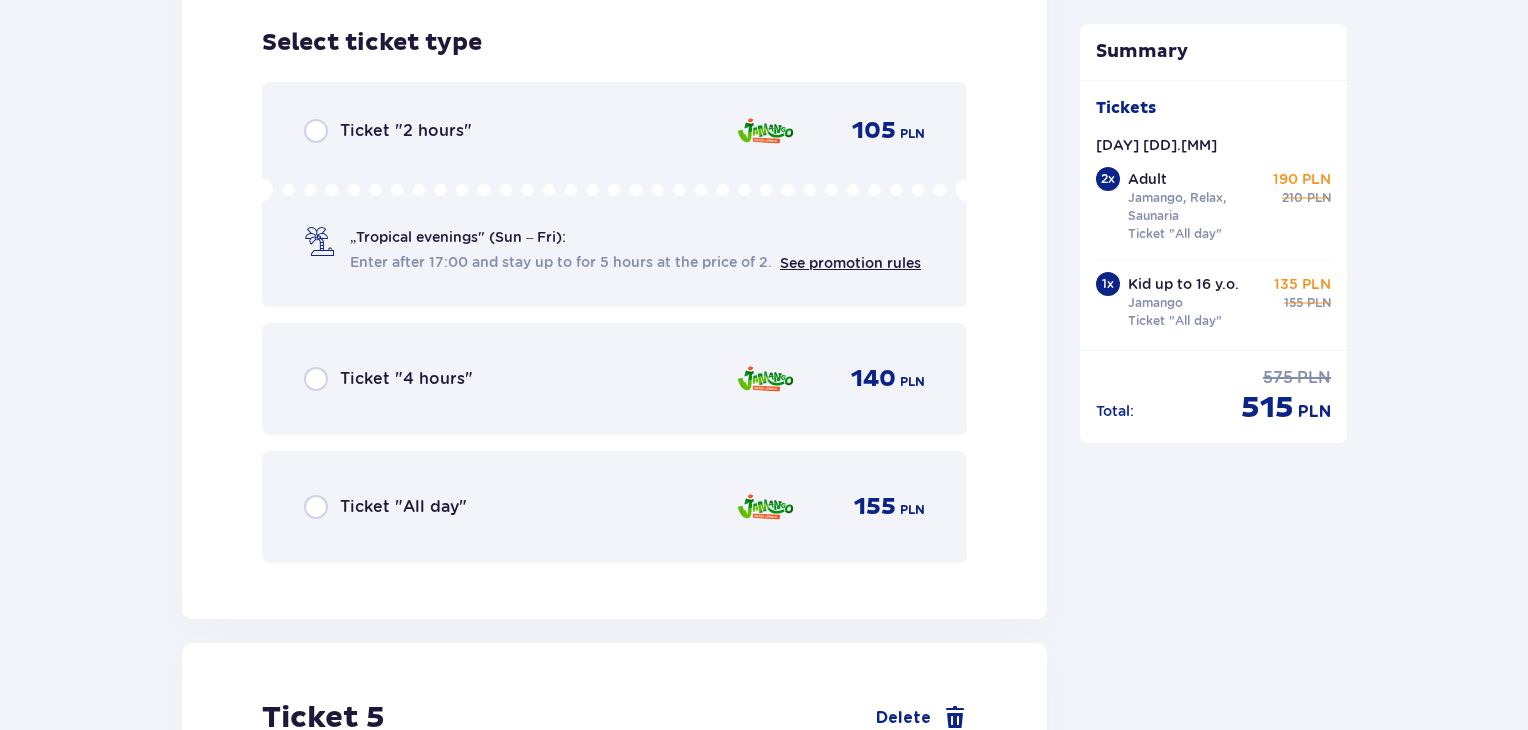 scroll, scrollTop: 6224, scrollLeft: 0, axis: vertical 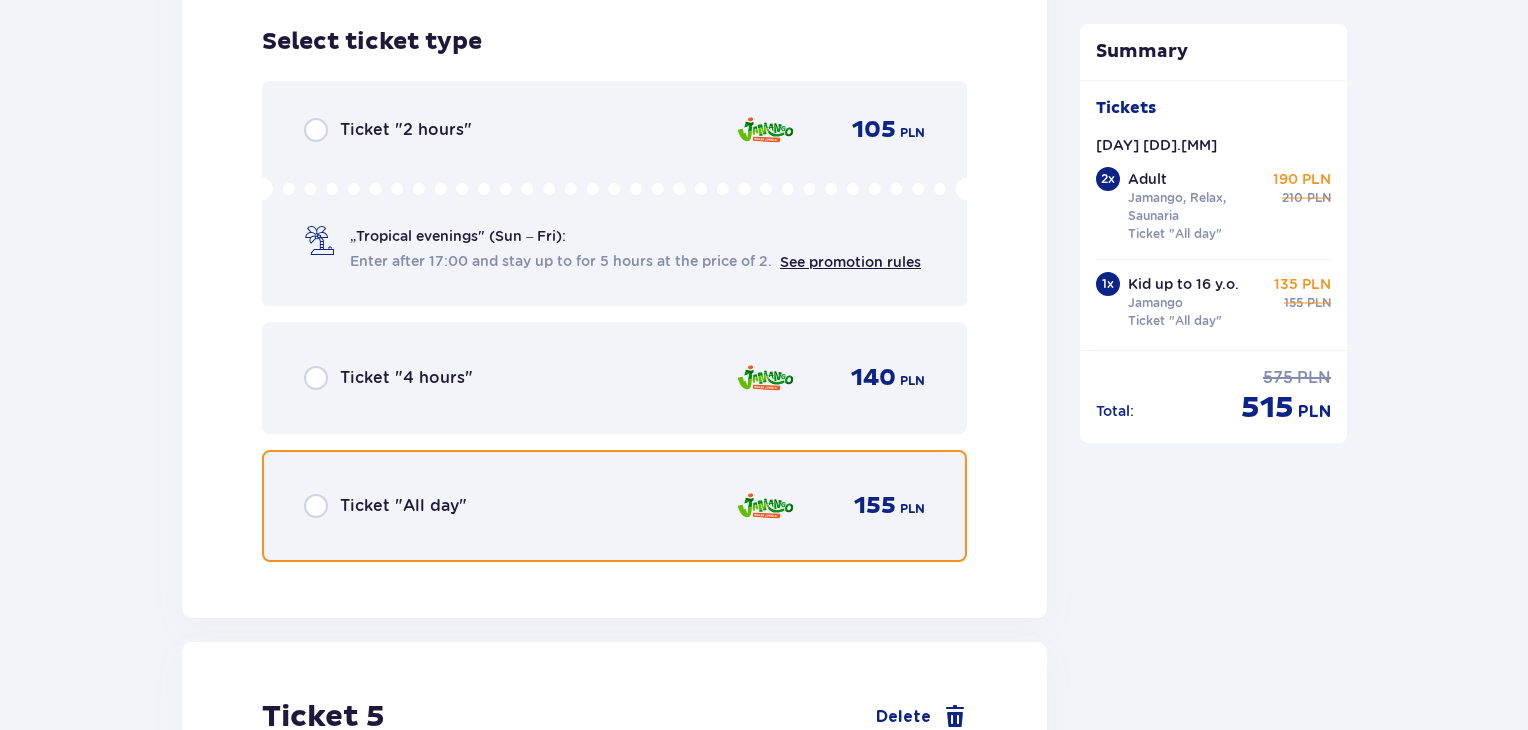 click at bounding box center [316, 506] 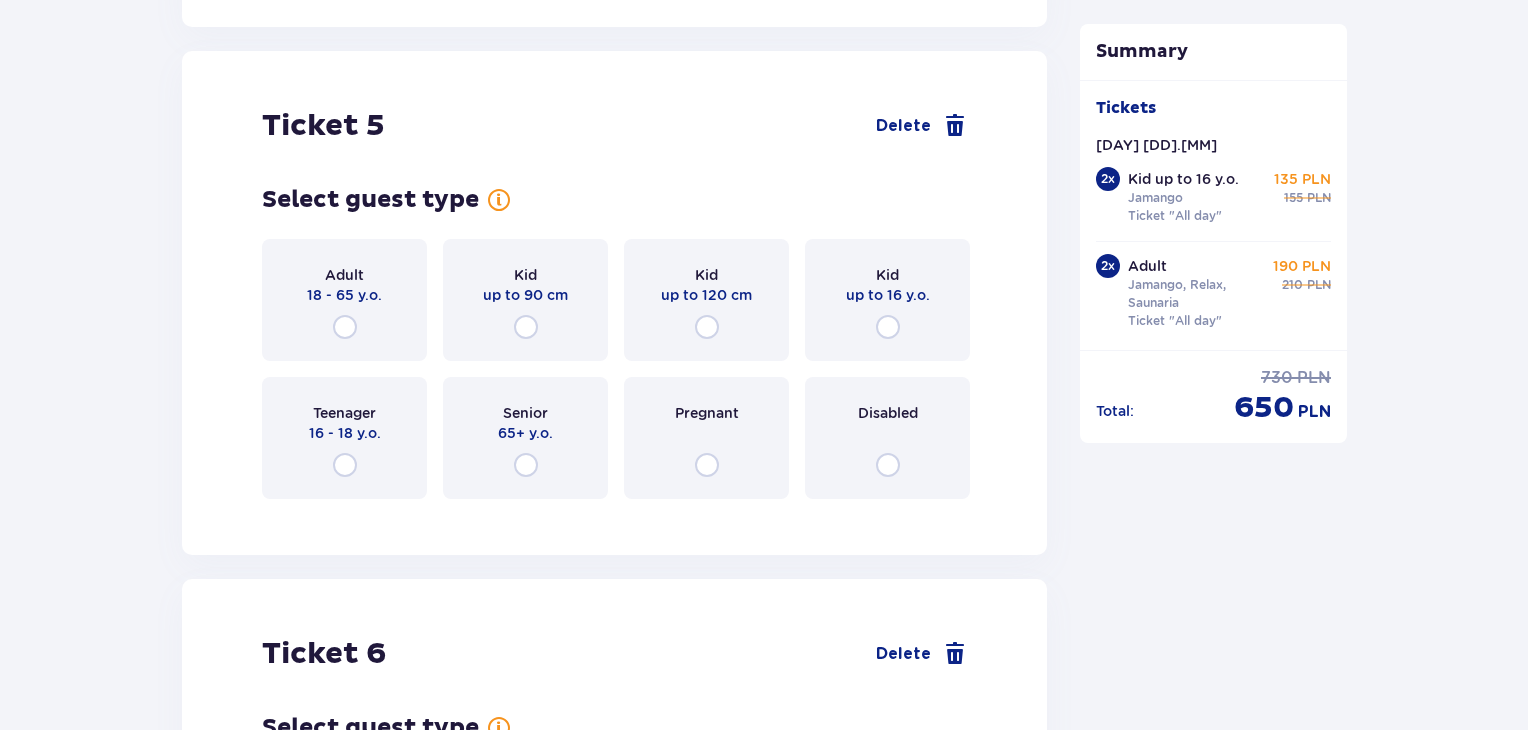 scroll, scrollTop: 6838, scrollLeft: 0, axis: vertical 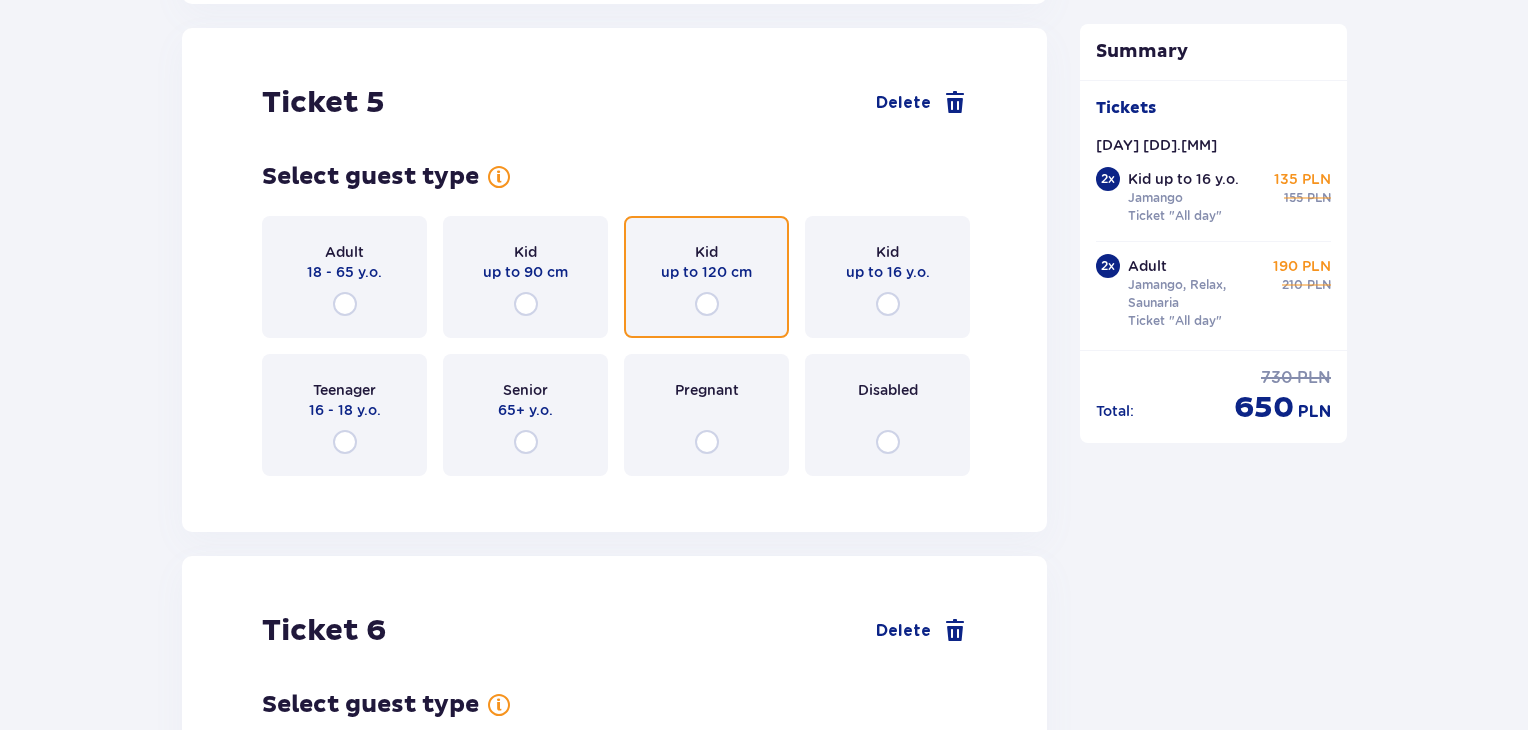 click at bounding box center (707, 304) 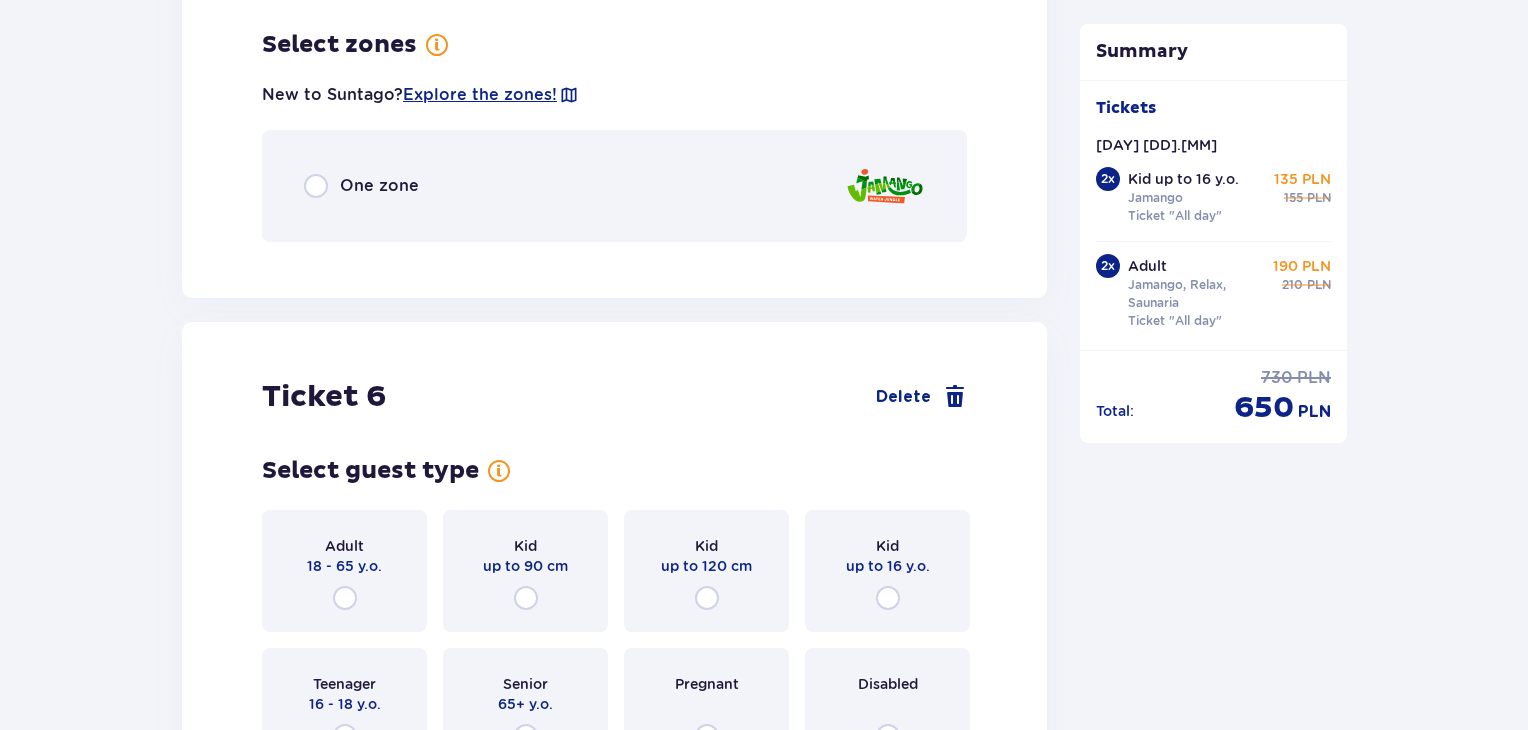 scroll, scrollTop: 7326, scrollLeft: 0, axis: vertical 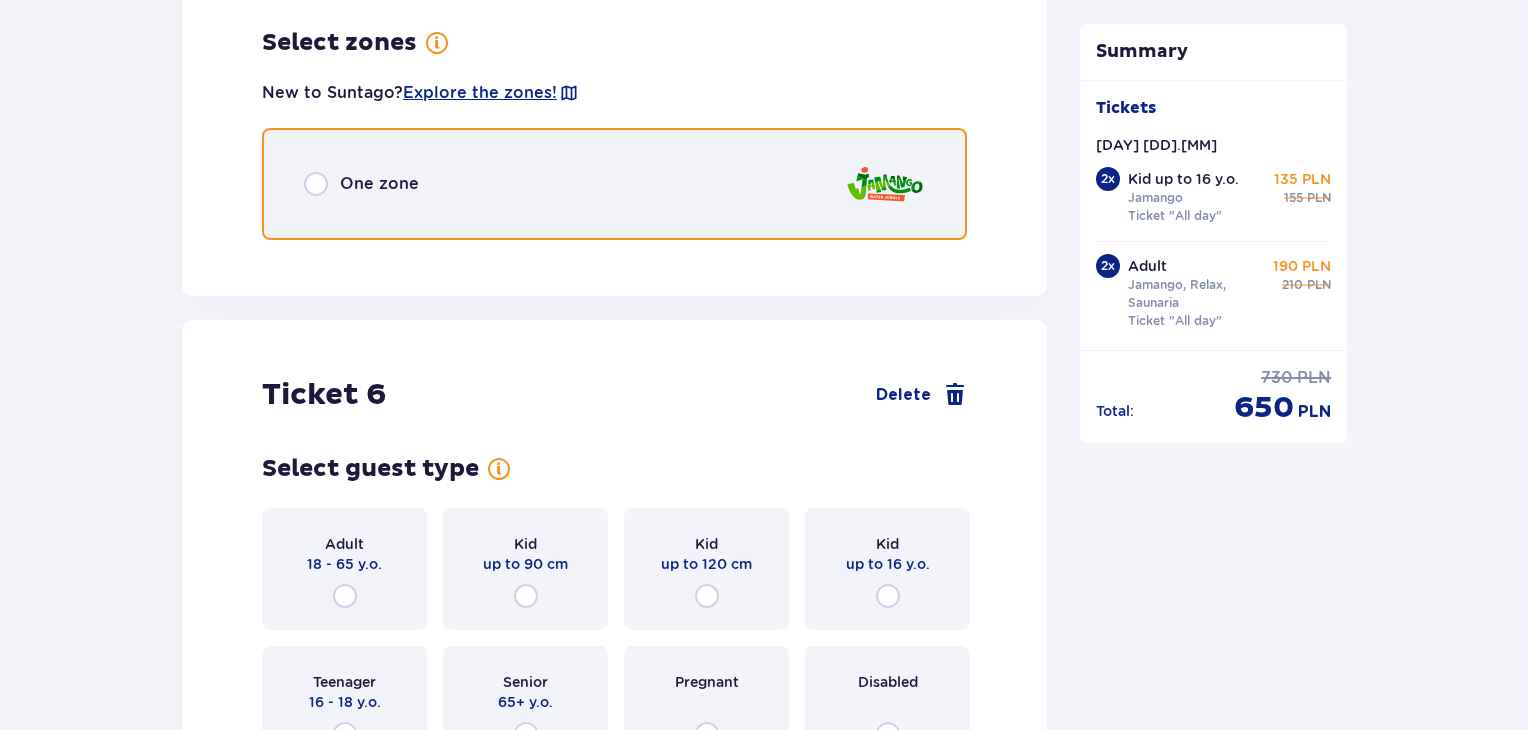 click at bounding box center (316, 184) 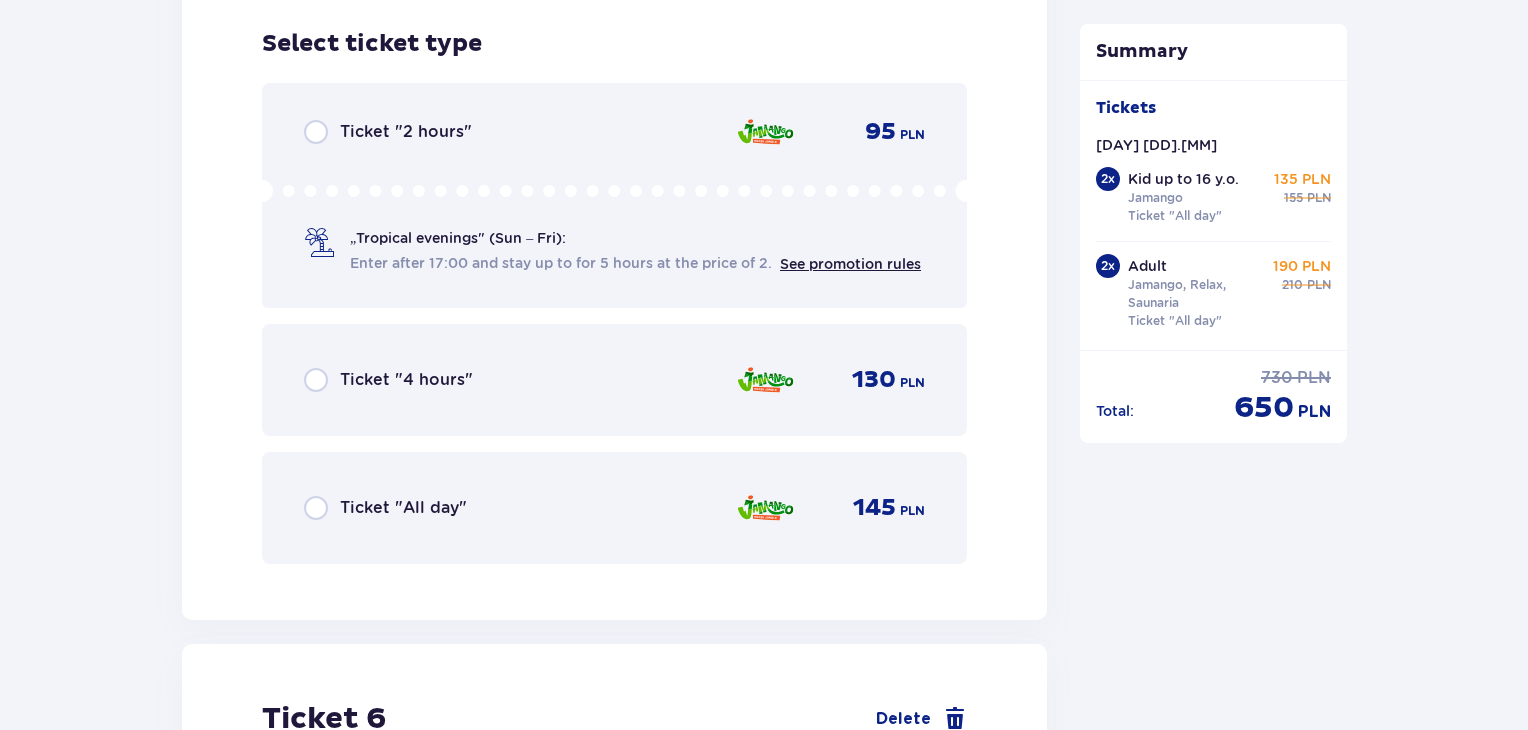 scroll, scrollTop: 7578, scrollLeft: 0, axis: vertical 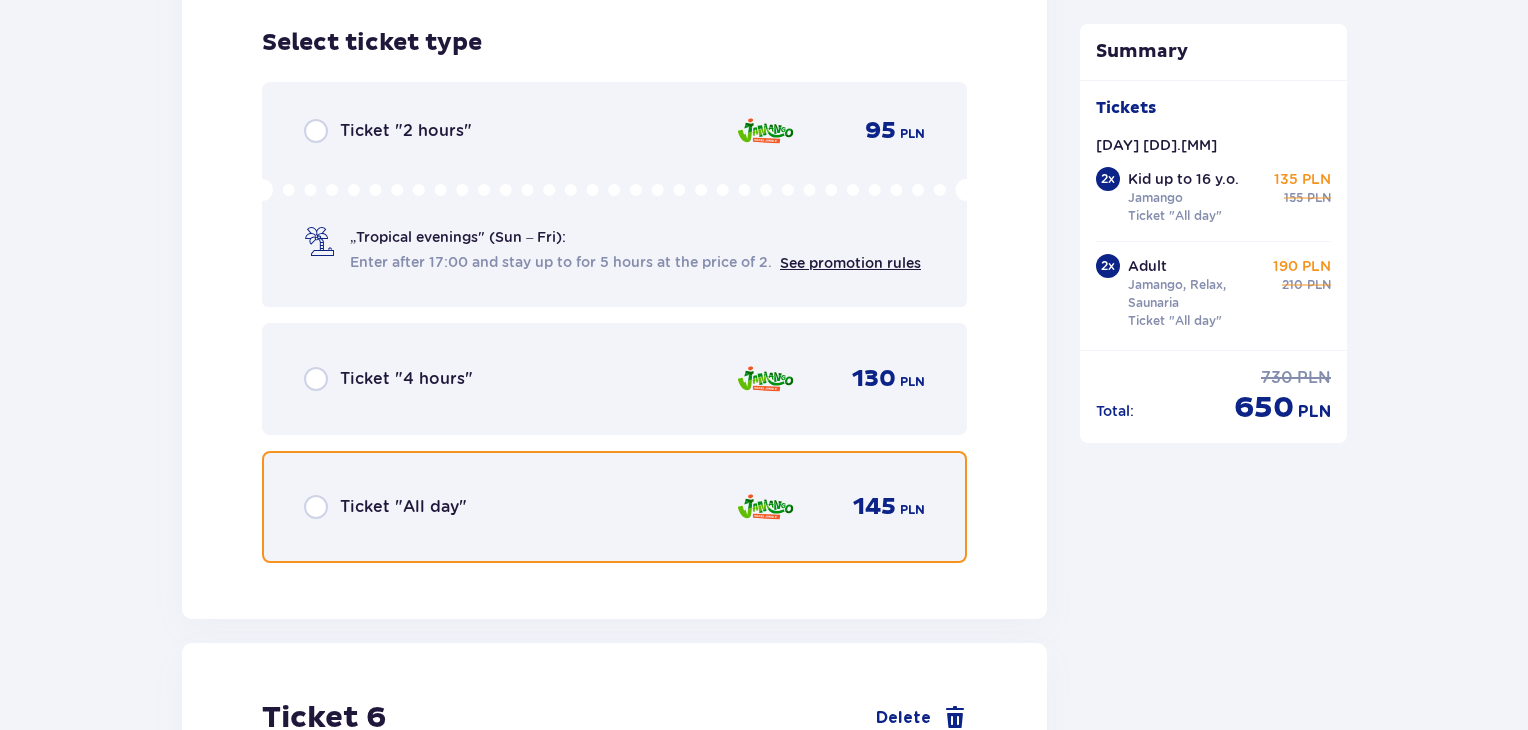 click at bounding box center [316, 507] 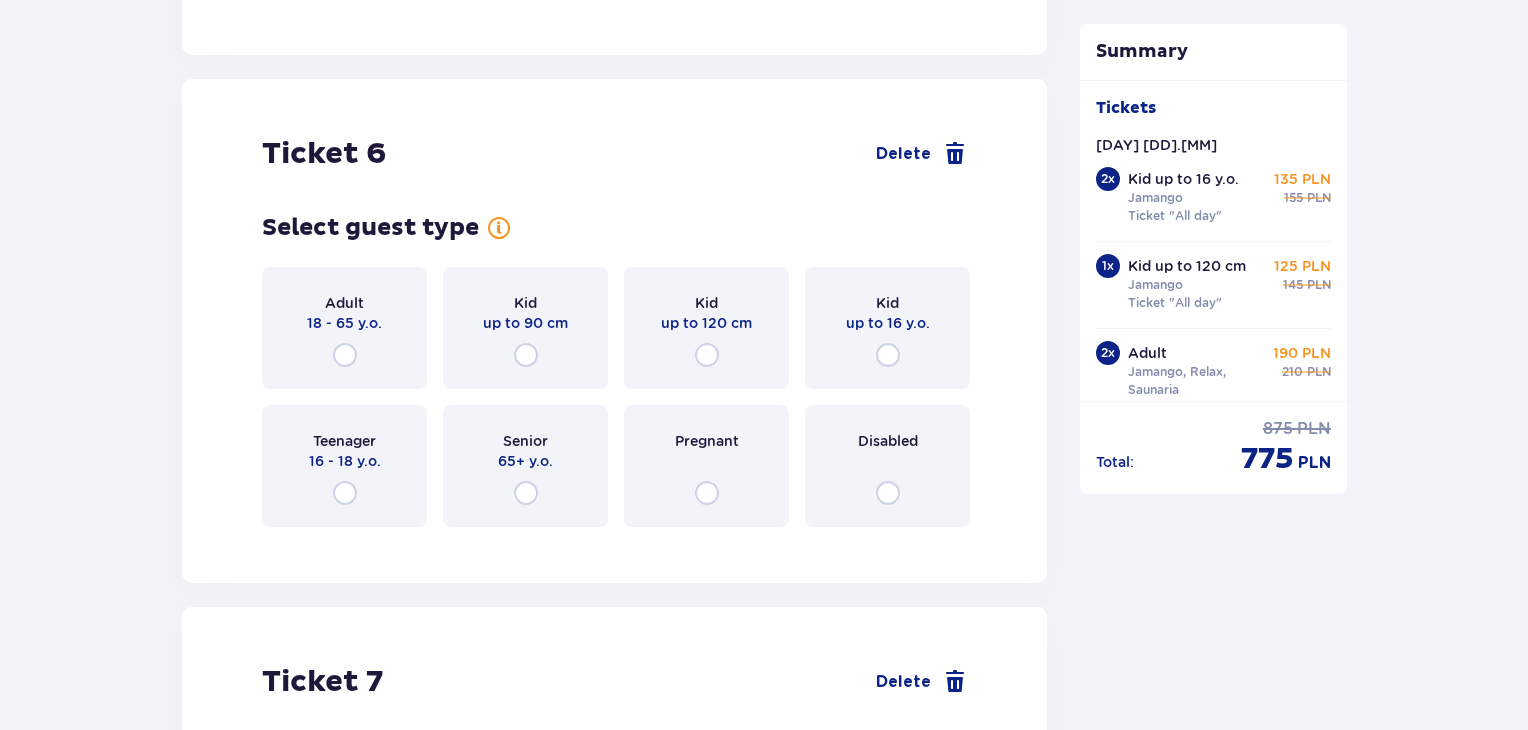 scroll, scrollTop: 8192, scrollLeft: 0, axis: vertical 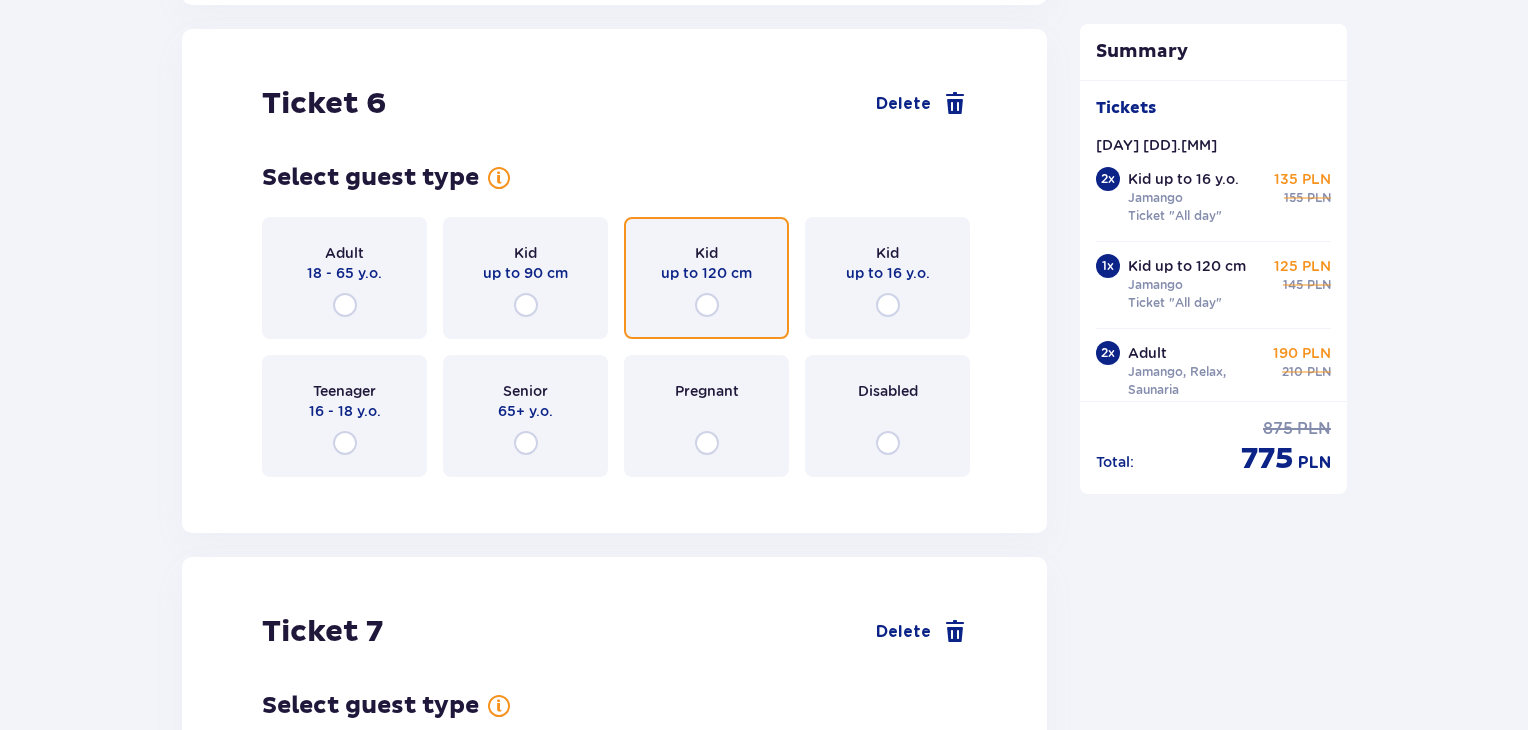 click at bounding box center [707, 305] 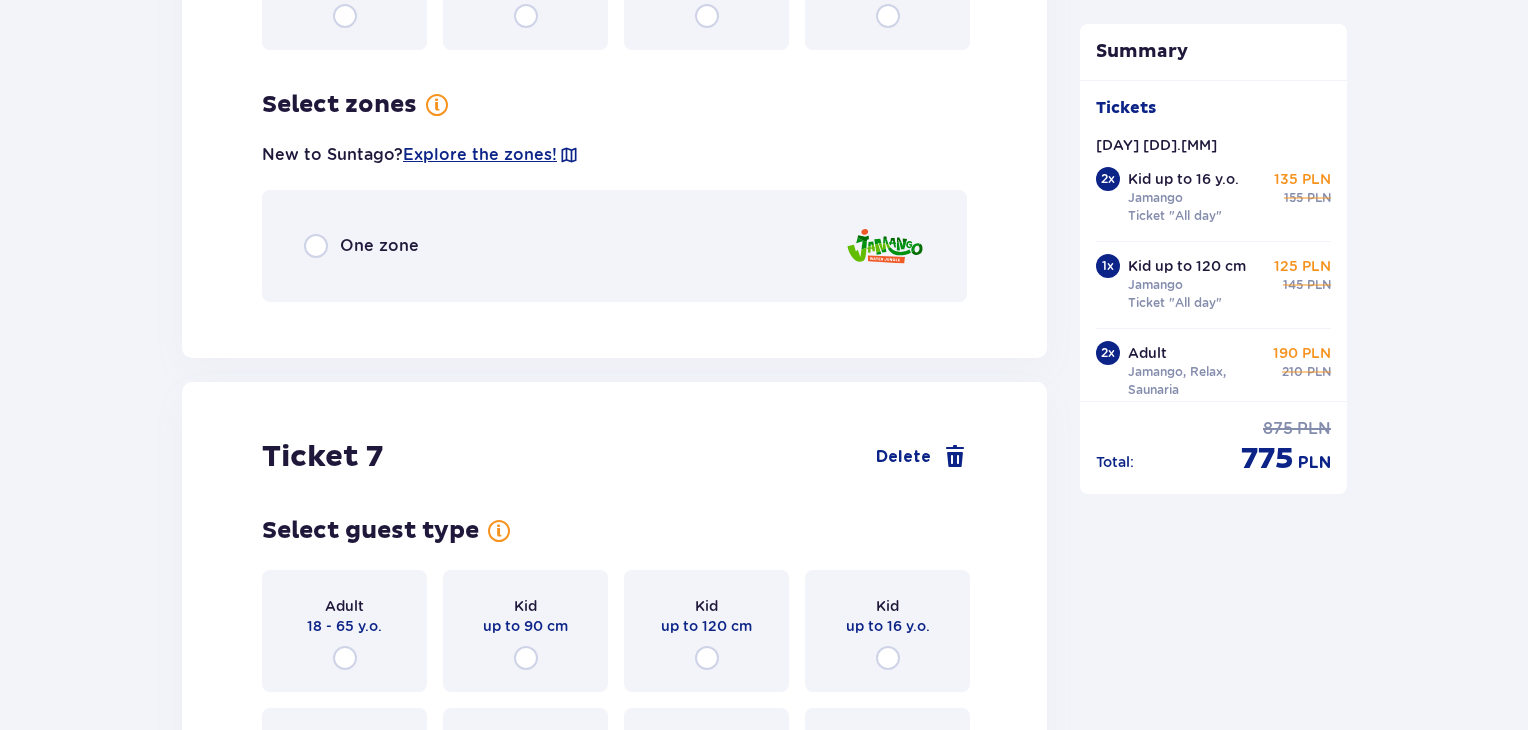 scroll, scrollTop: 8680, scrollLeft: 0, axis: vertical 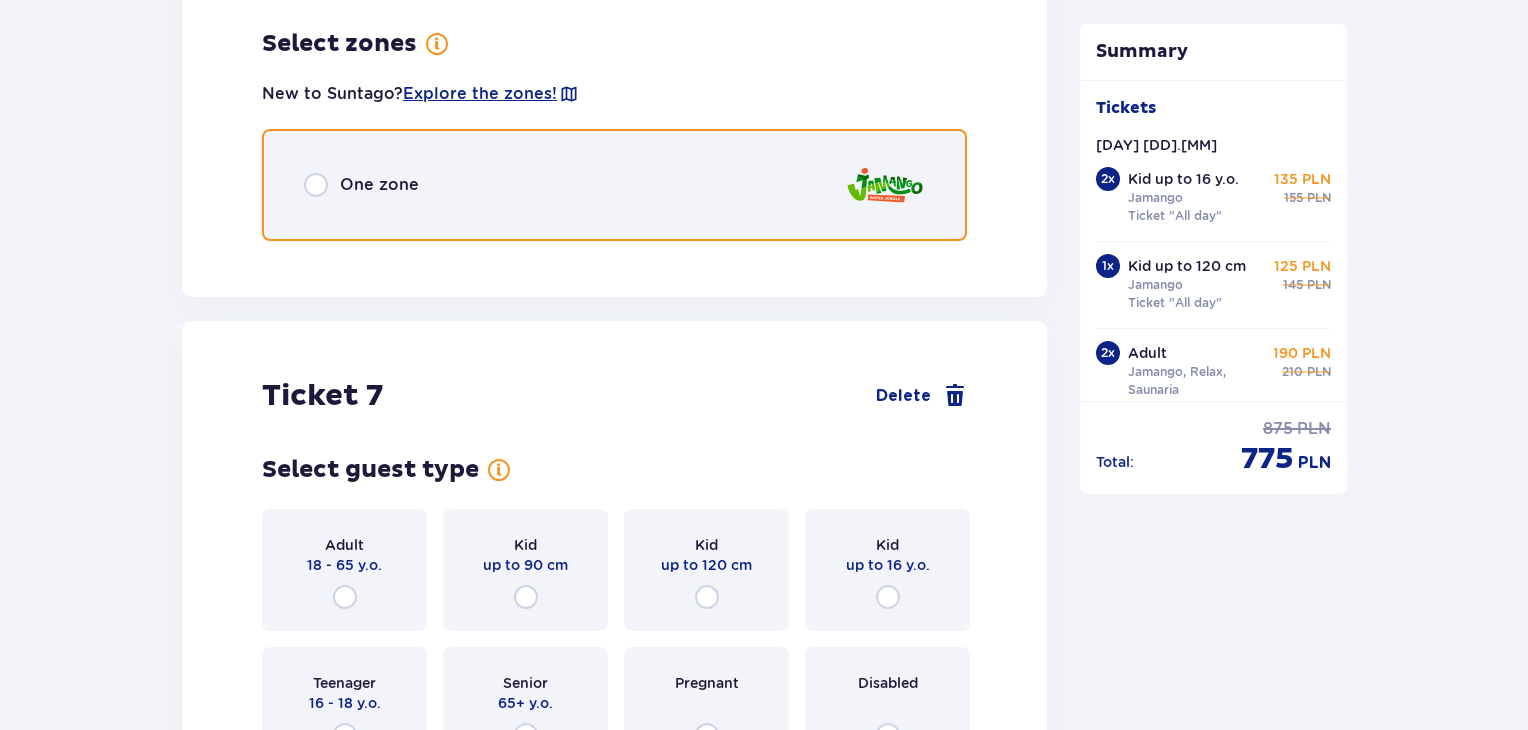 click at bounding box center [316, 185] 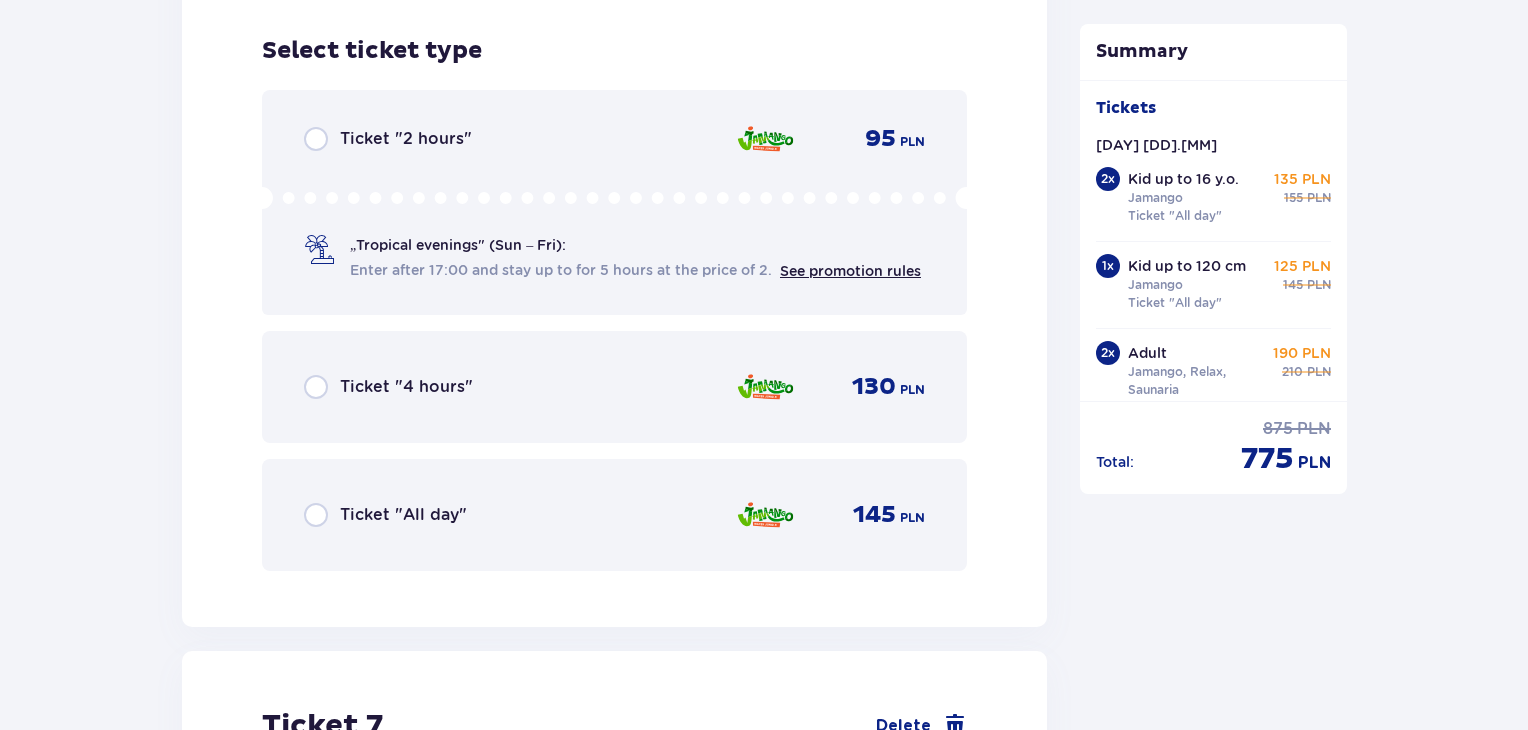 scroll, scrollTop: 8932, scrollLeft: 0, axis: vertical 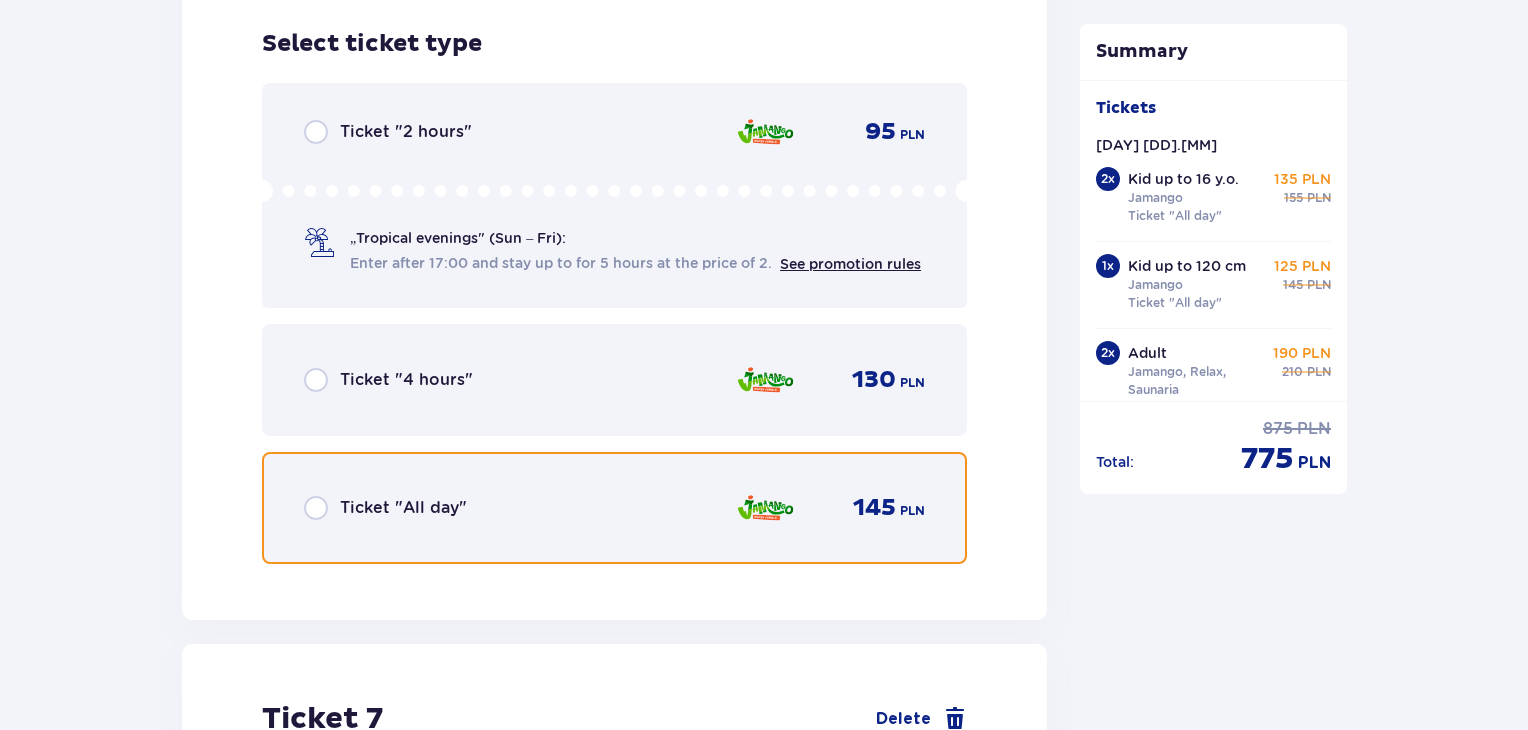 click at bounding box center (316, 508) 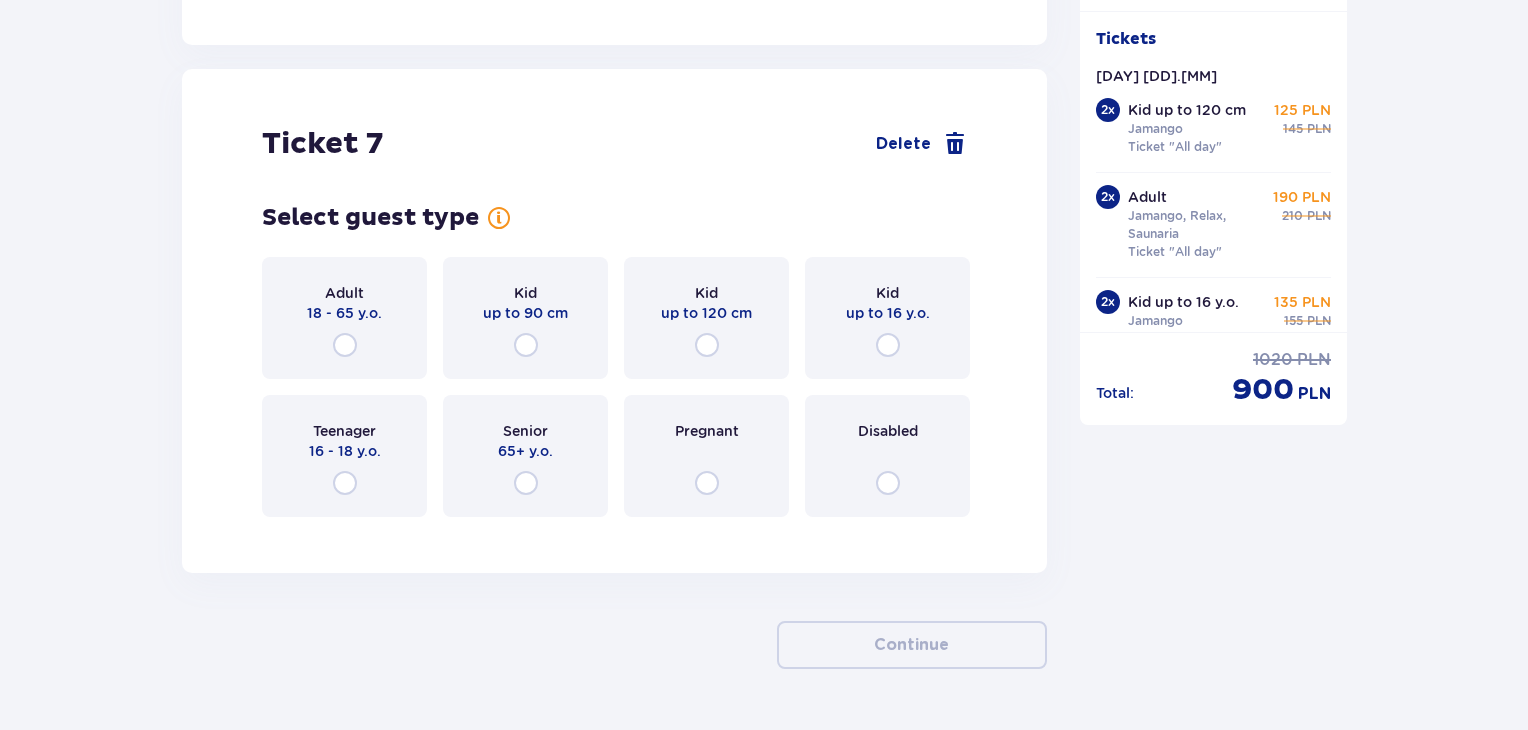scroll, scrollTop: 9546, scrollLeft: 0, axis: vertical 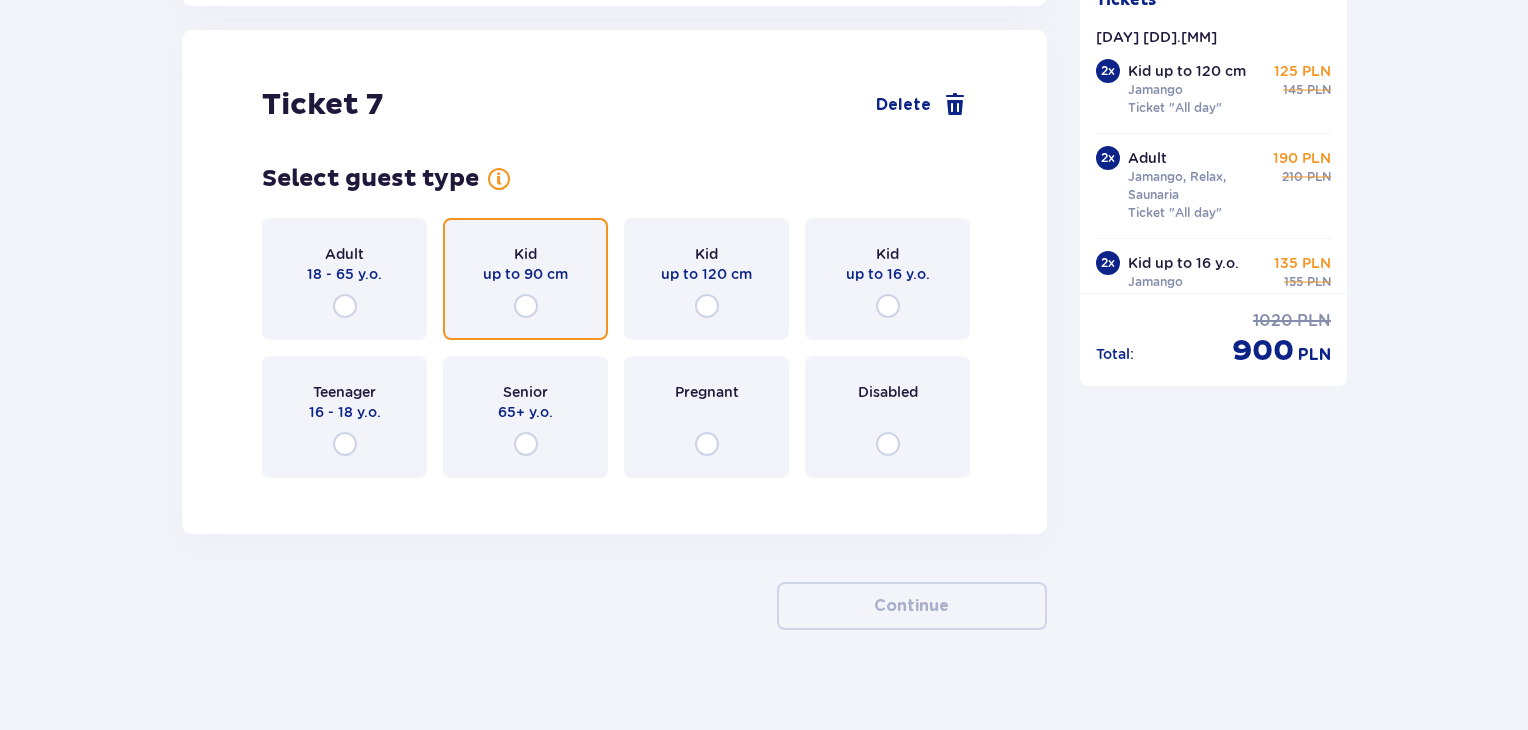 click at bounding box center (526, 306) 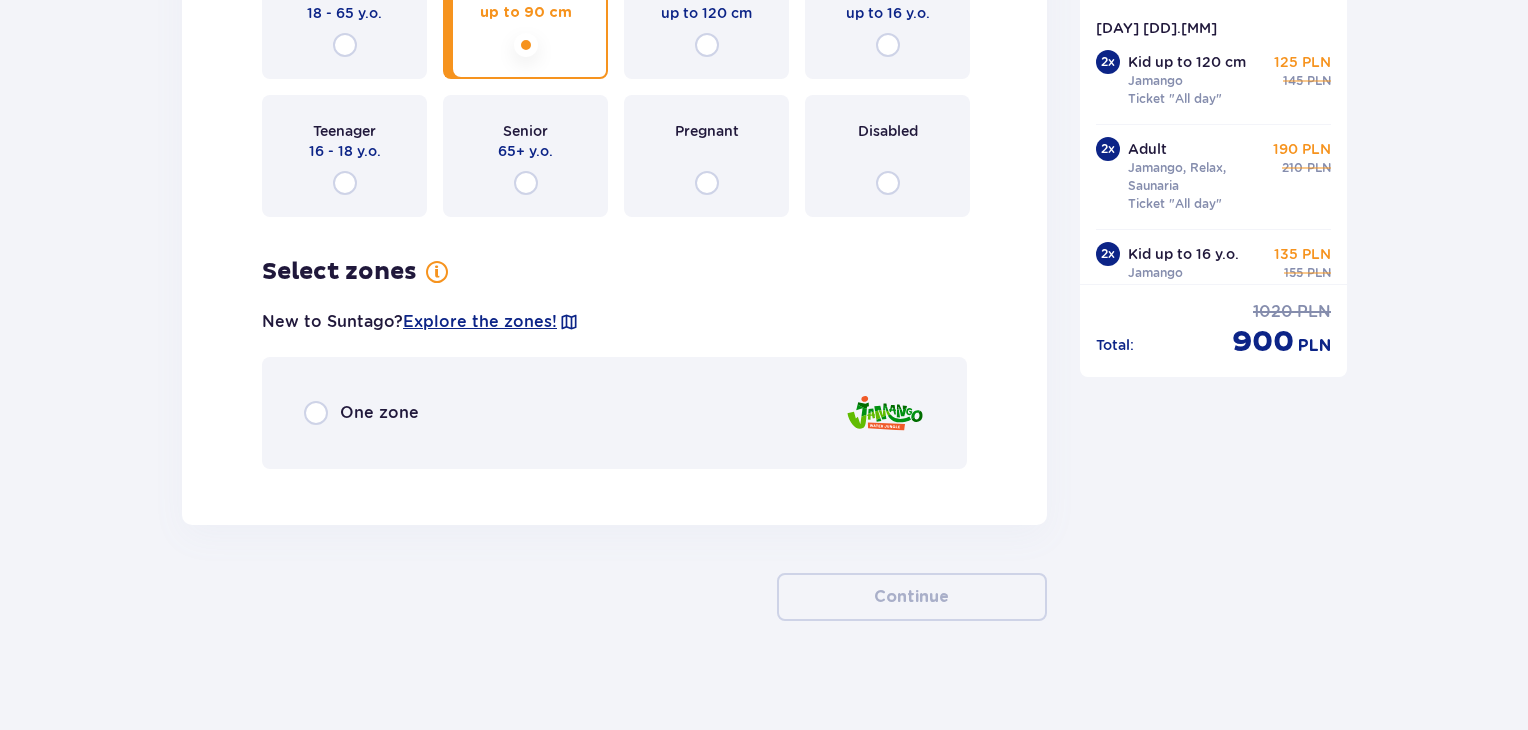 scroll, scrollTop: 9812, scrollLeft: 0, axis: vertical 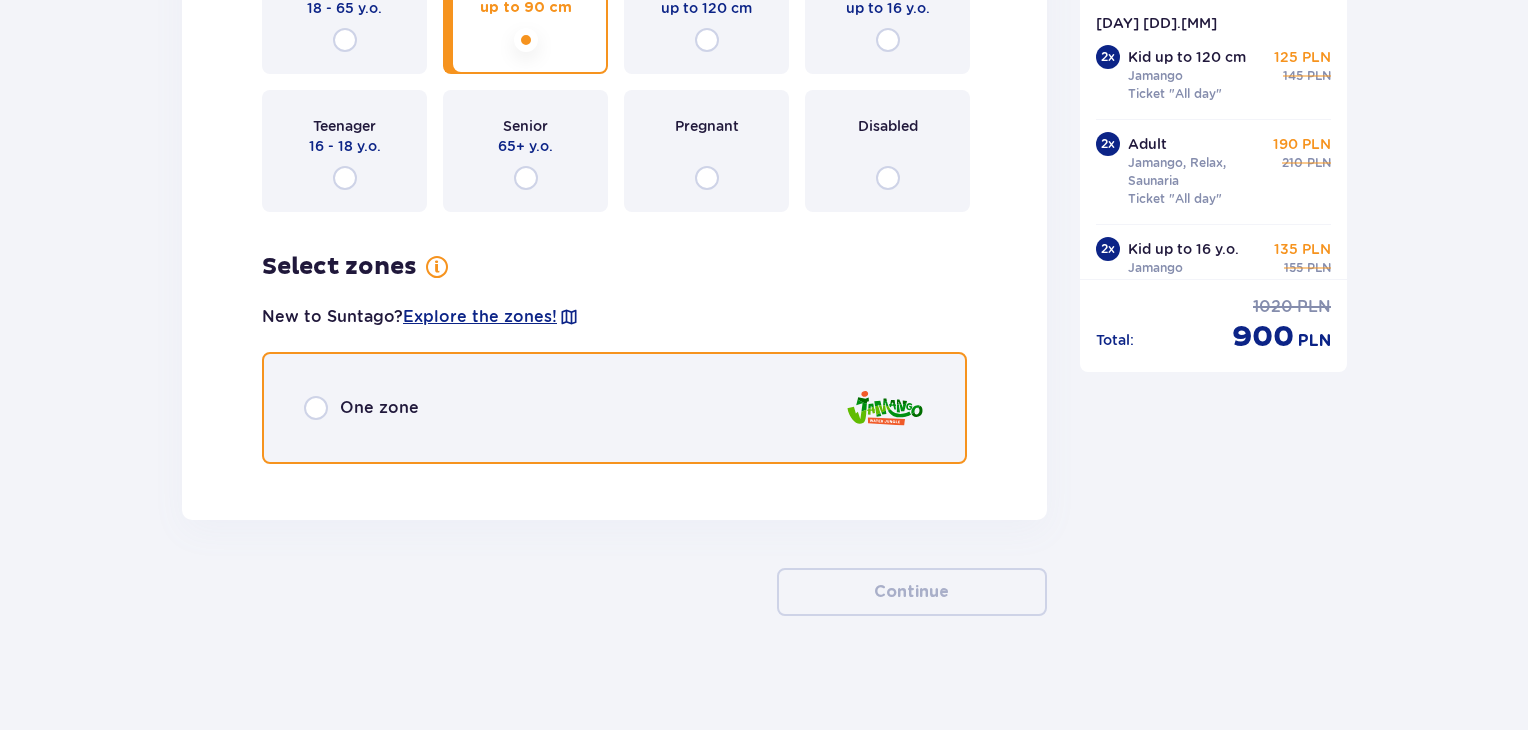 click at bounding box center [316, 408] 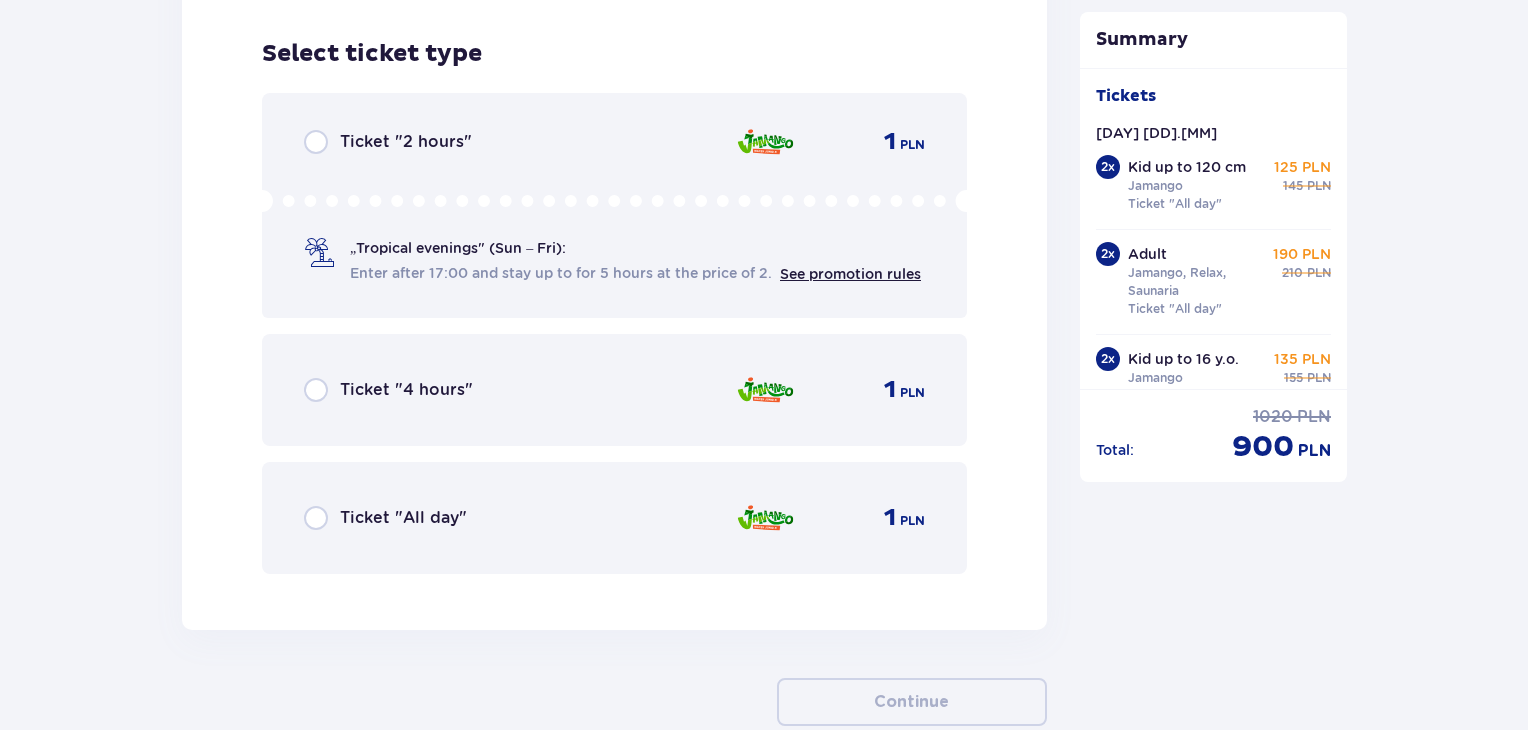 scroll, scrollTop: 10286, scrollLeft: 0, axis: vertical 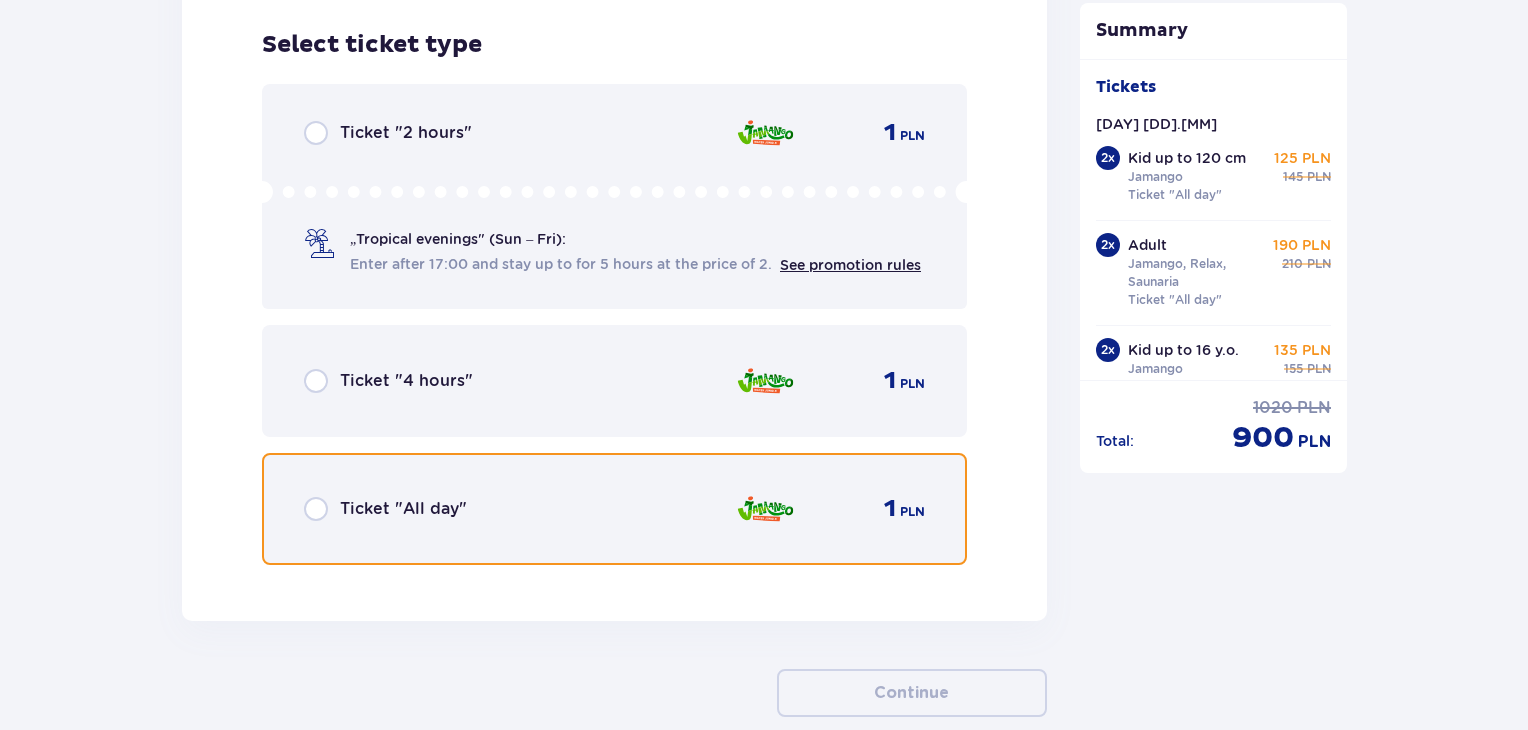 click at bounding box center [316, 509] 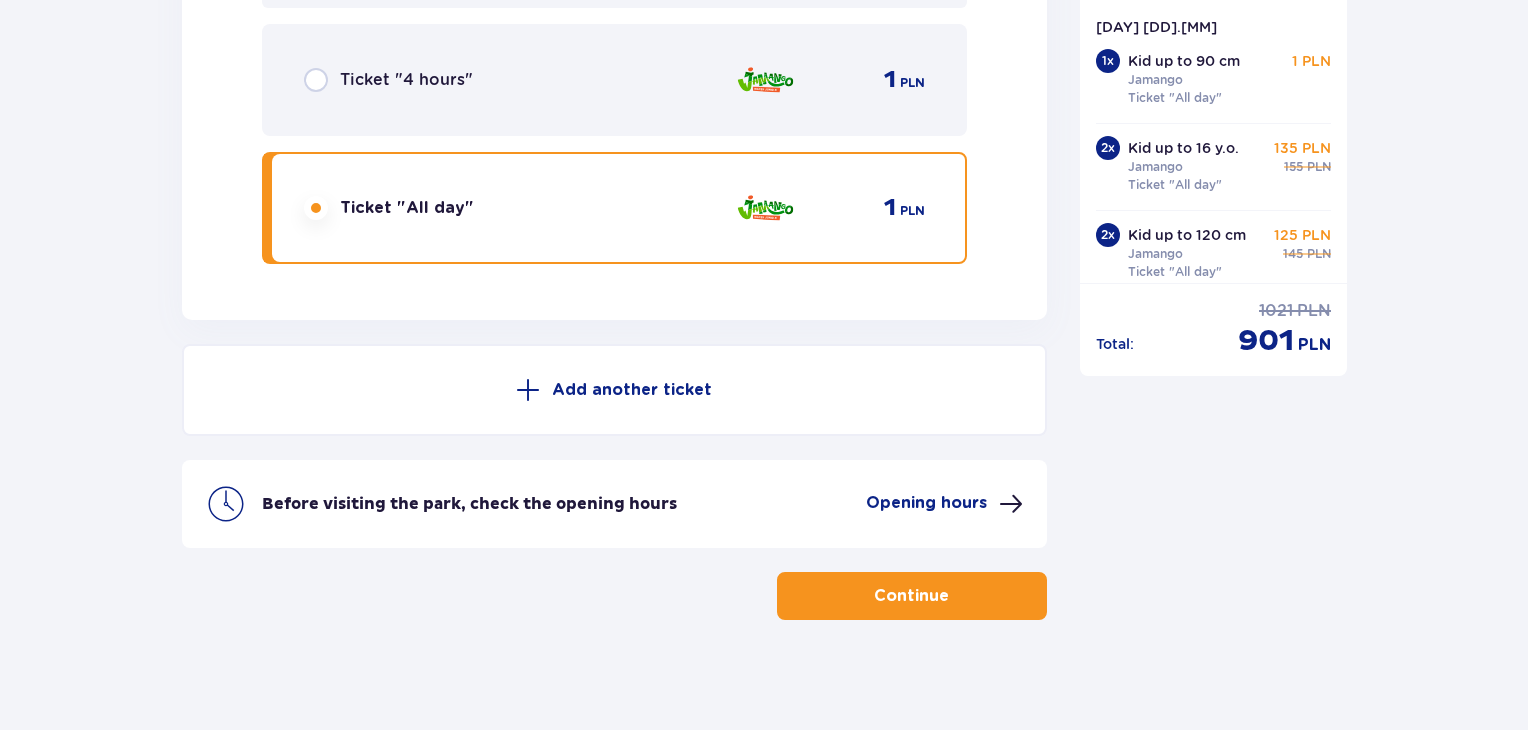scroll, scrollTop: 10590, scrollLeft: 0, axis: vertical 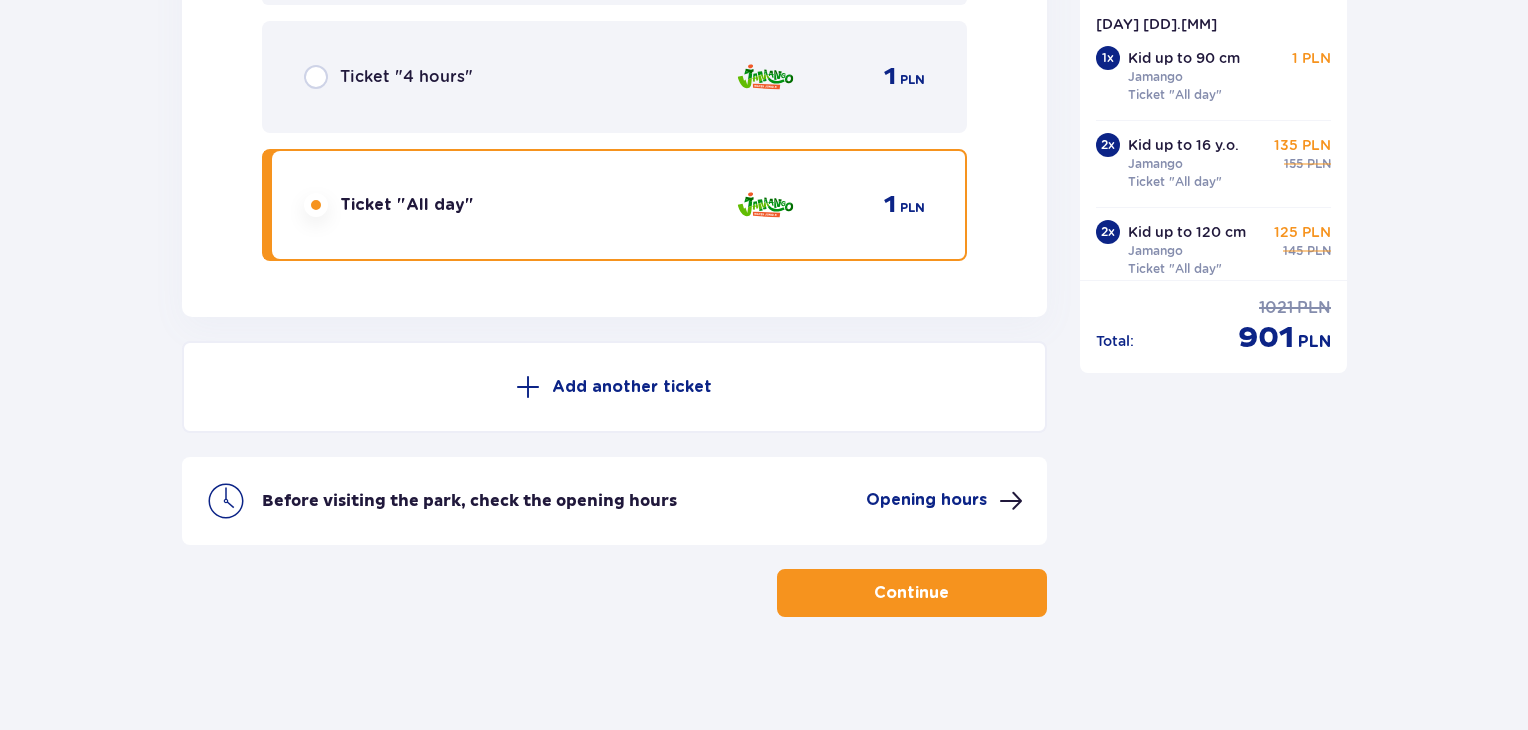 click on "Continue" at bounding box center [911, 593] 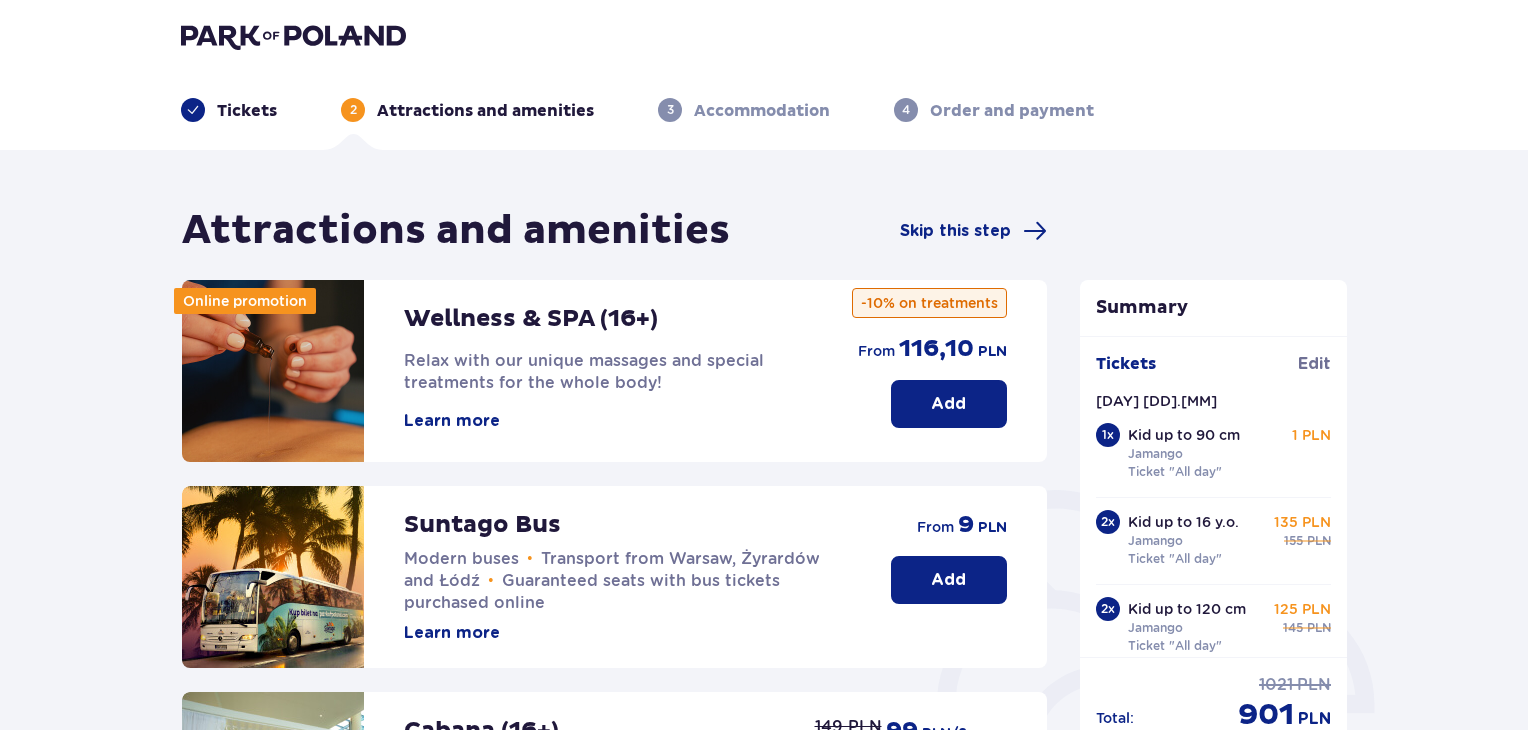 scroll, scrollTop: 0, scrollLeft: 0, axis: both 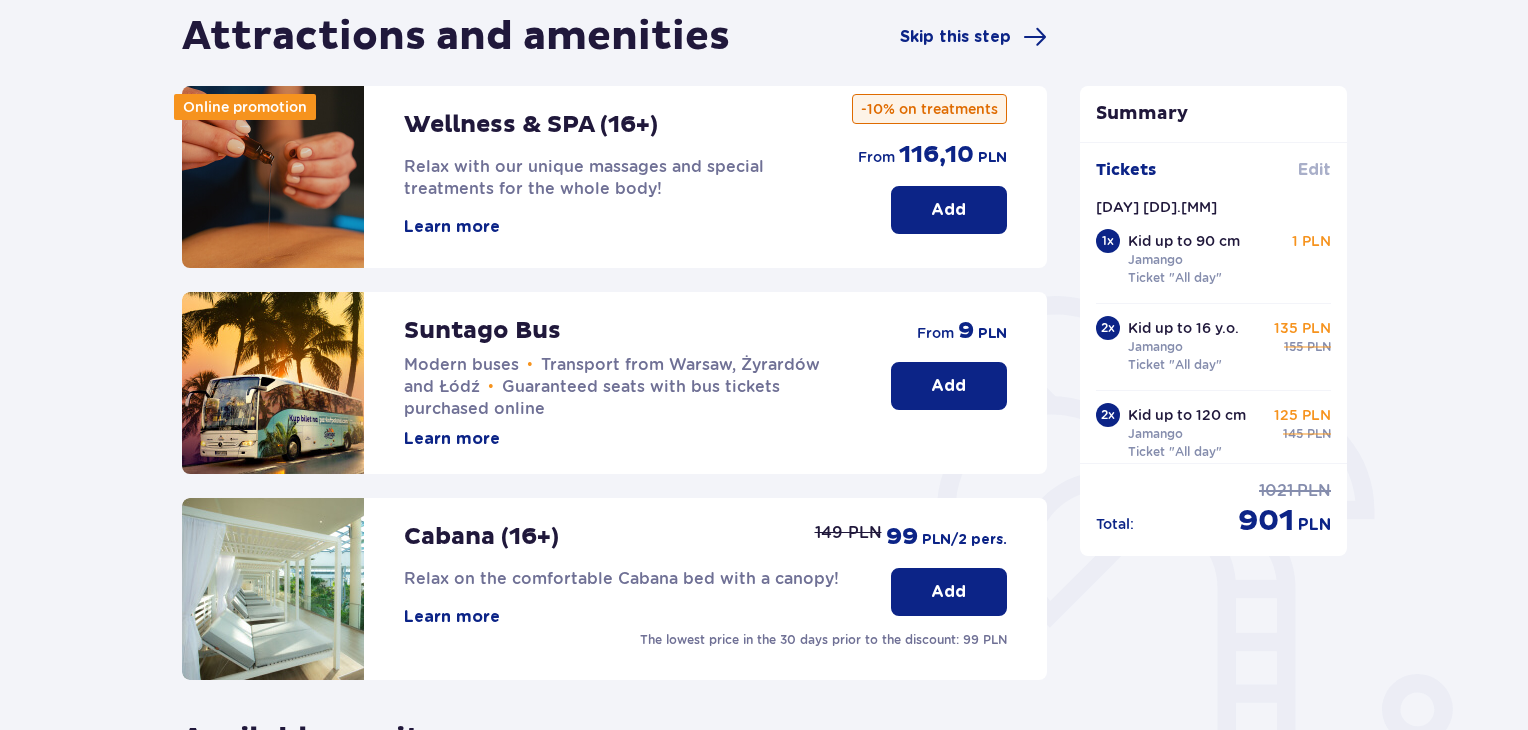 click on "Edit" at bounding box center (1314, 170) 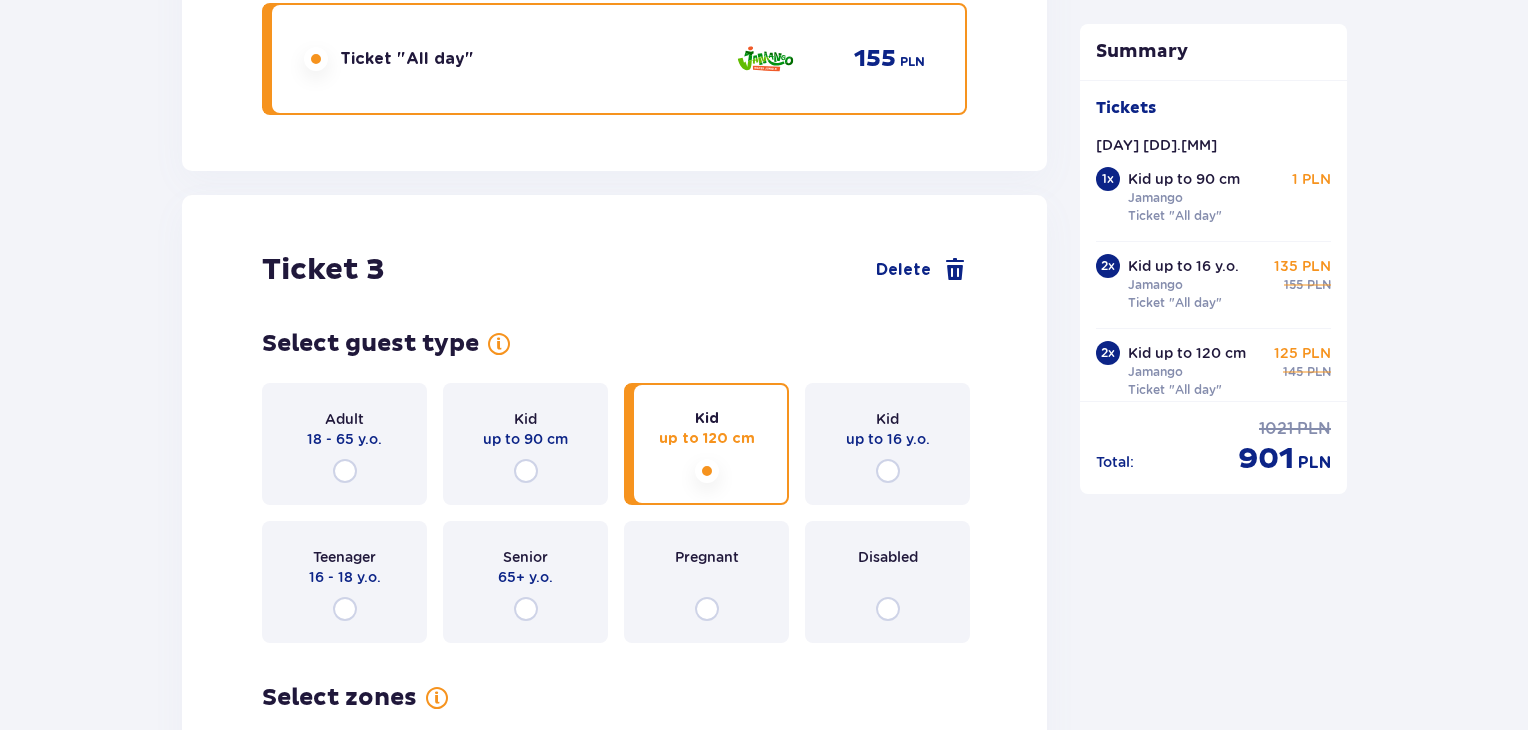 scroll, scrollTop: 3500, scrollLeft: 0, axis: vertical 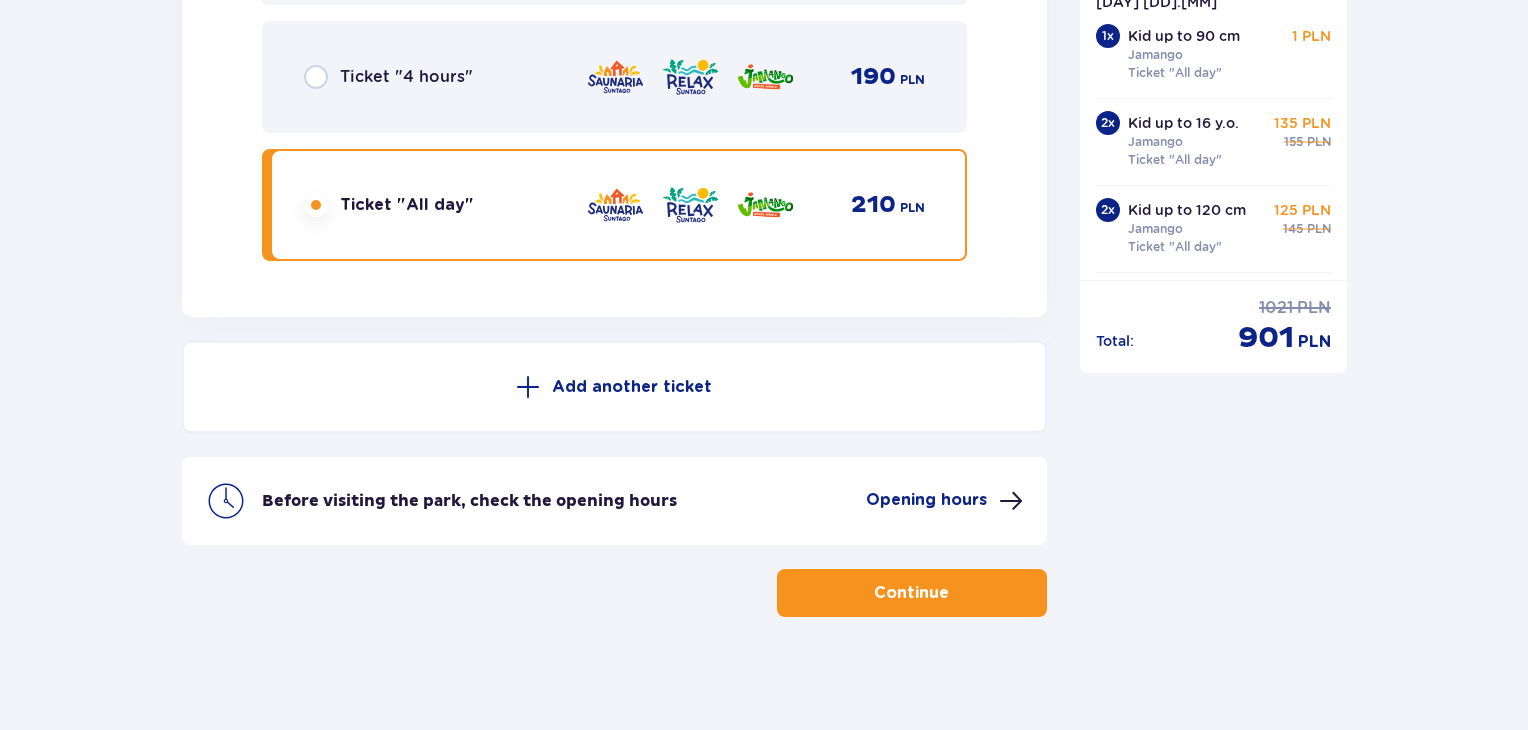 click on "Add another ticket" at bounding box center (632, 387) 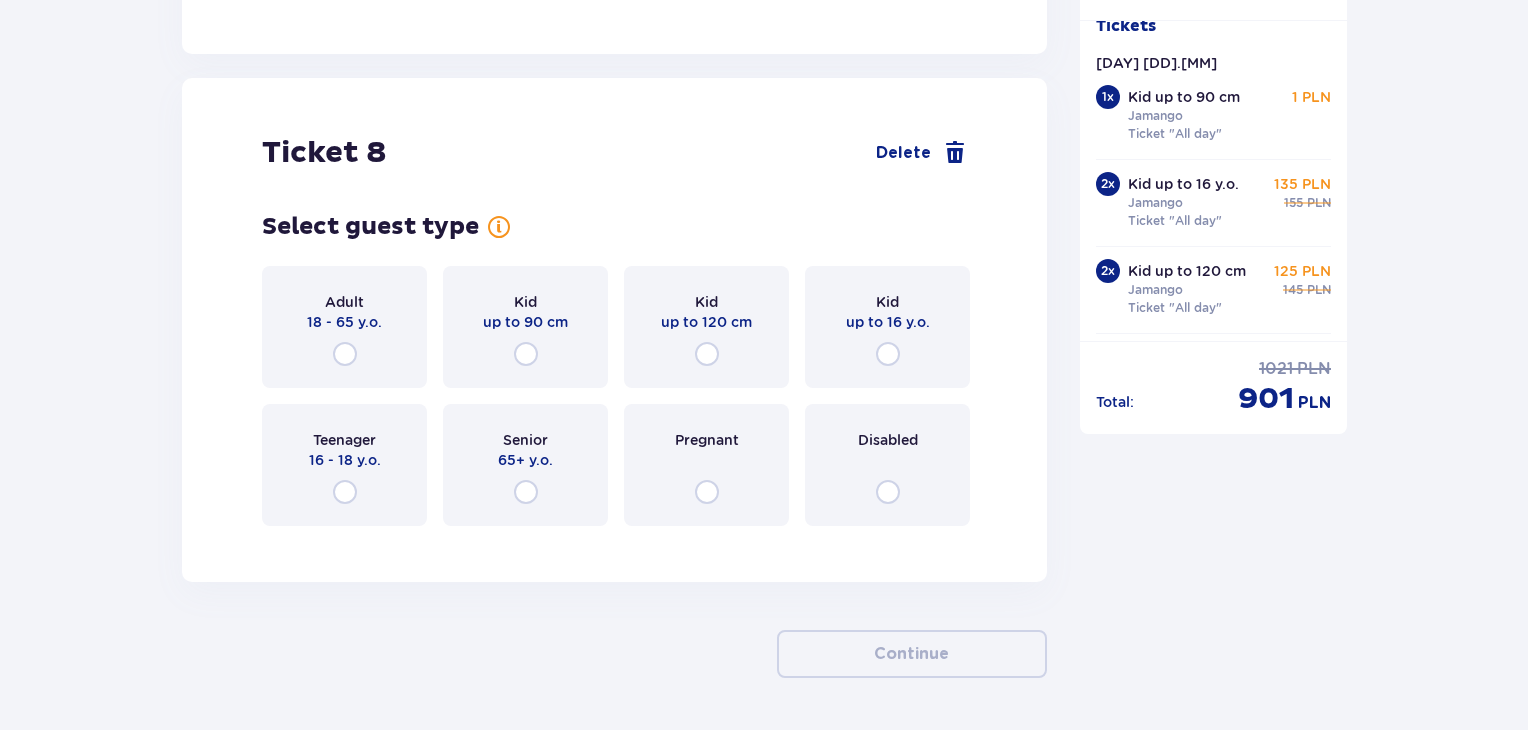scroll, scrollTop: 10900, scrollLeft: 0, axis: vertical 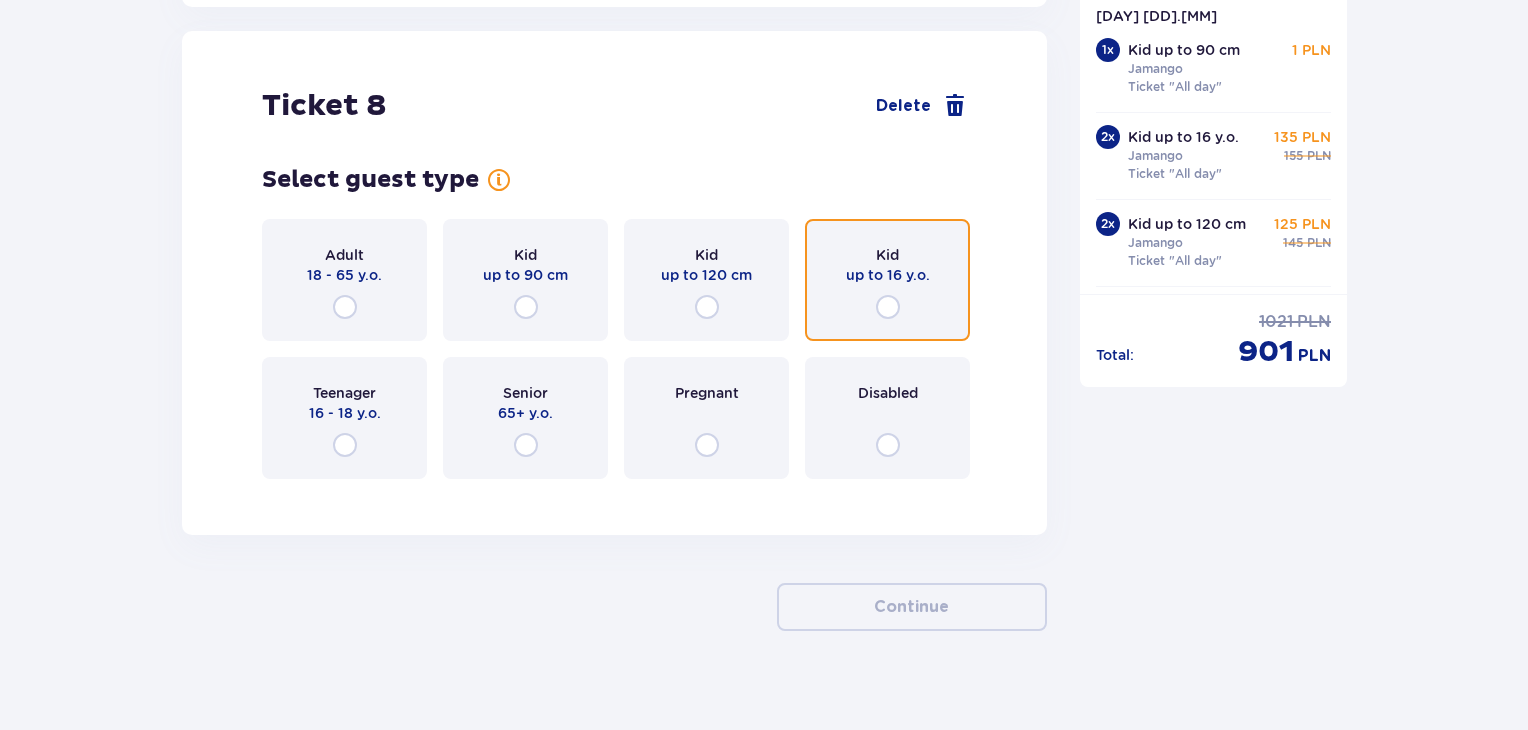click at bounding box center (888, 307) 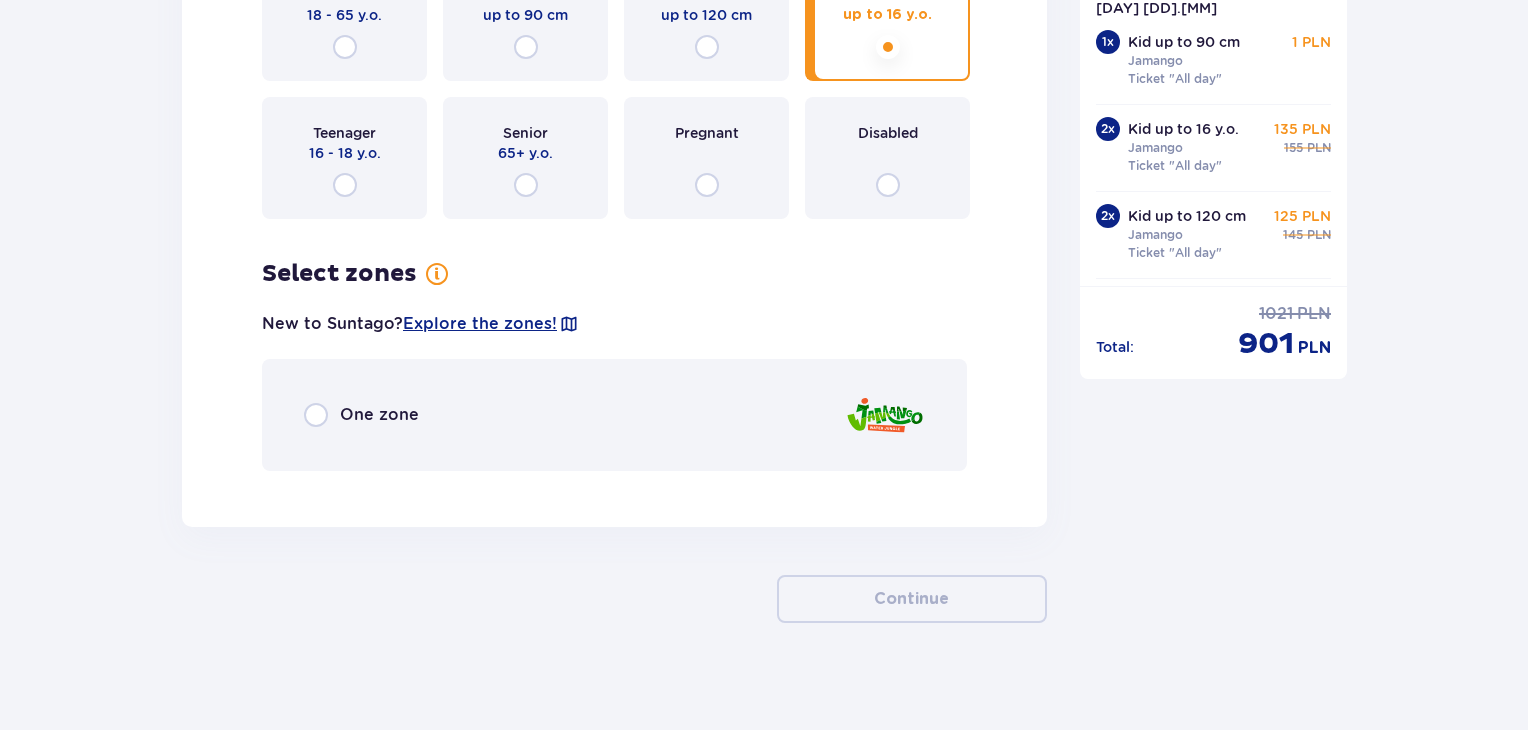 scroll, scrollTop: 11167, scrollLeft: 0, axis: vertical 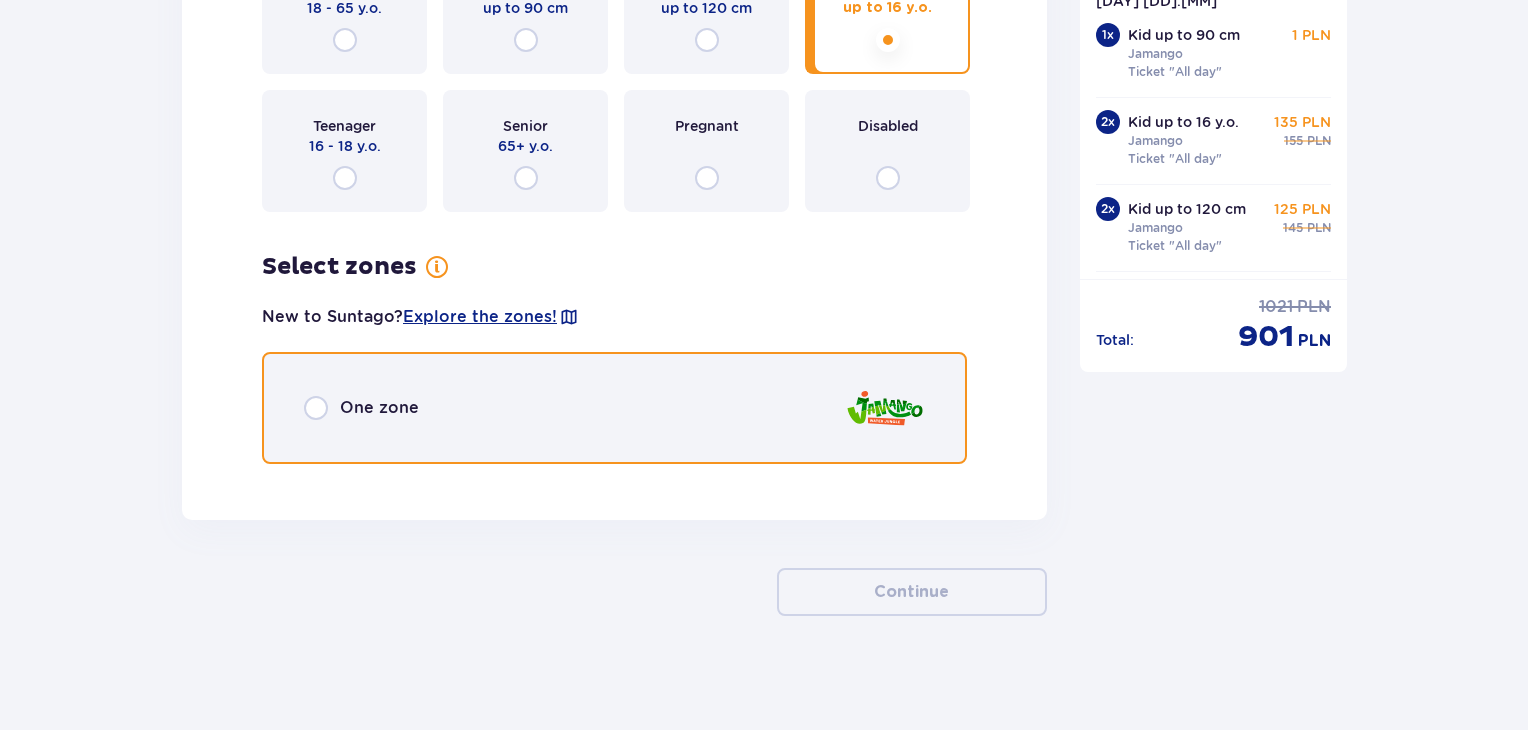 click at bounding box center [316, 408] 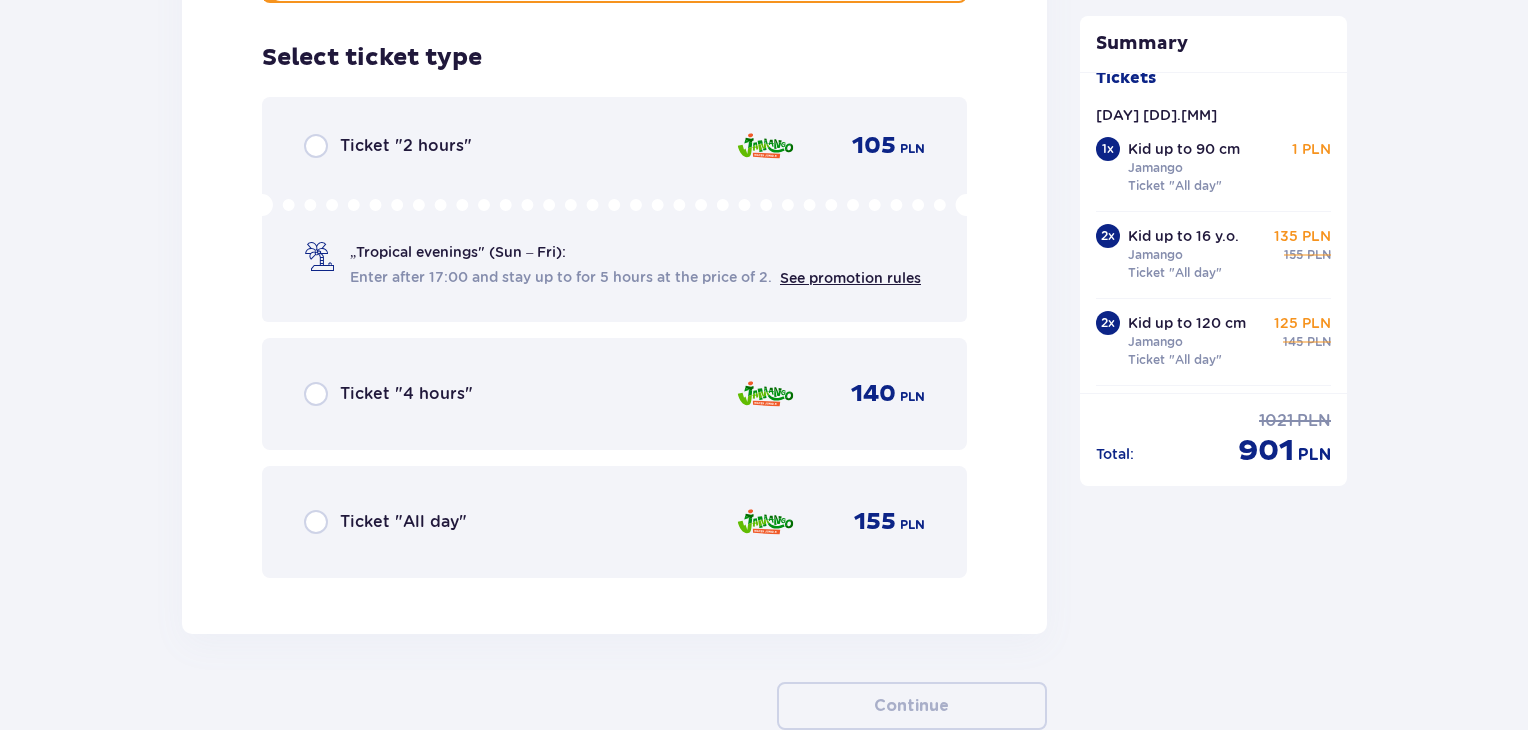 scroll, scrollTop: 11640, scrollLeft: 0, axis: vertical 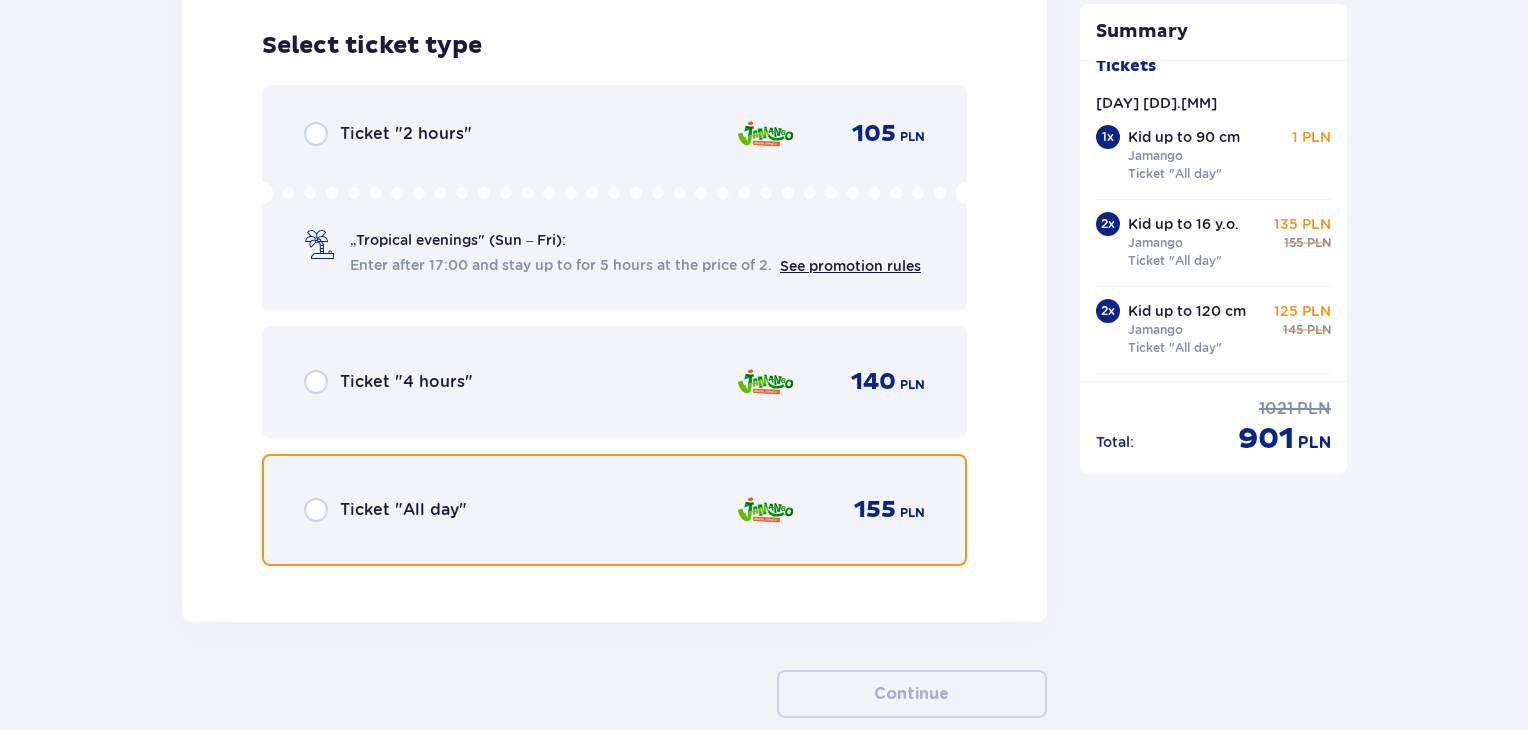 click at bounding box center [316, 510] 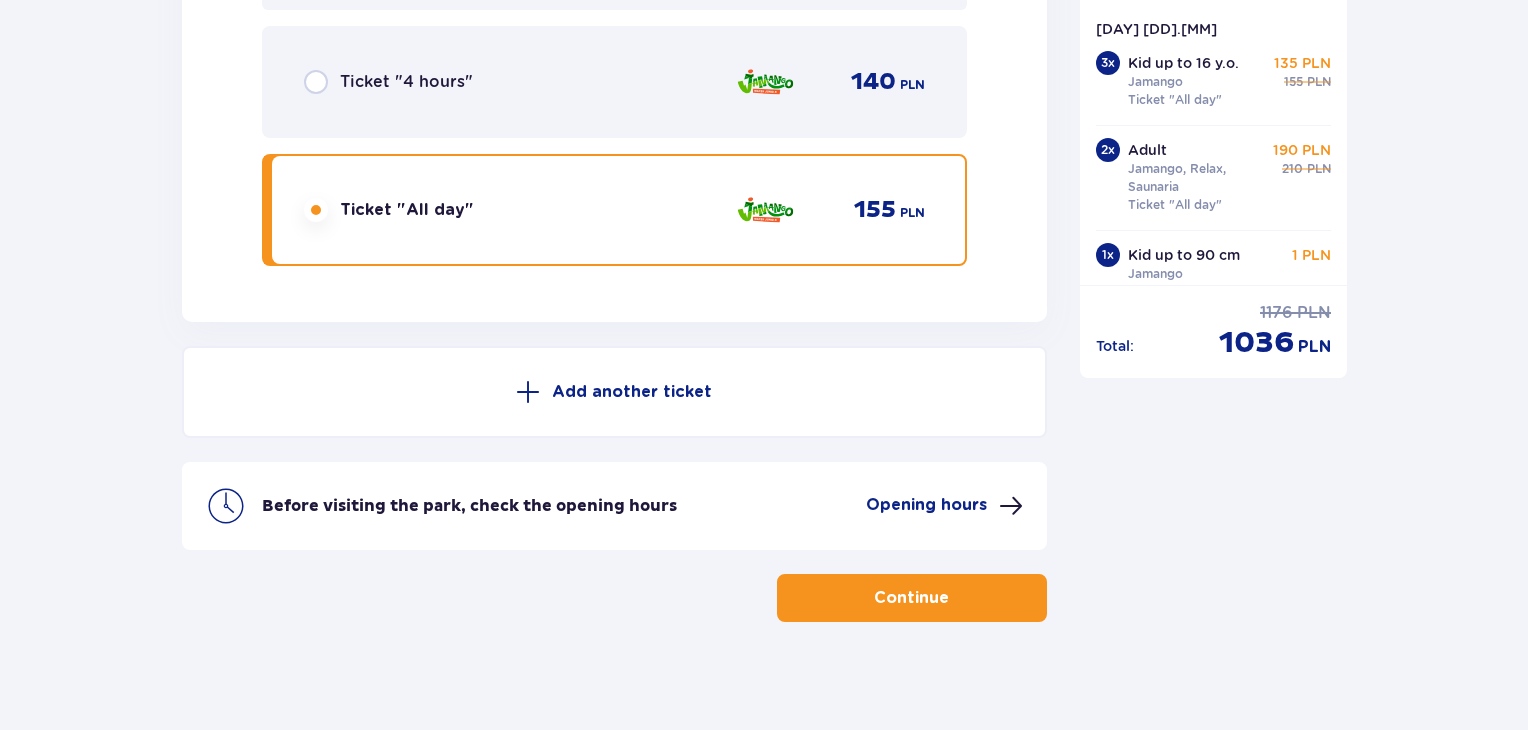 scroll, scrollTop: 11944, scrollLeft: 0, axis: vertical 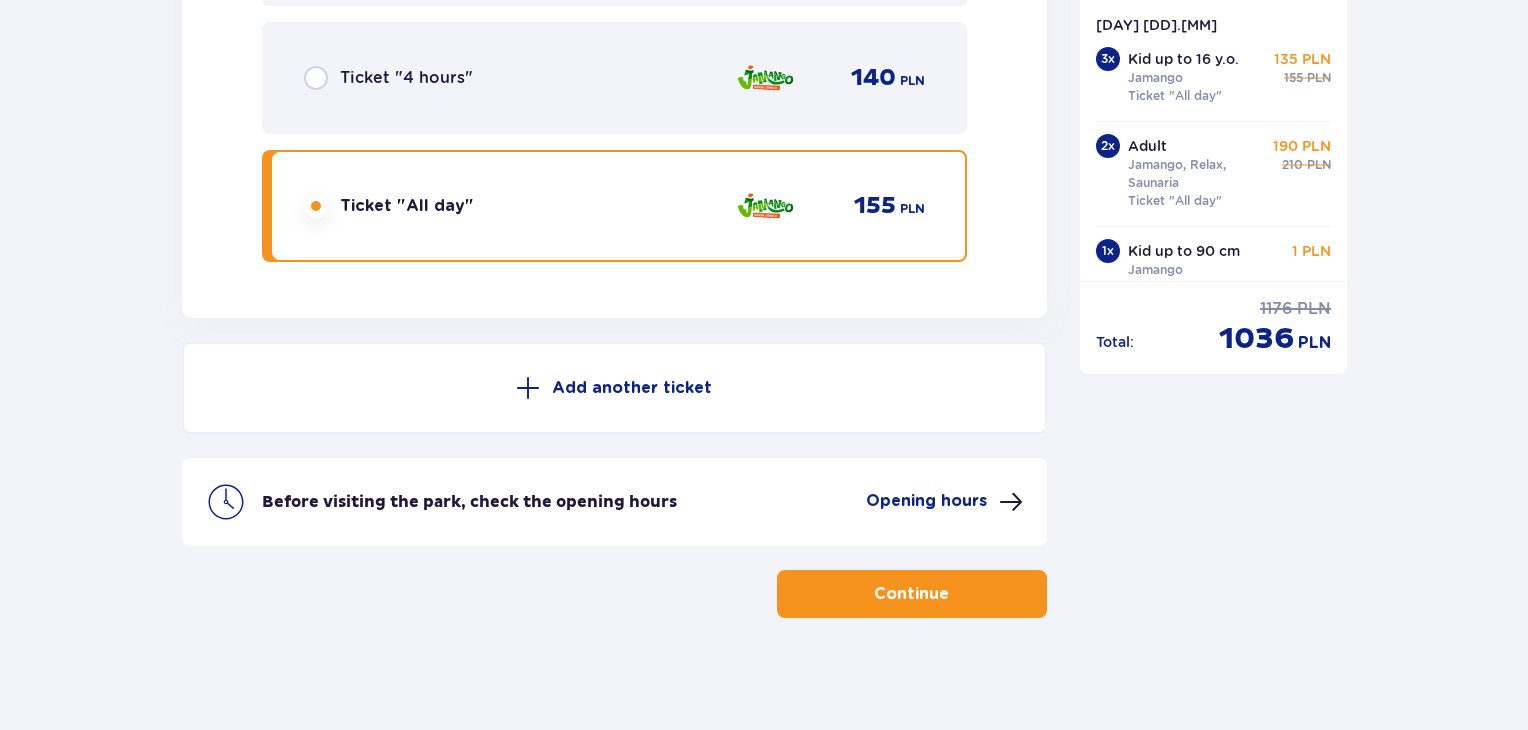 click on "Opening hours" at bounding box center [926, 501] 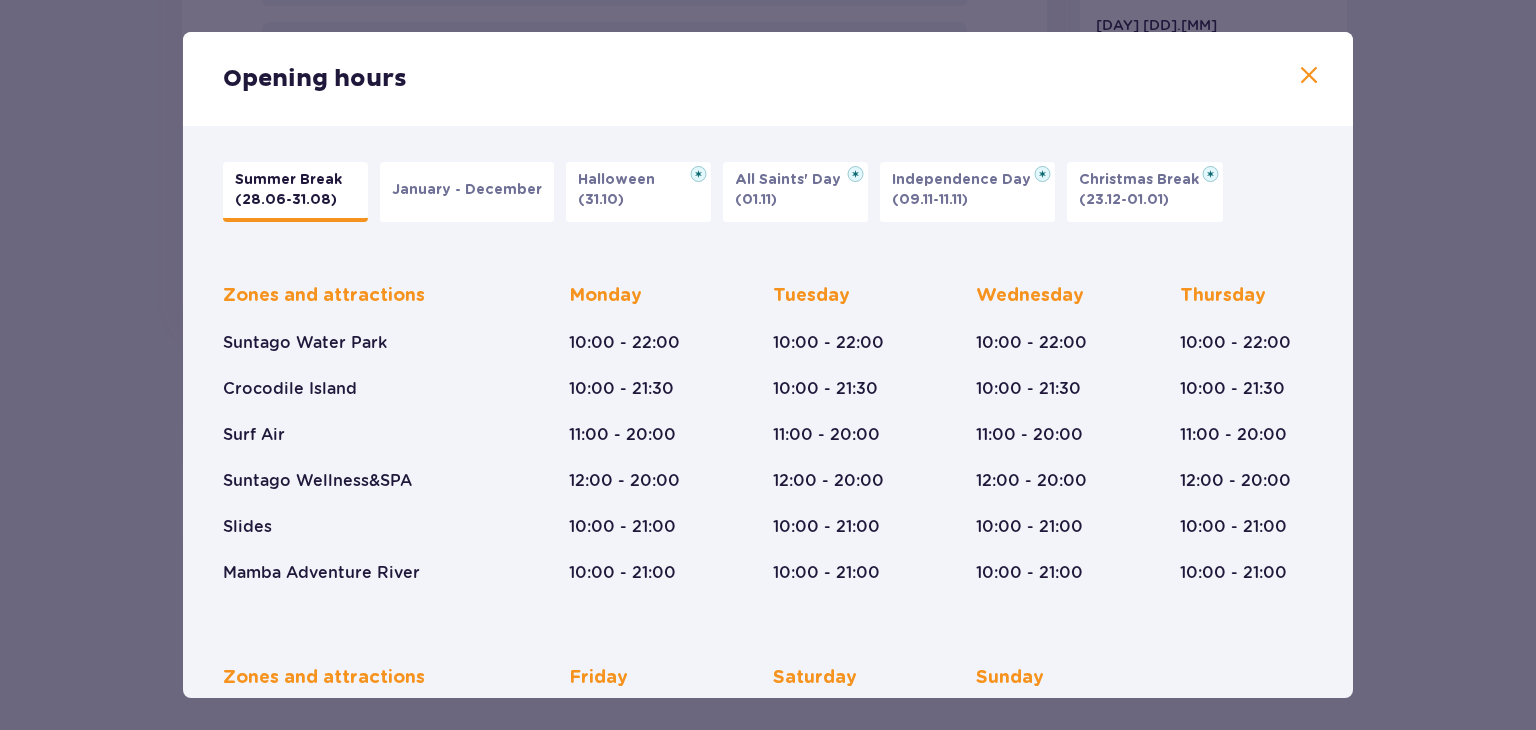 click on "(23.12-01.01)" at bounding box center [1124, 200] 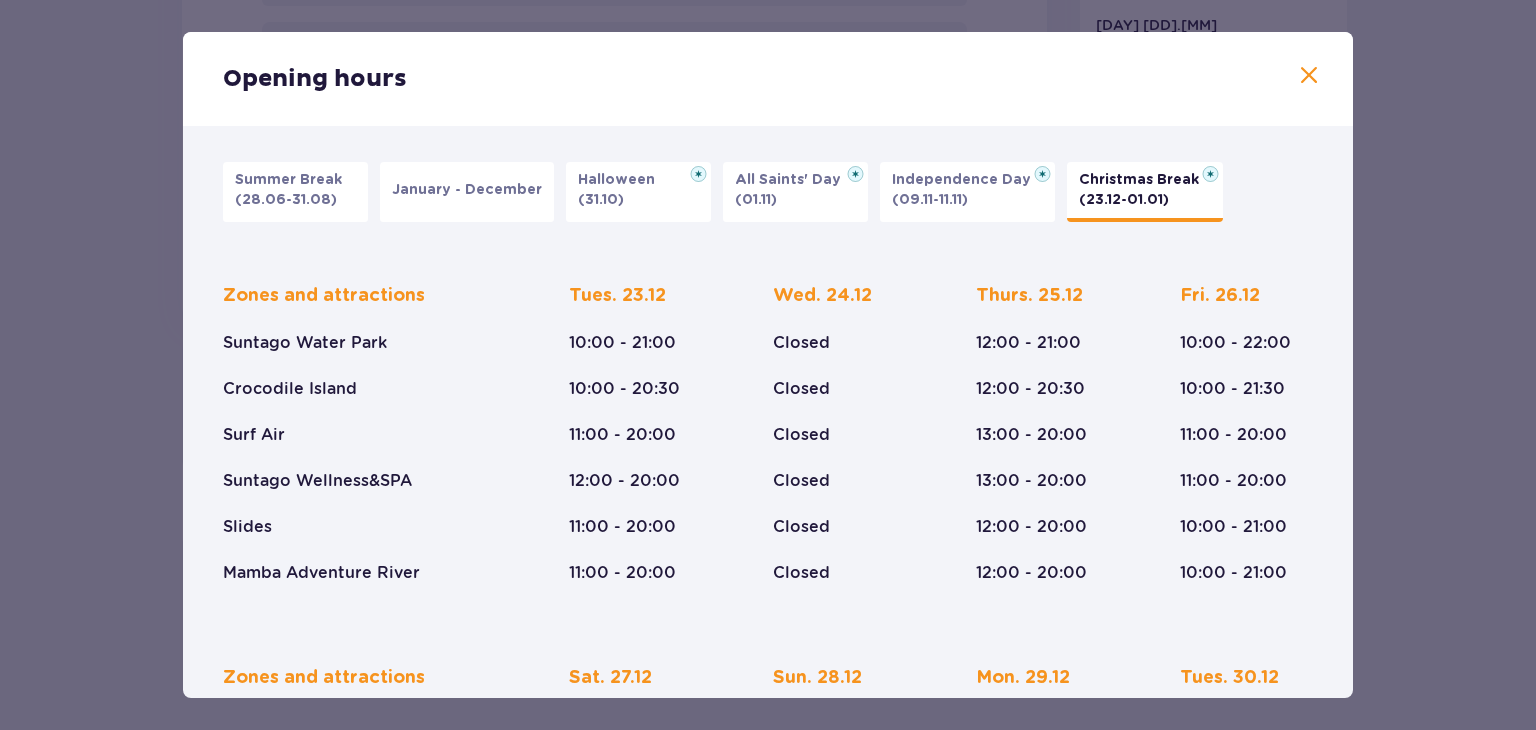 click at bounding box center [1309, 76] 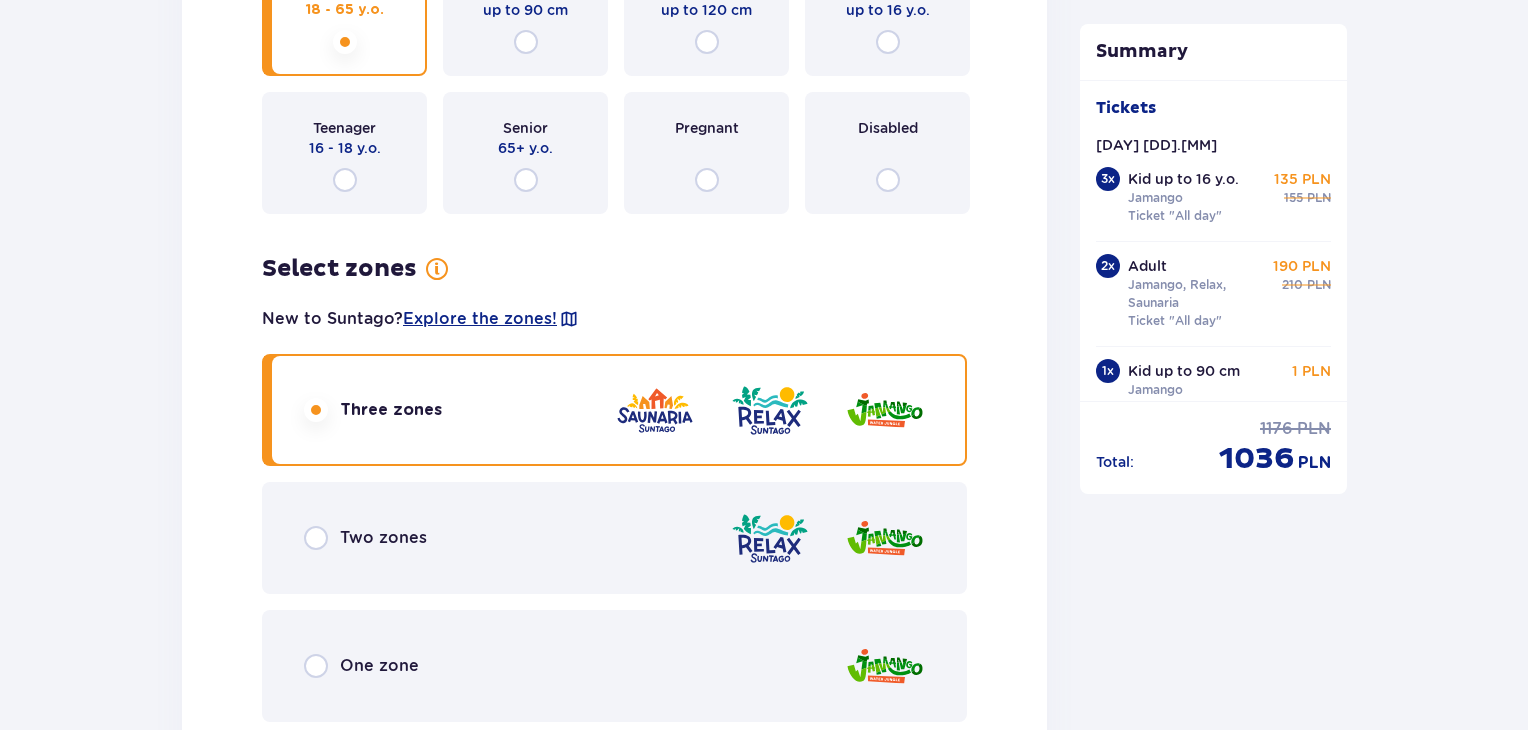 scroll, scrollTop: 7744, scrollLeft: 0, axis: vertical 